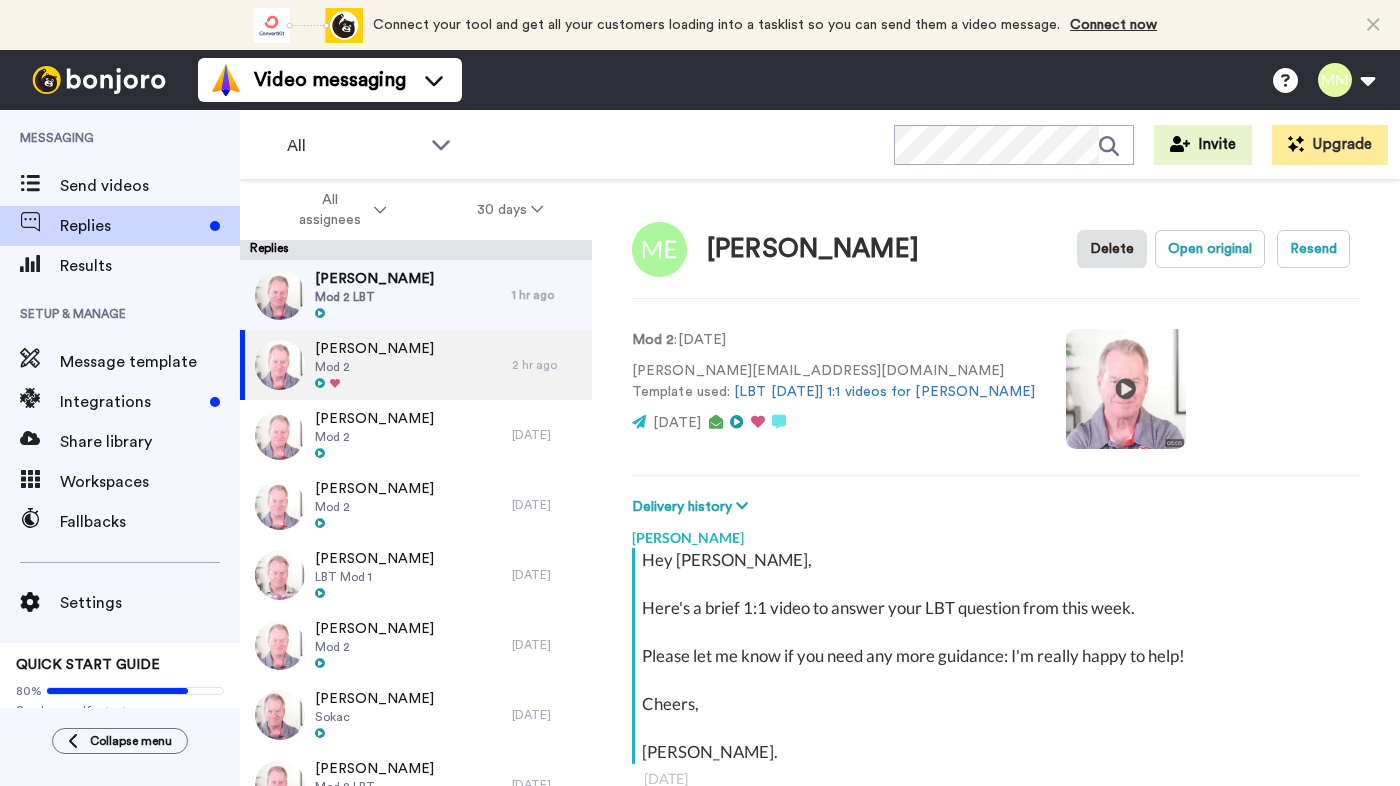 scroll, scrollTop: 0, scrollLeft: 0, axis: both 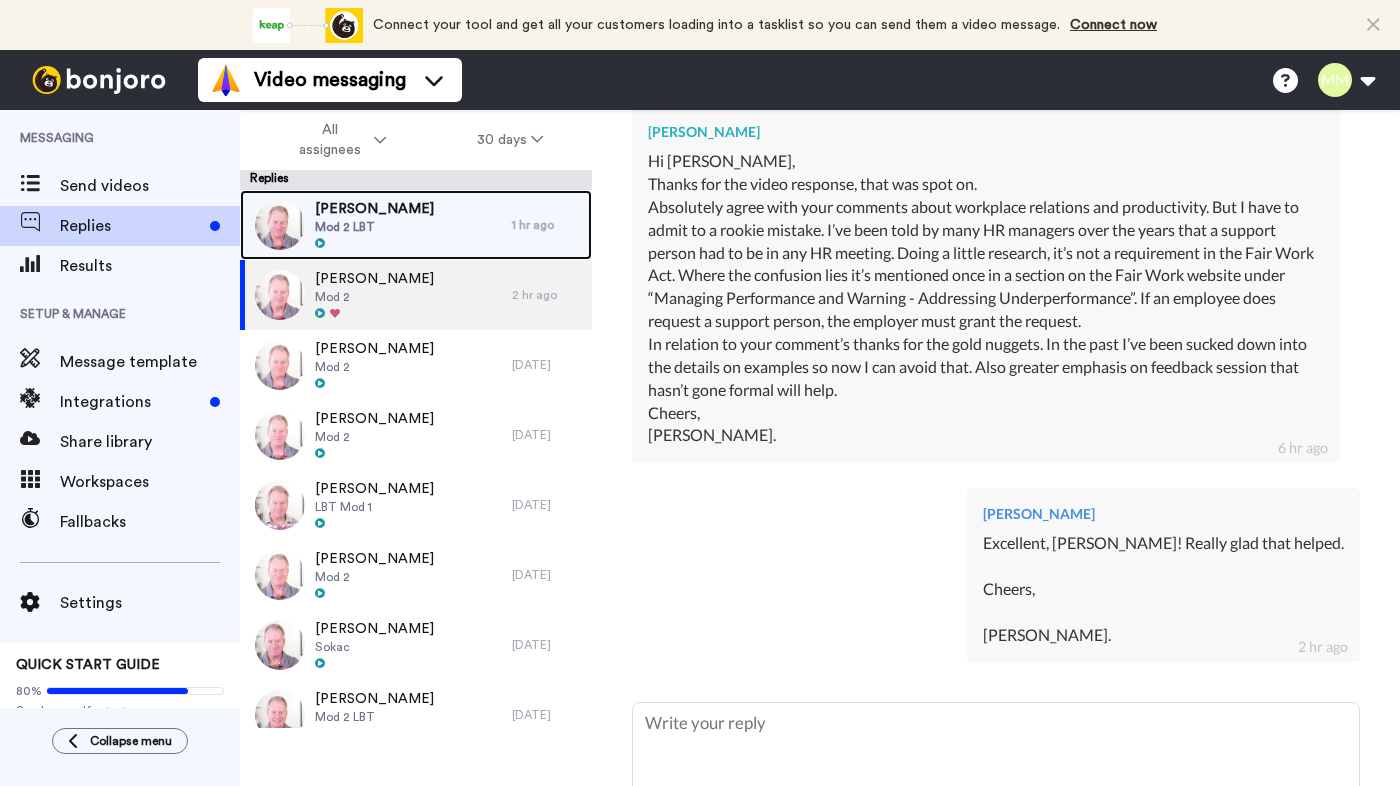 click on "Mod 2 LBT" at bounding box center (374, 227) 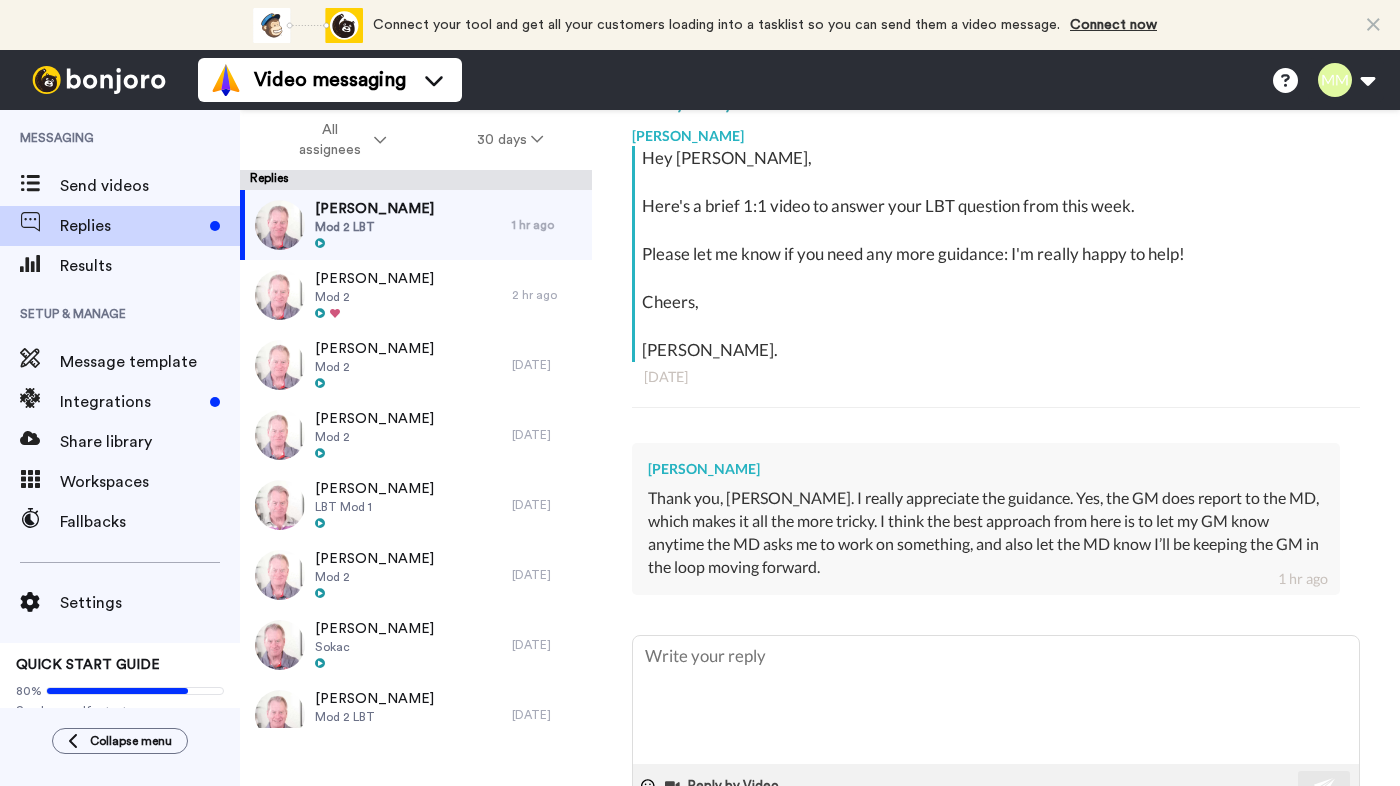 scroll, scrollTop: 361, scrollLeft: 0, axis: vertical 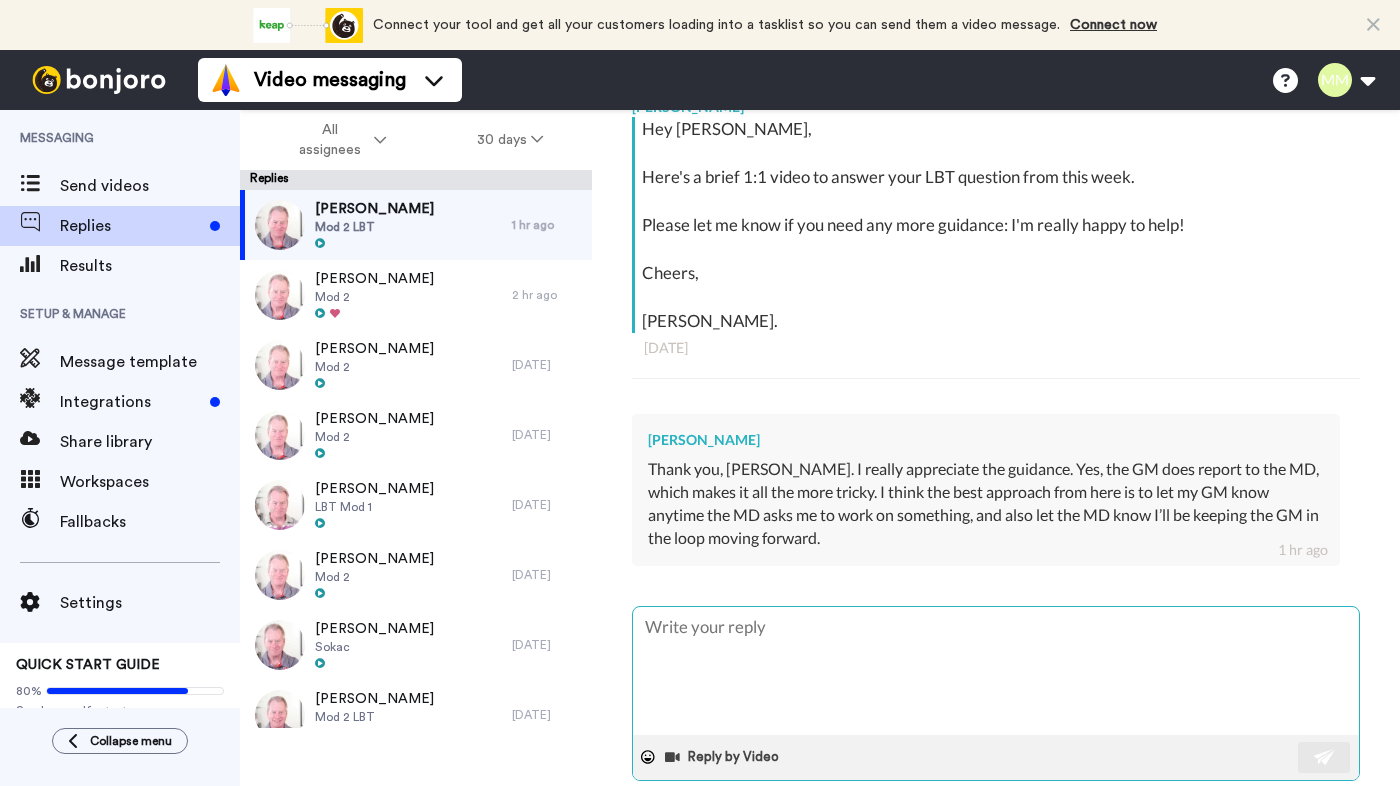 click at bounding box center [996, 671] 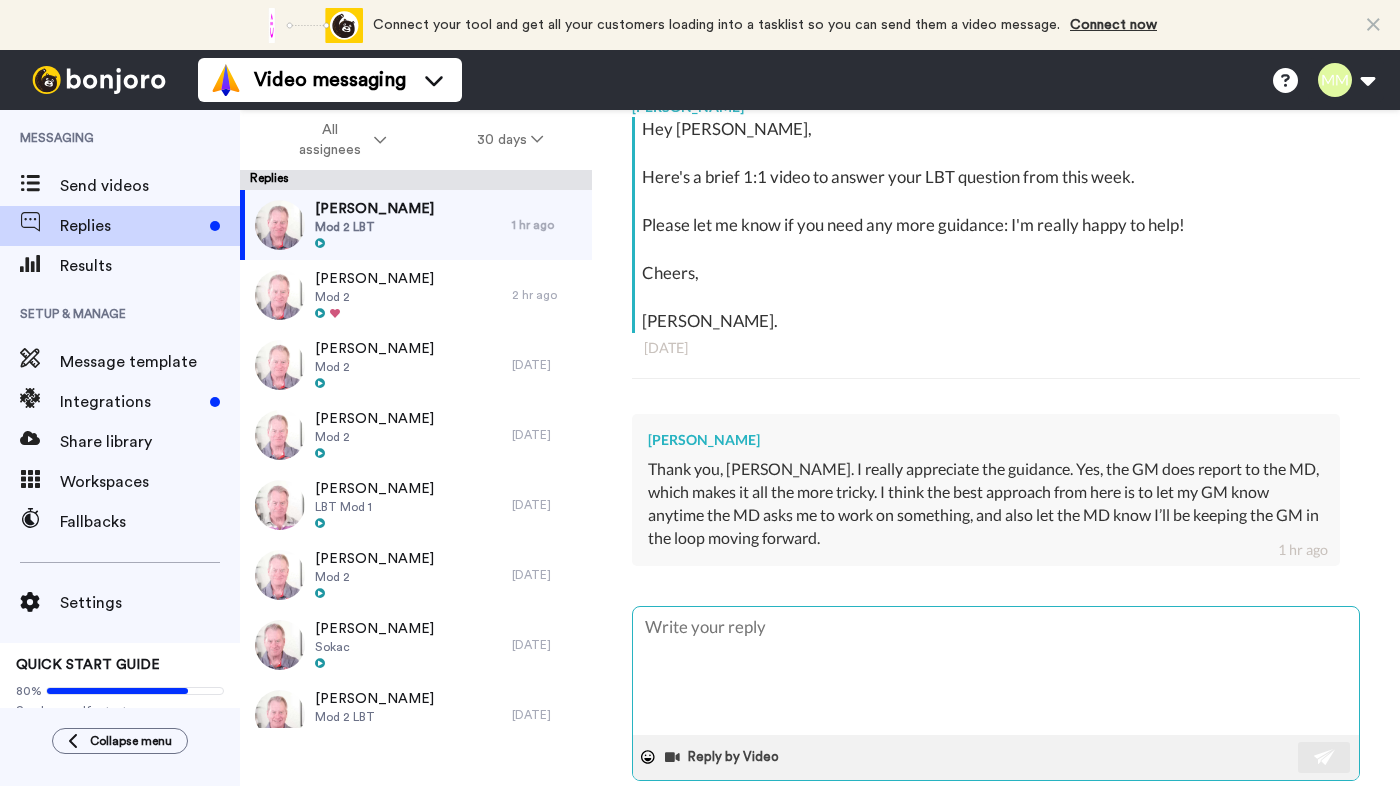 type on "x" 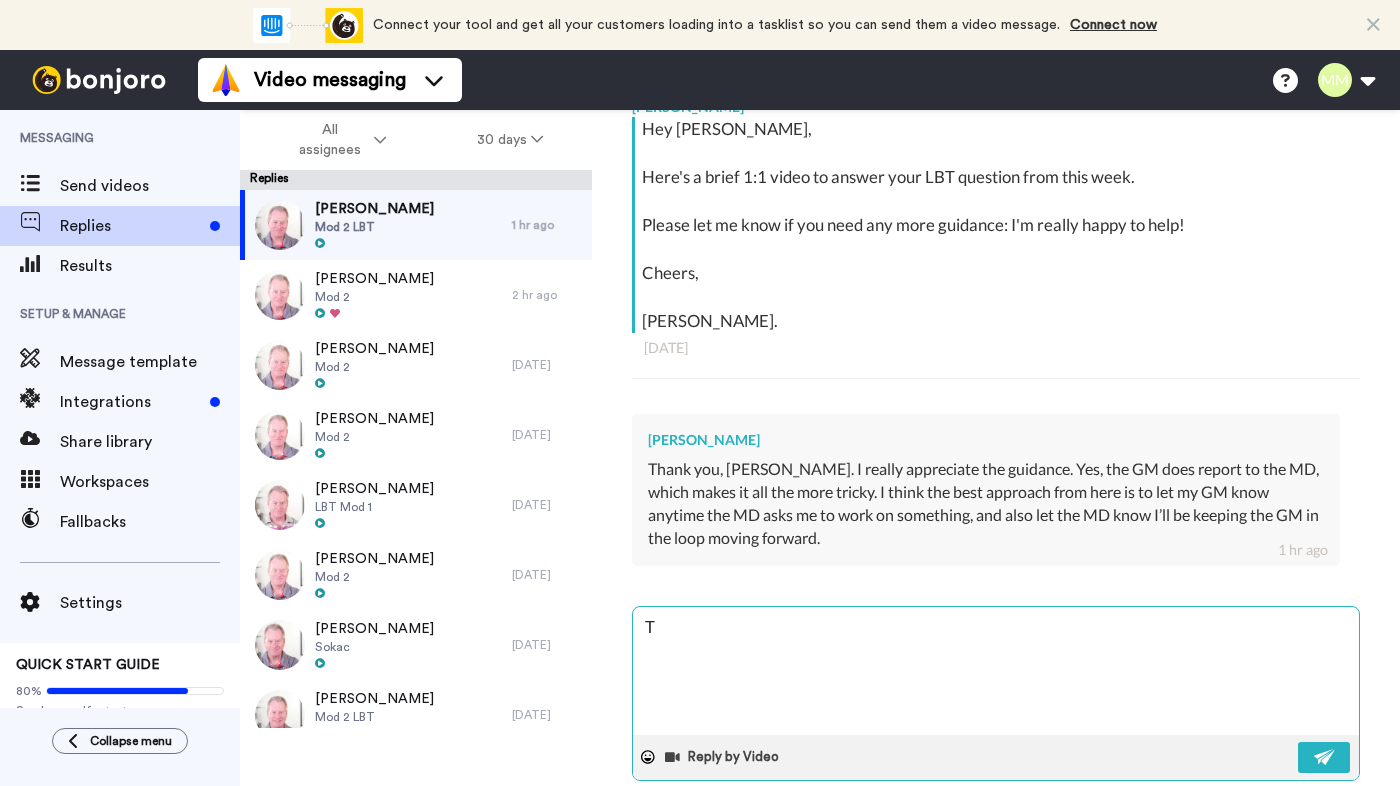 type on "x" 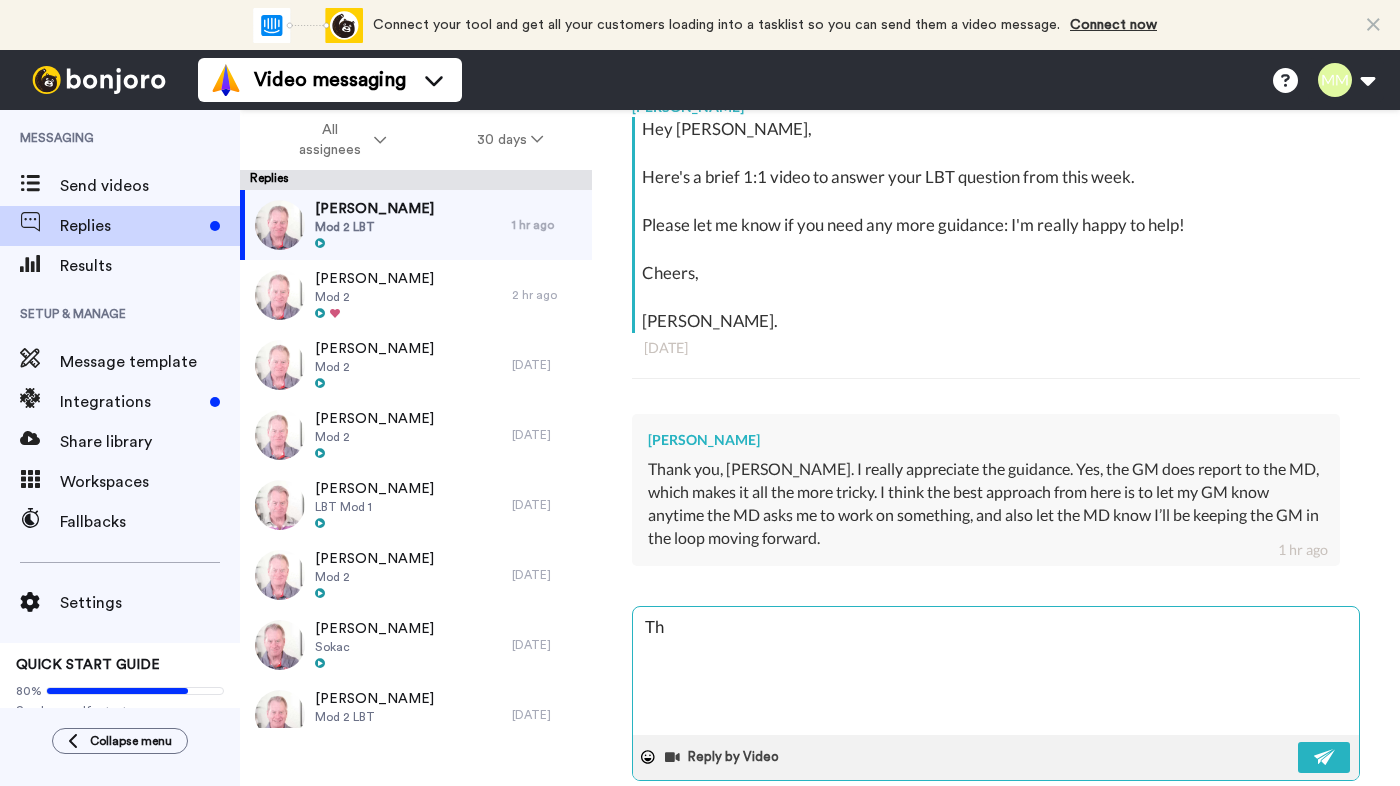 type on "x" 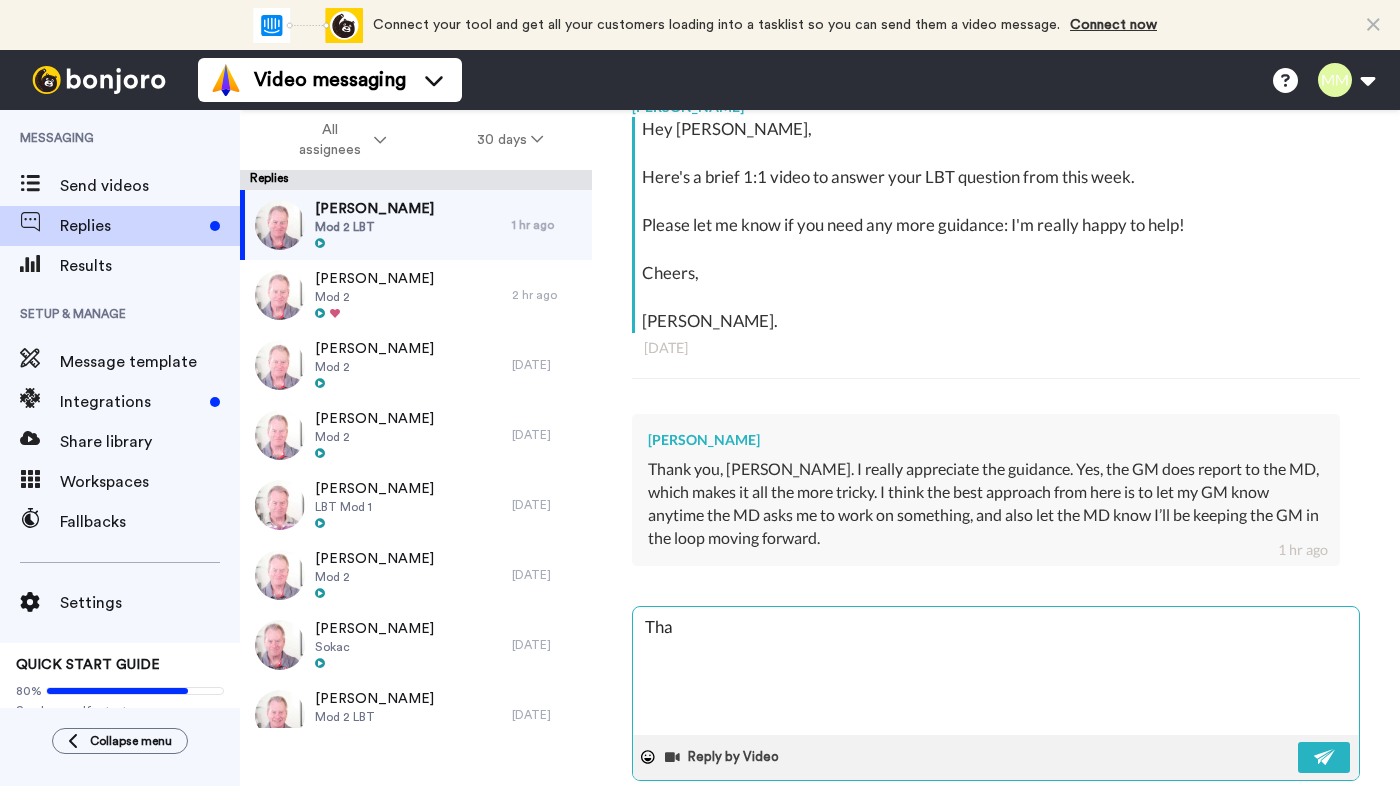 type on "x" 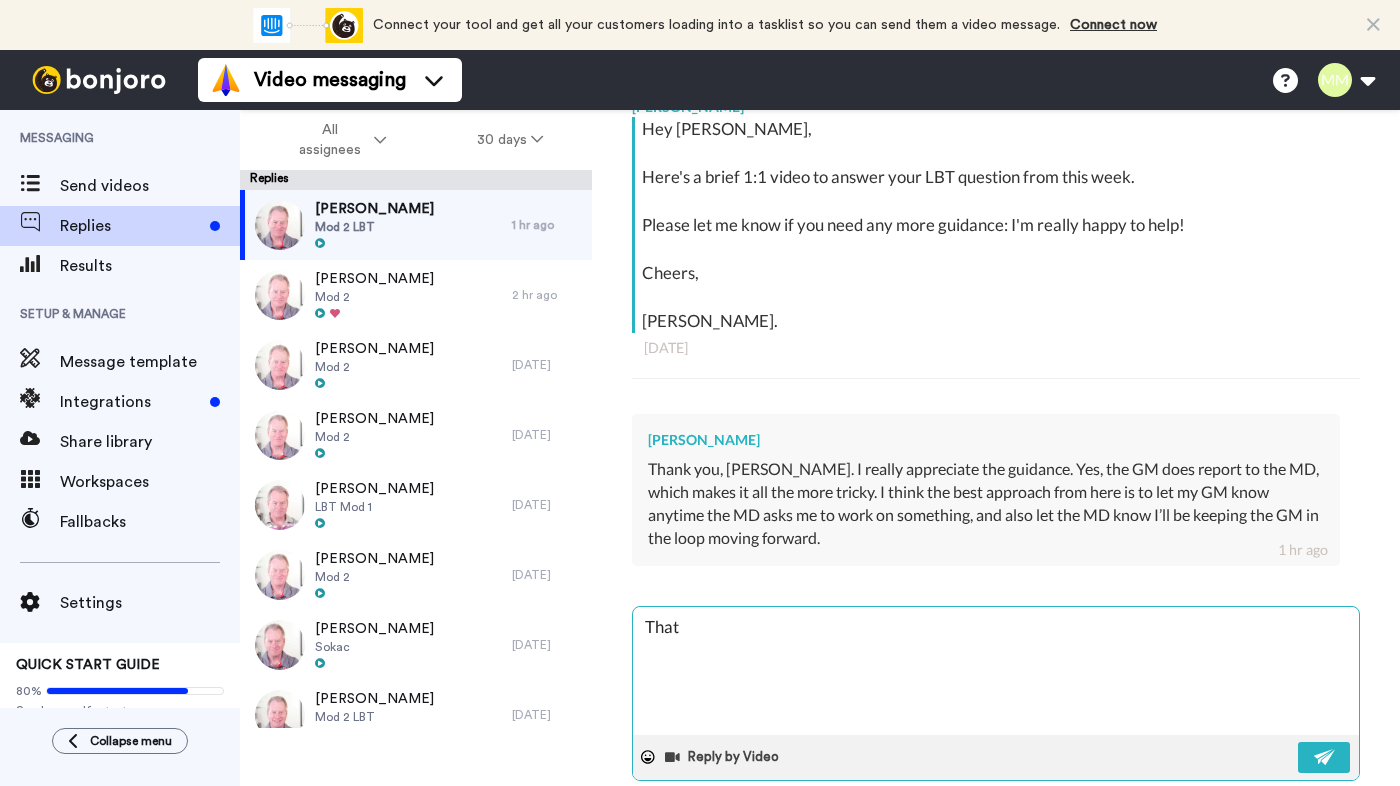 type on "x" 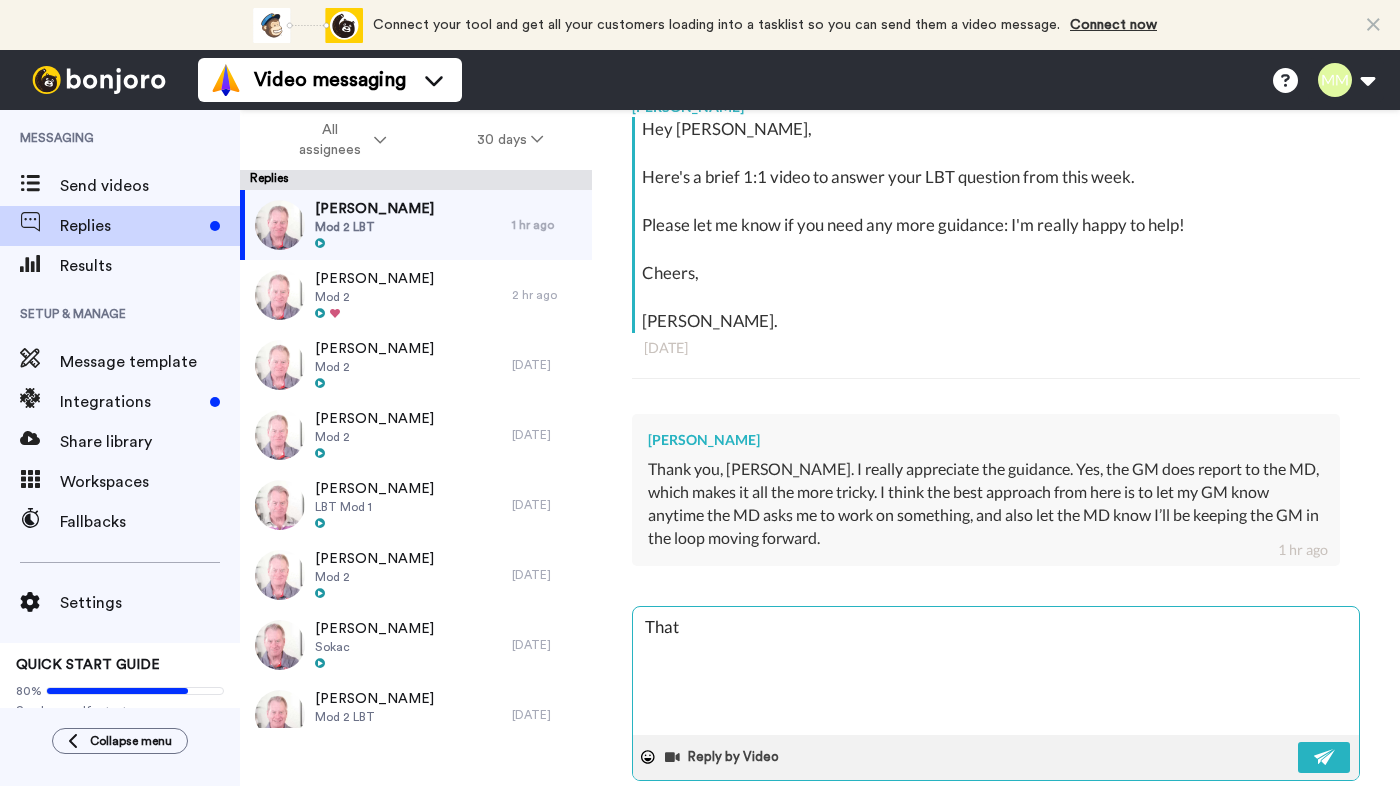 type on "x" 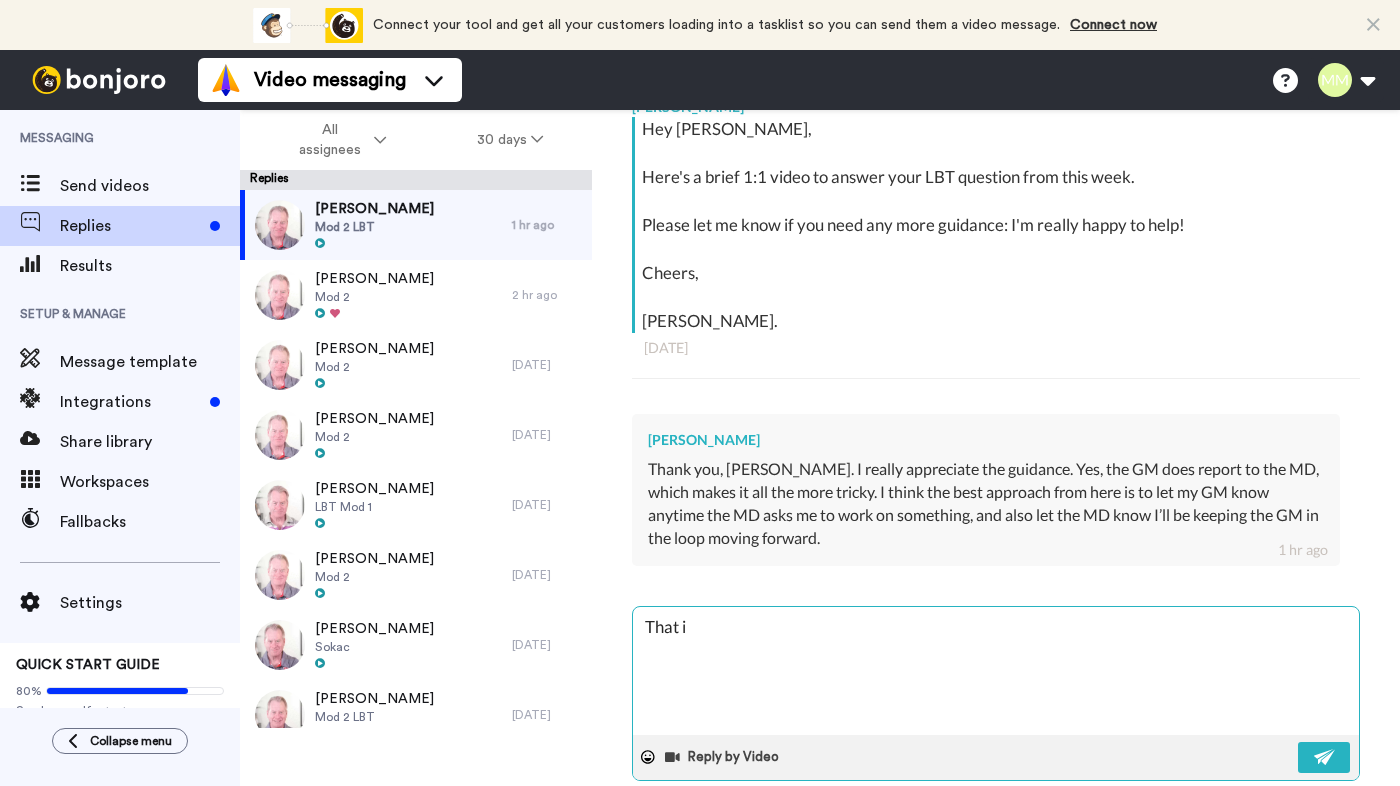 type on "That is" 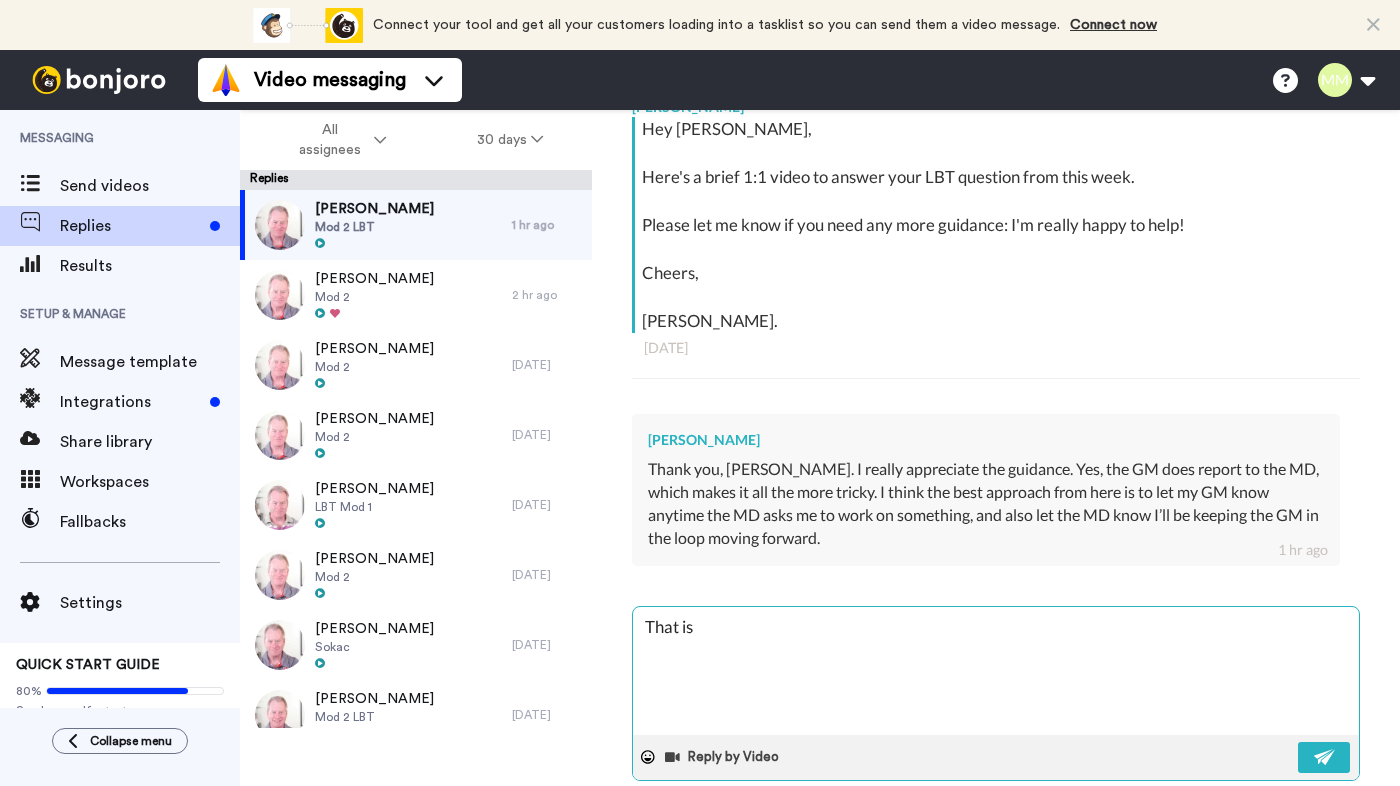 type on "x" 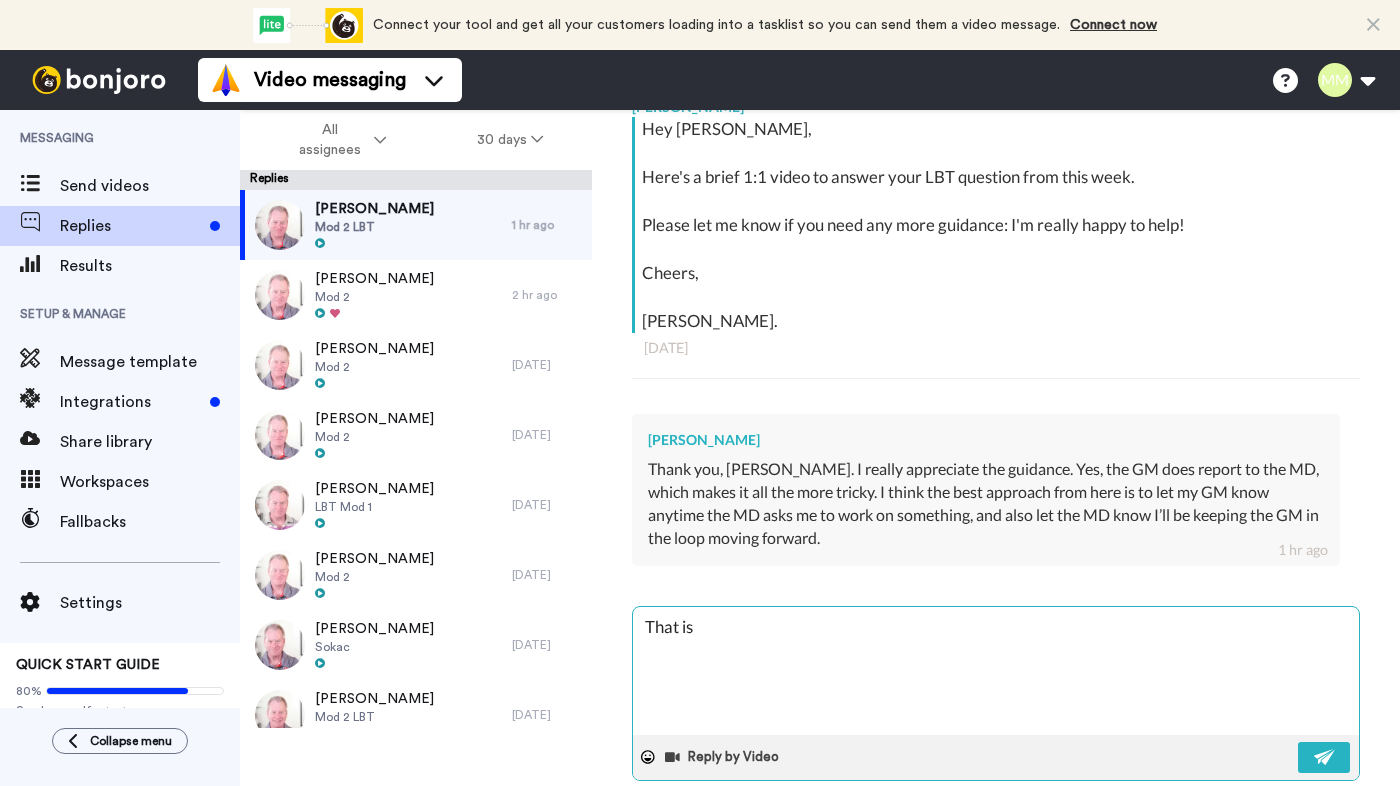 type on "x" 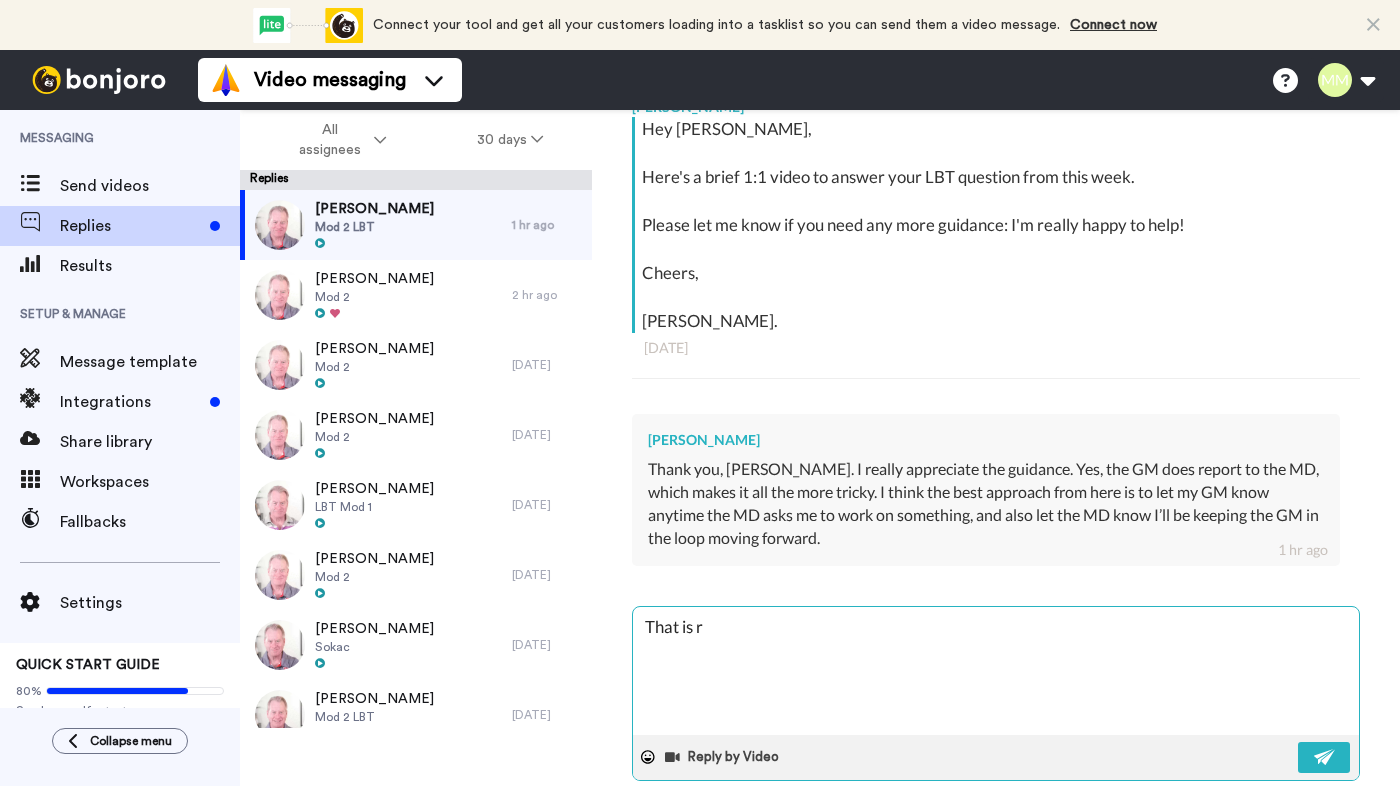 type on "x" 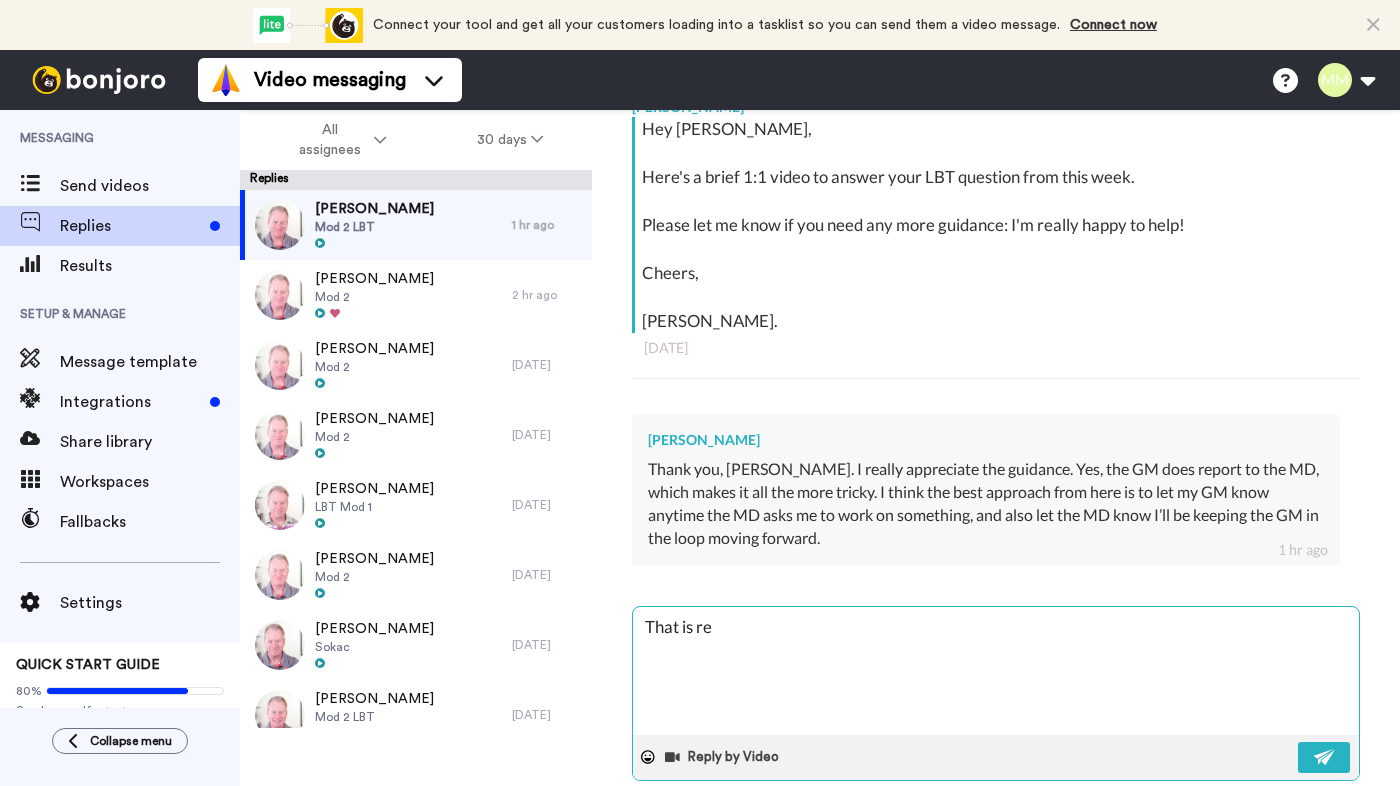 type on "x" 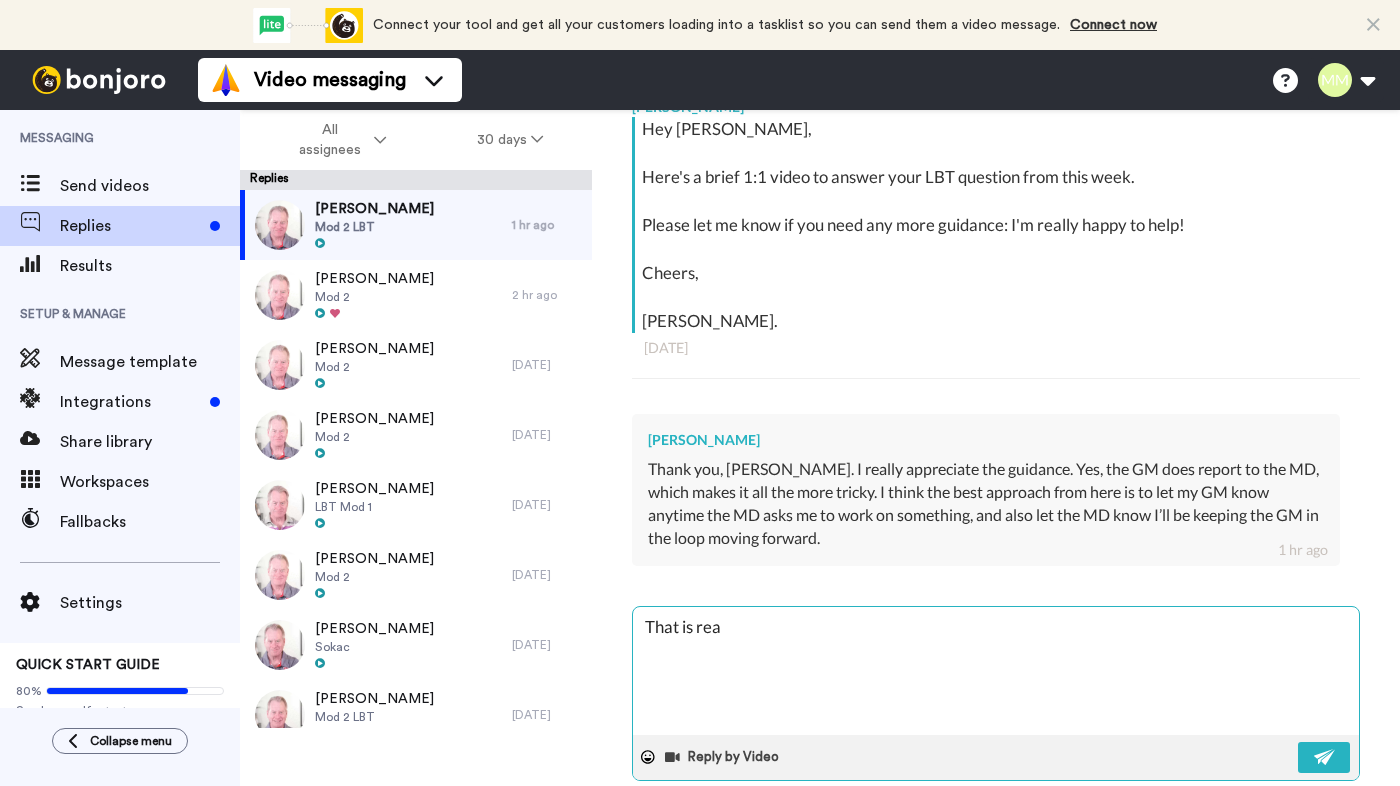 type on "x" 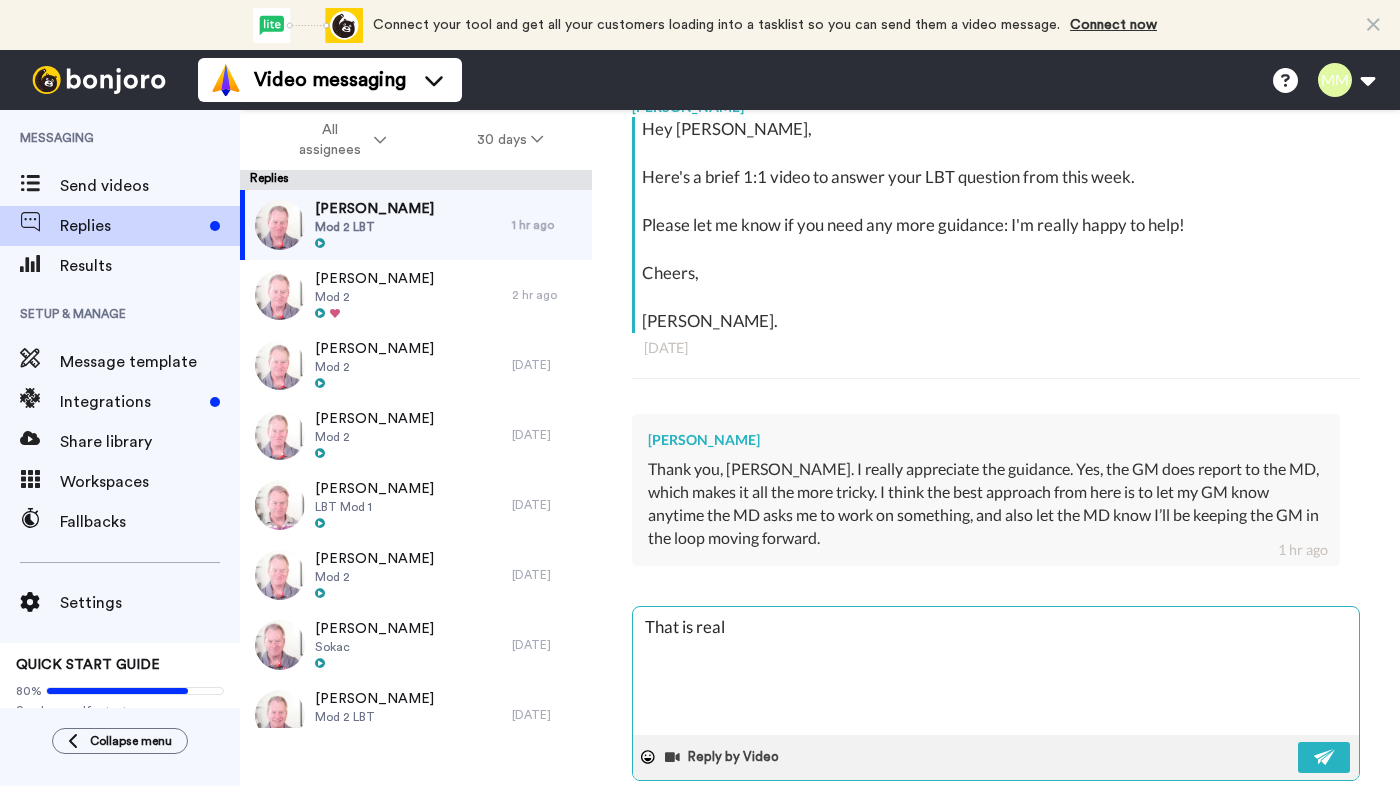 type on "x" 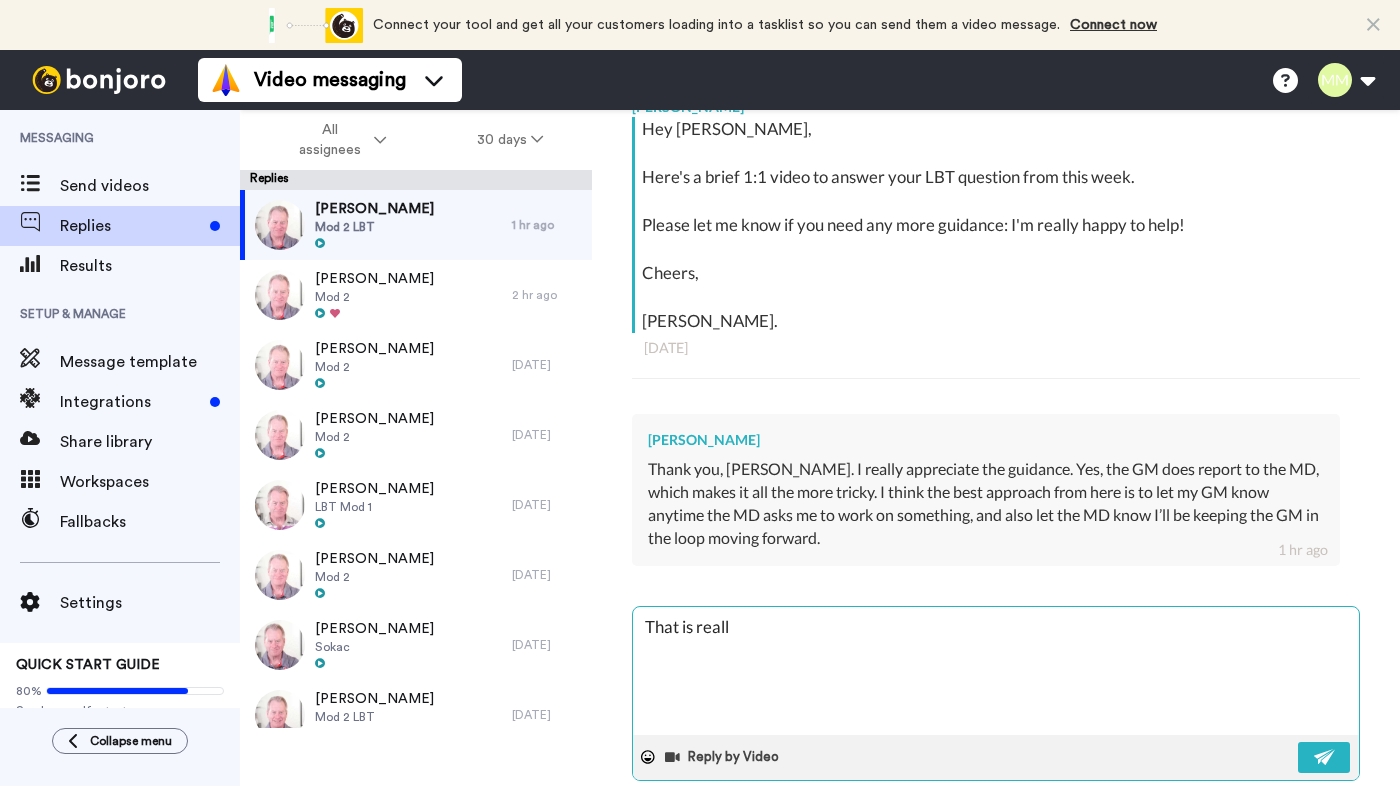 type on "x" 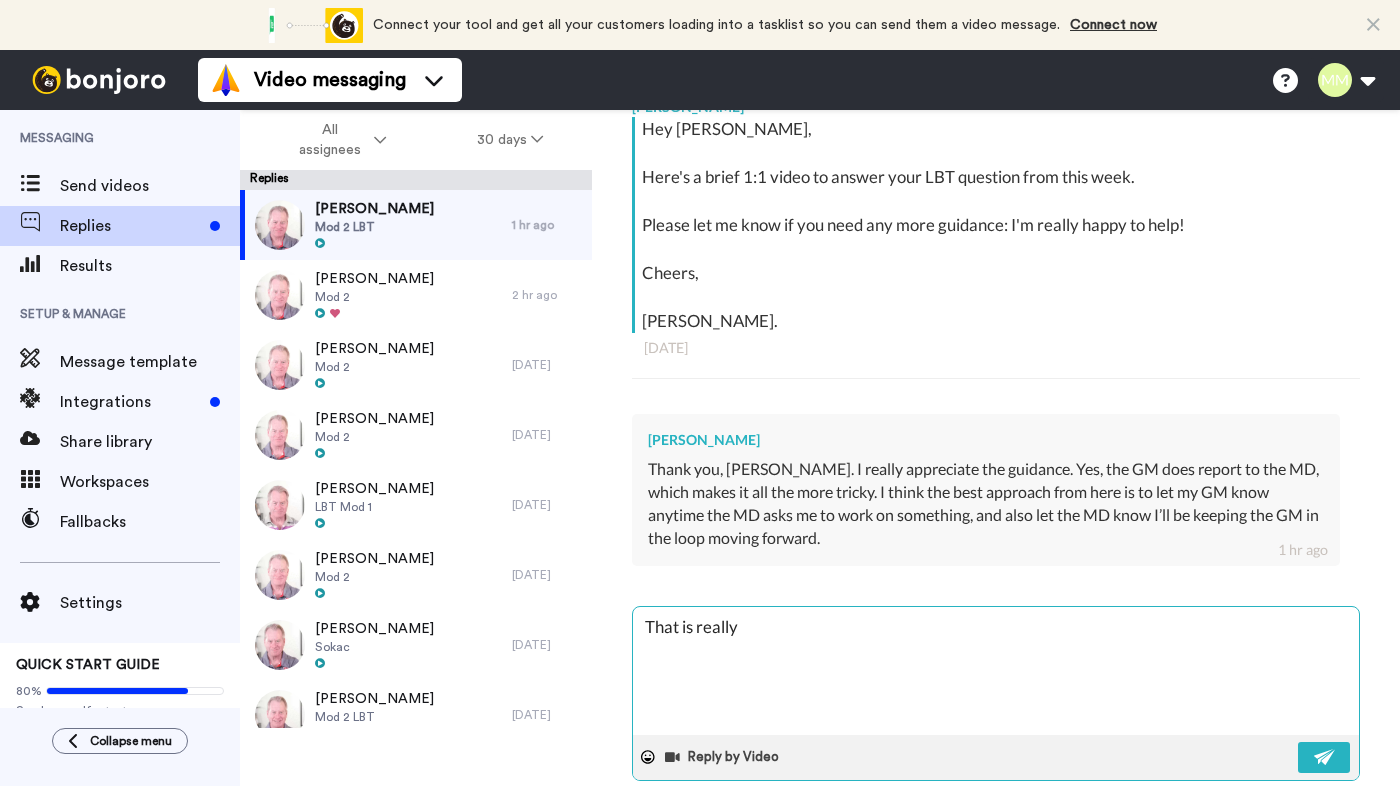 type on "That is really" 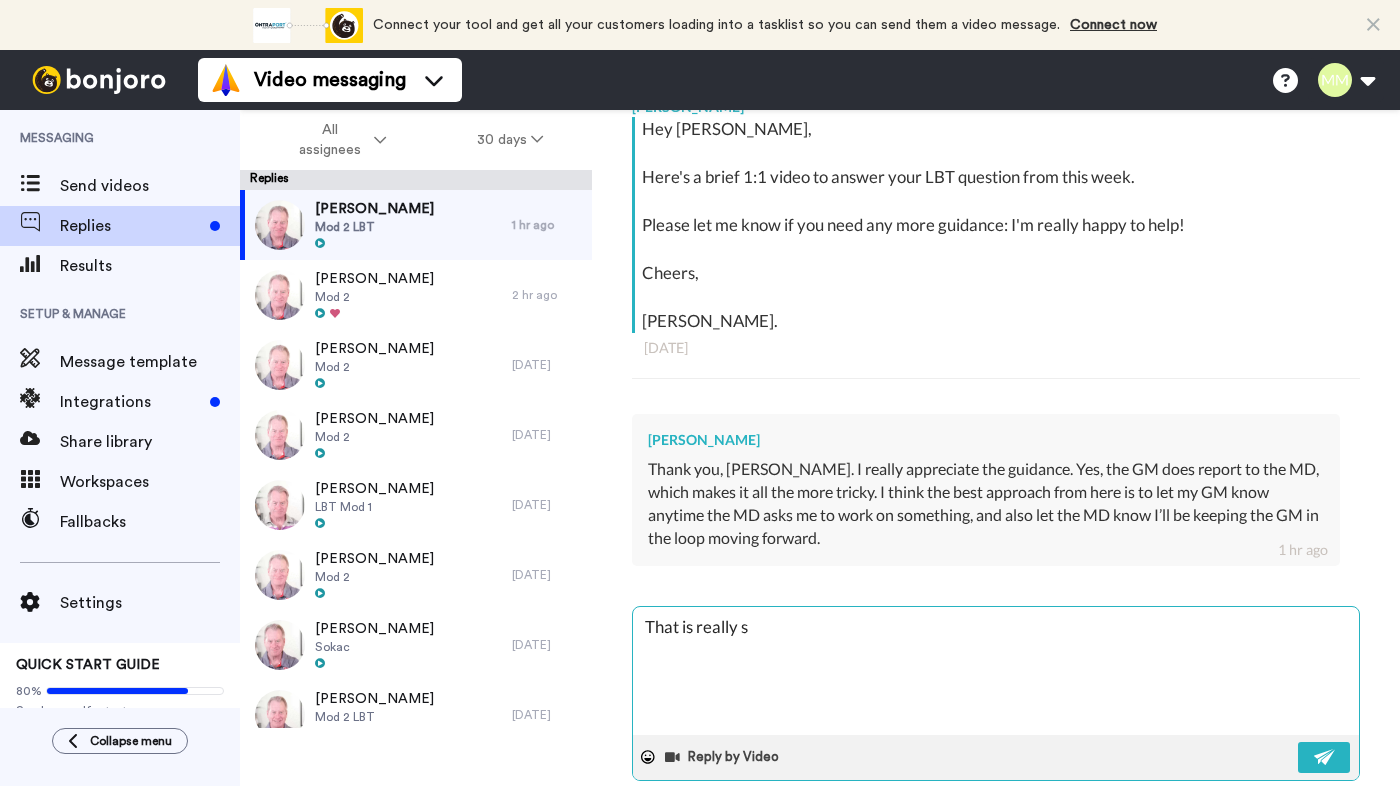 type on "x" 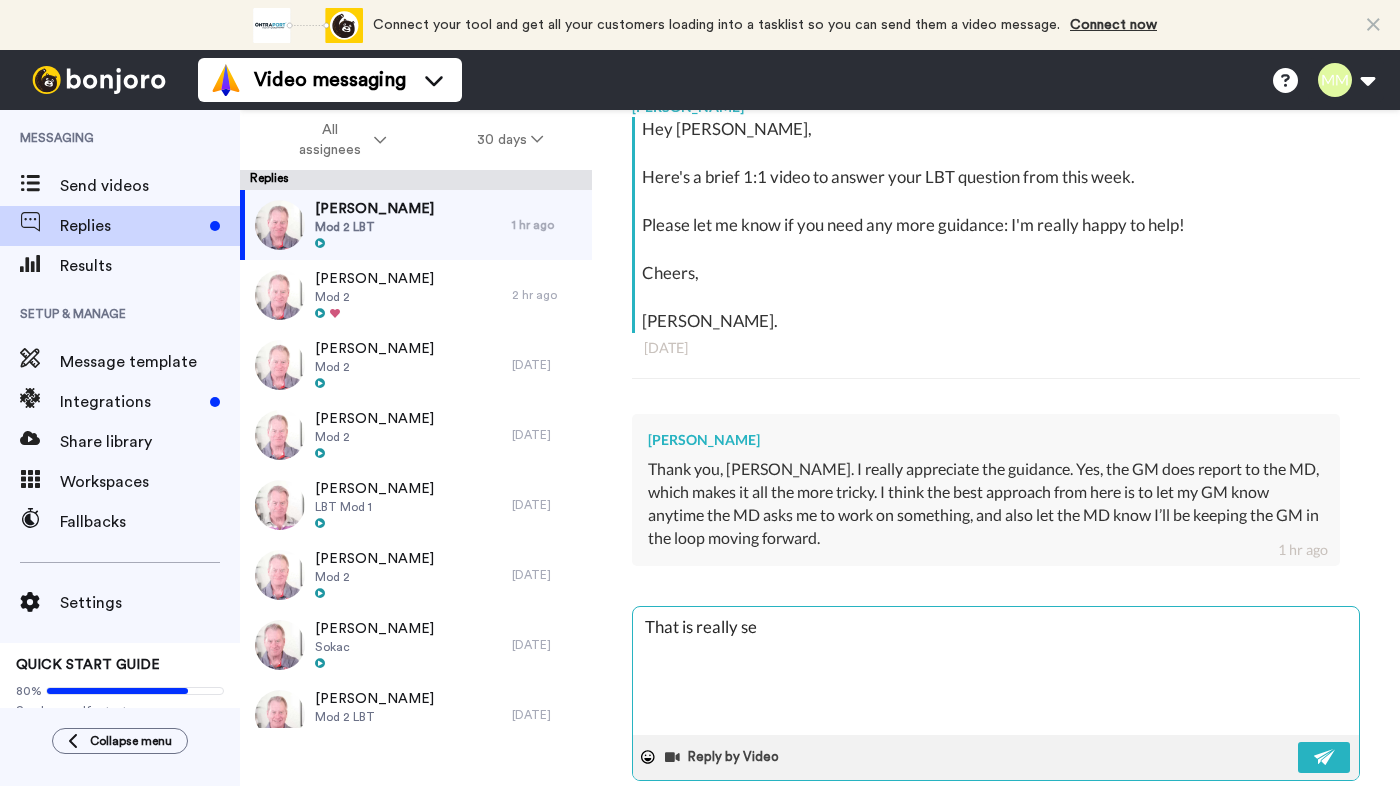 type on "x" 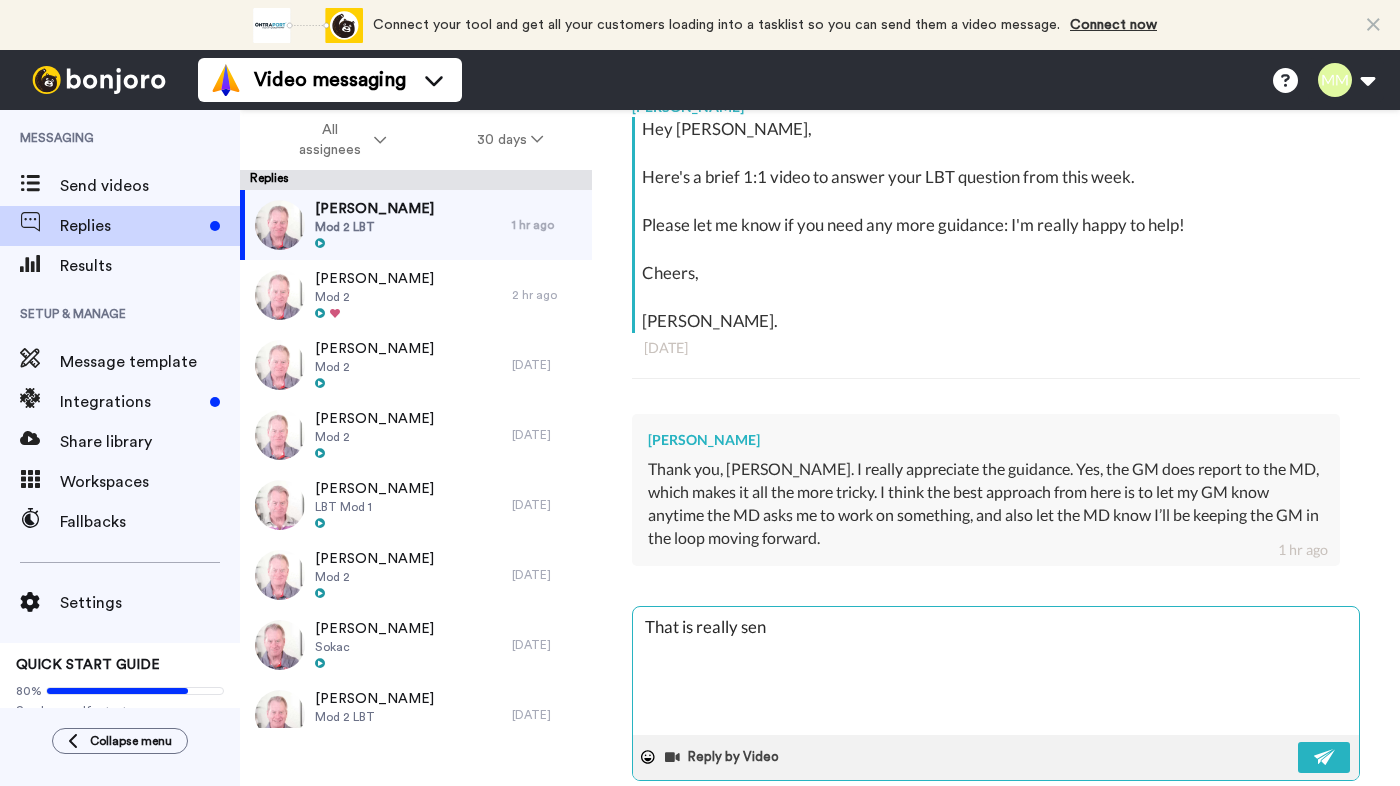 type on "x" 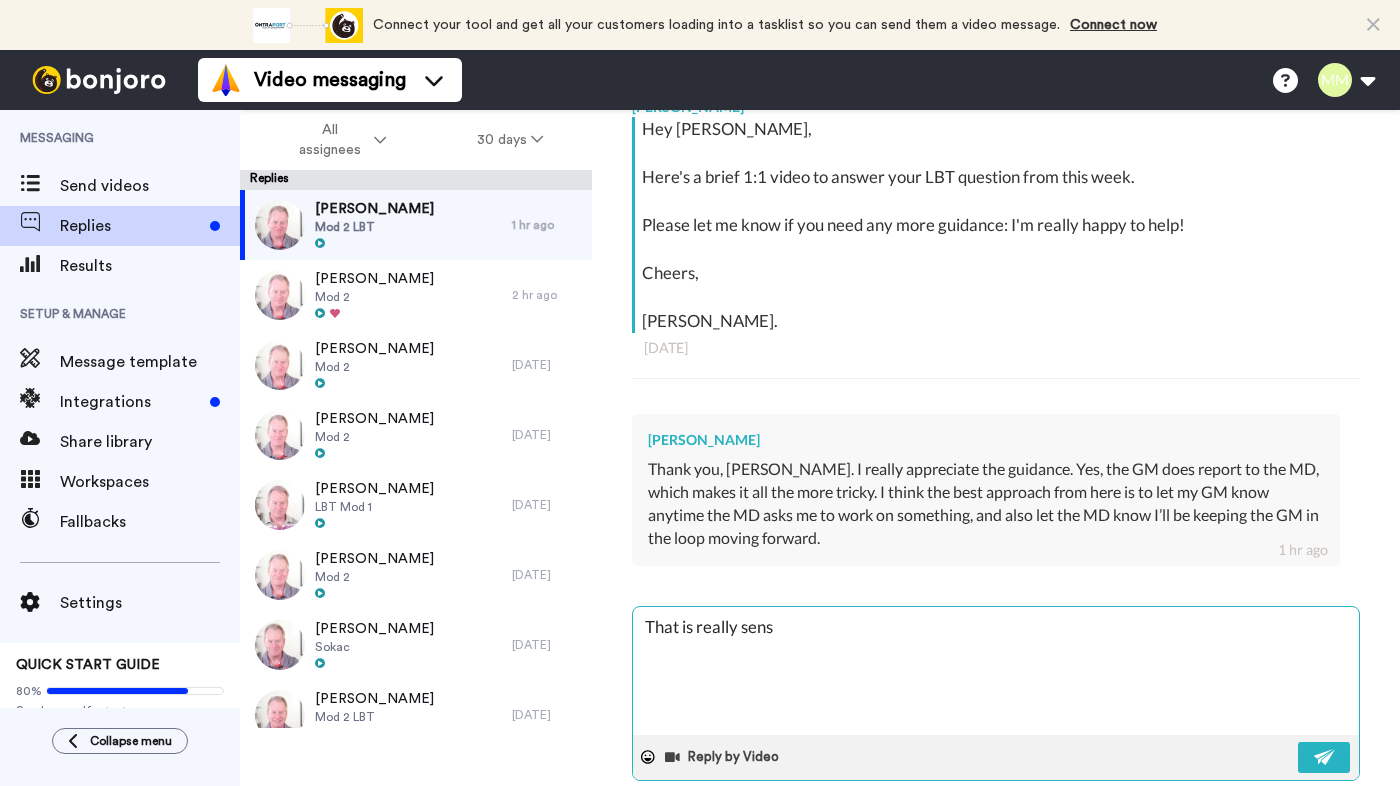 type on "x" 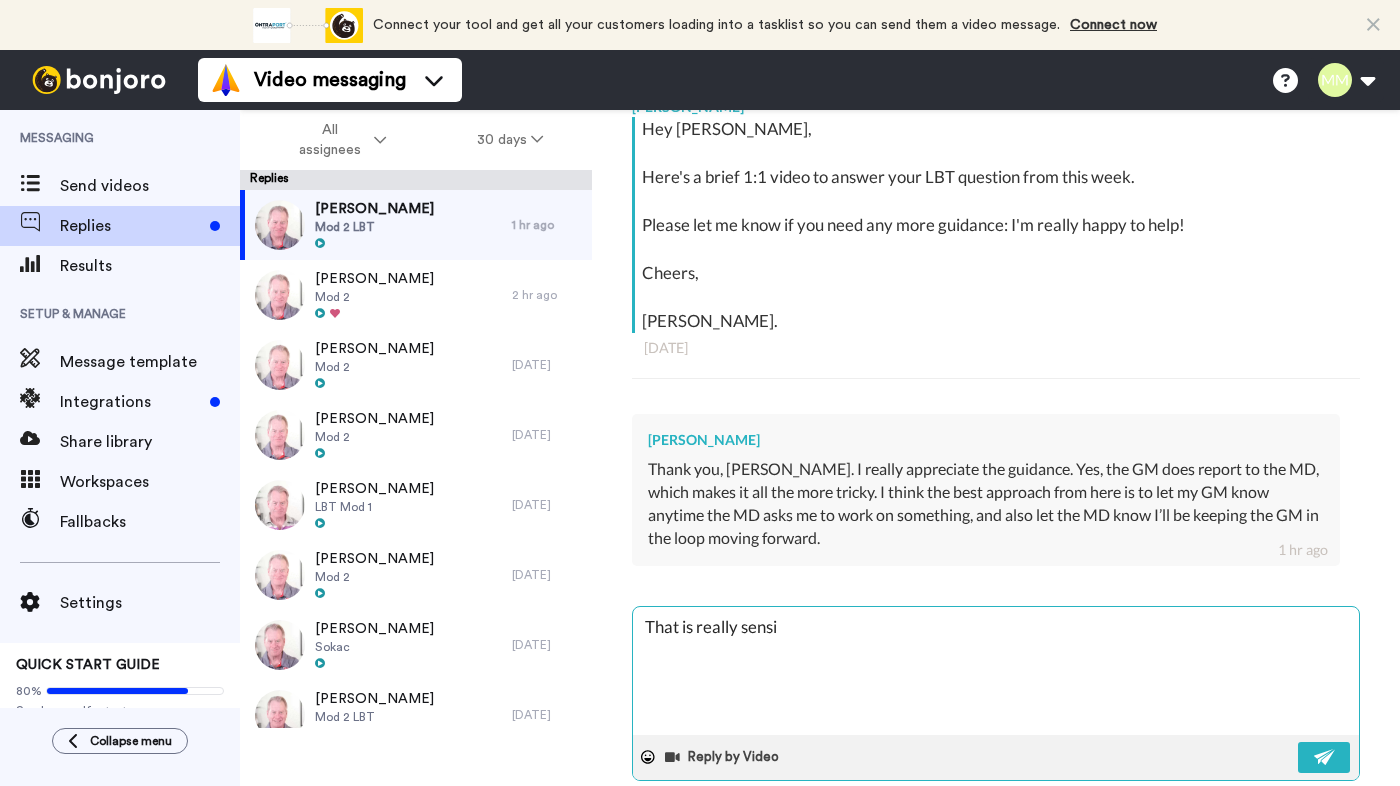 type on "x" 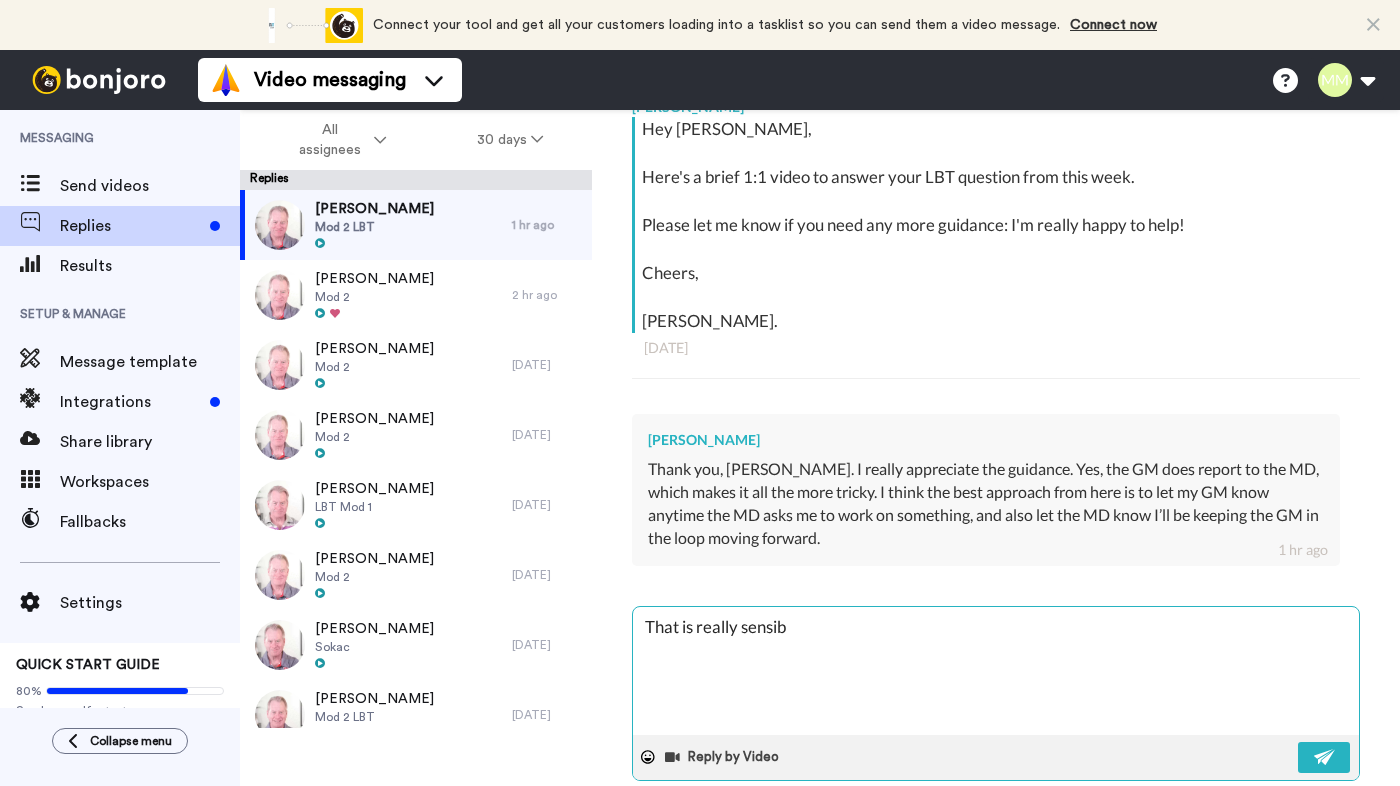 type on "x" 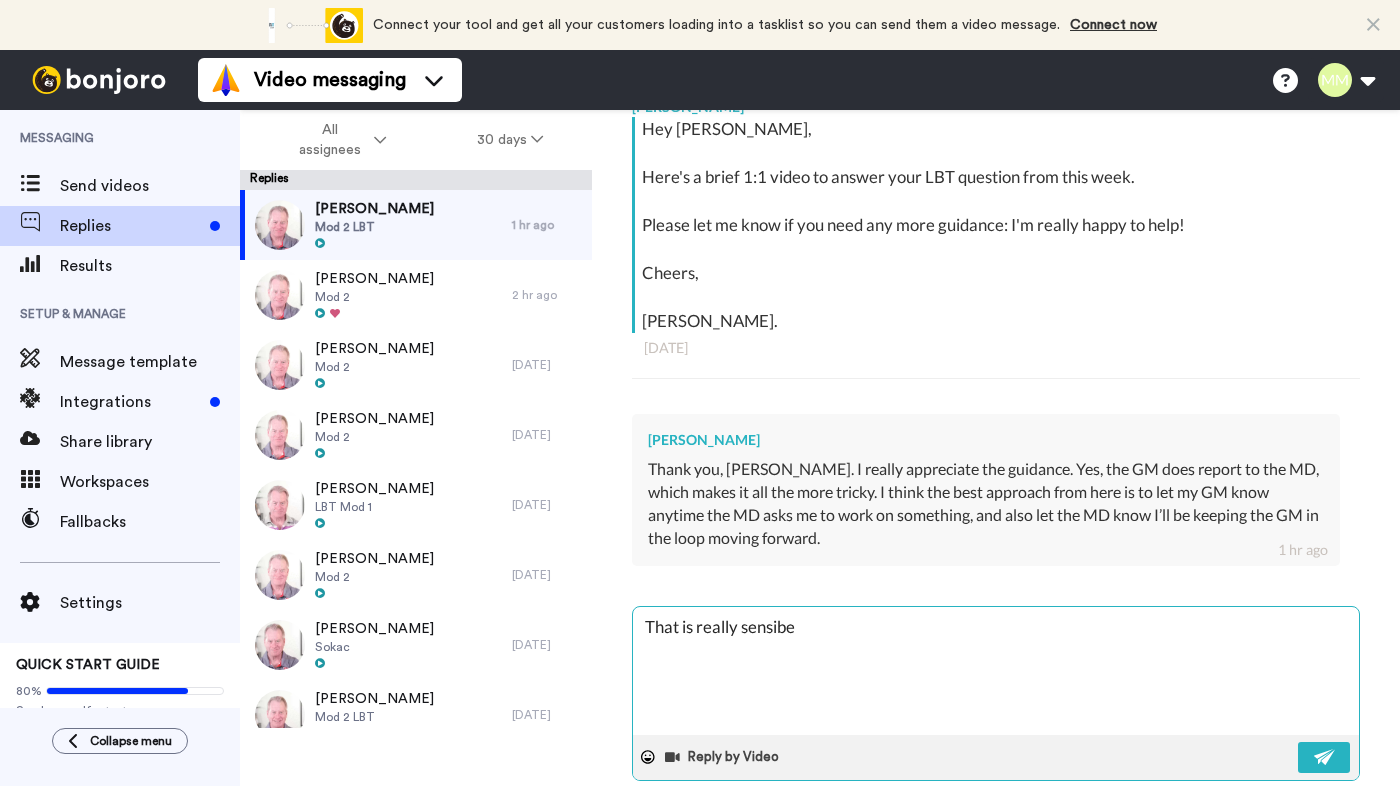 type on "x" 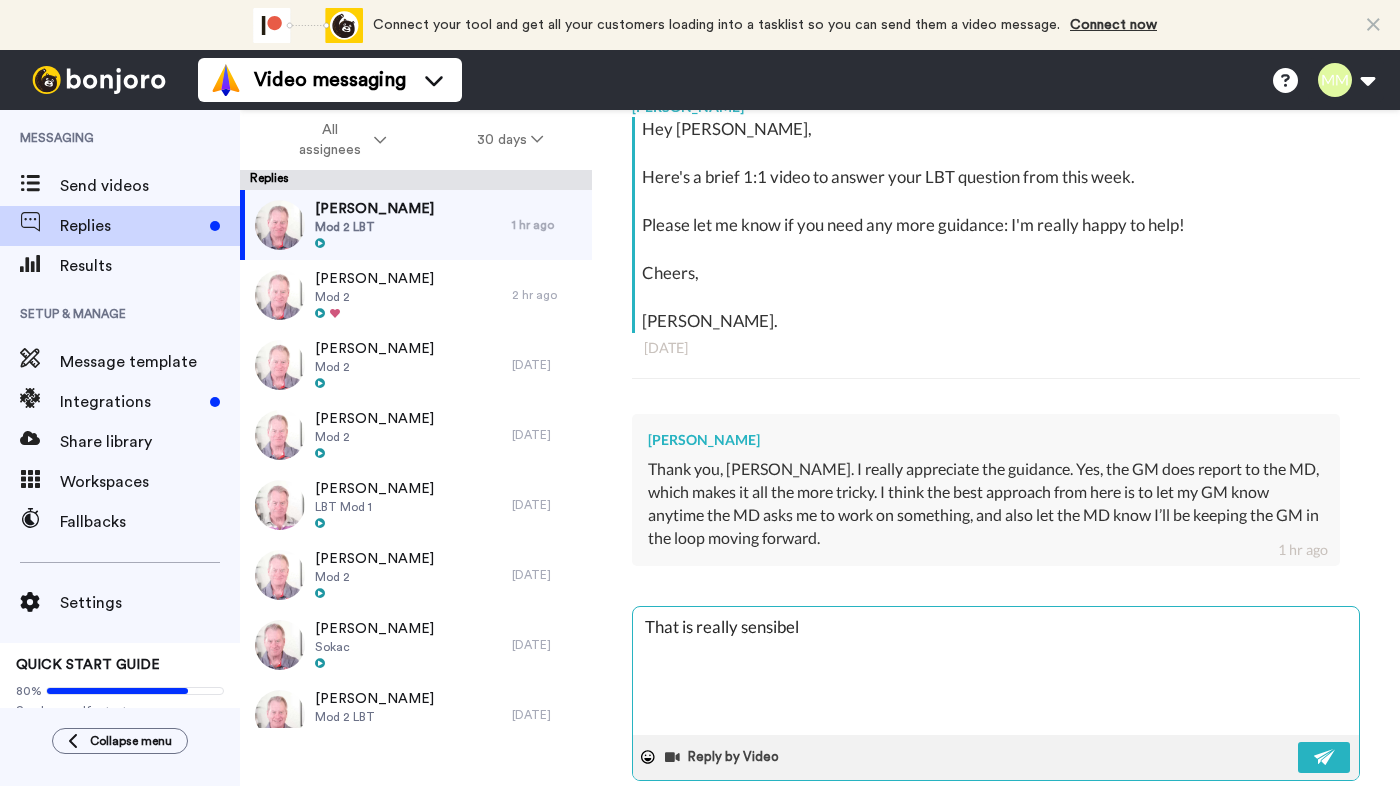 type on "x" 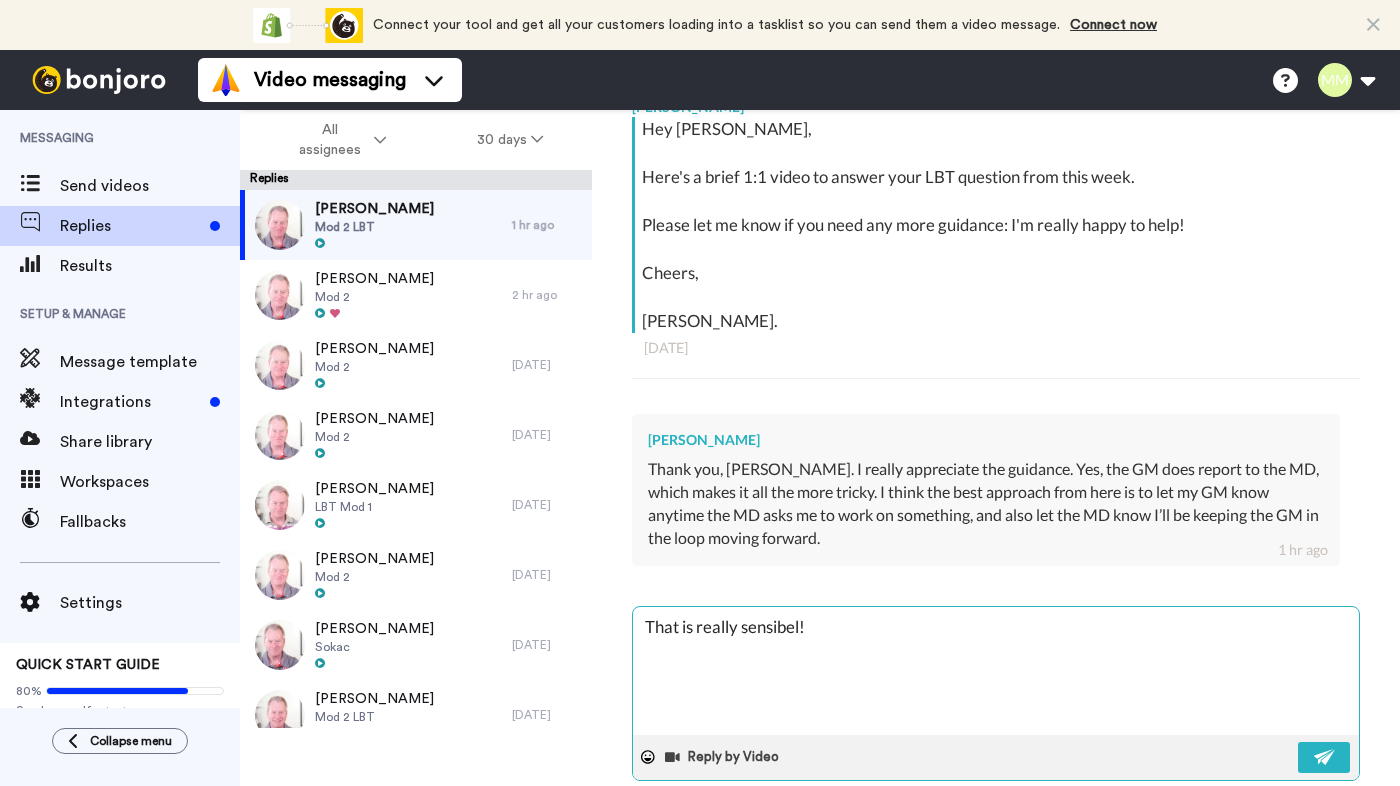 type on "x" 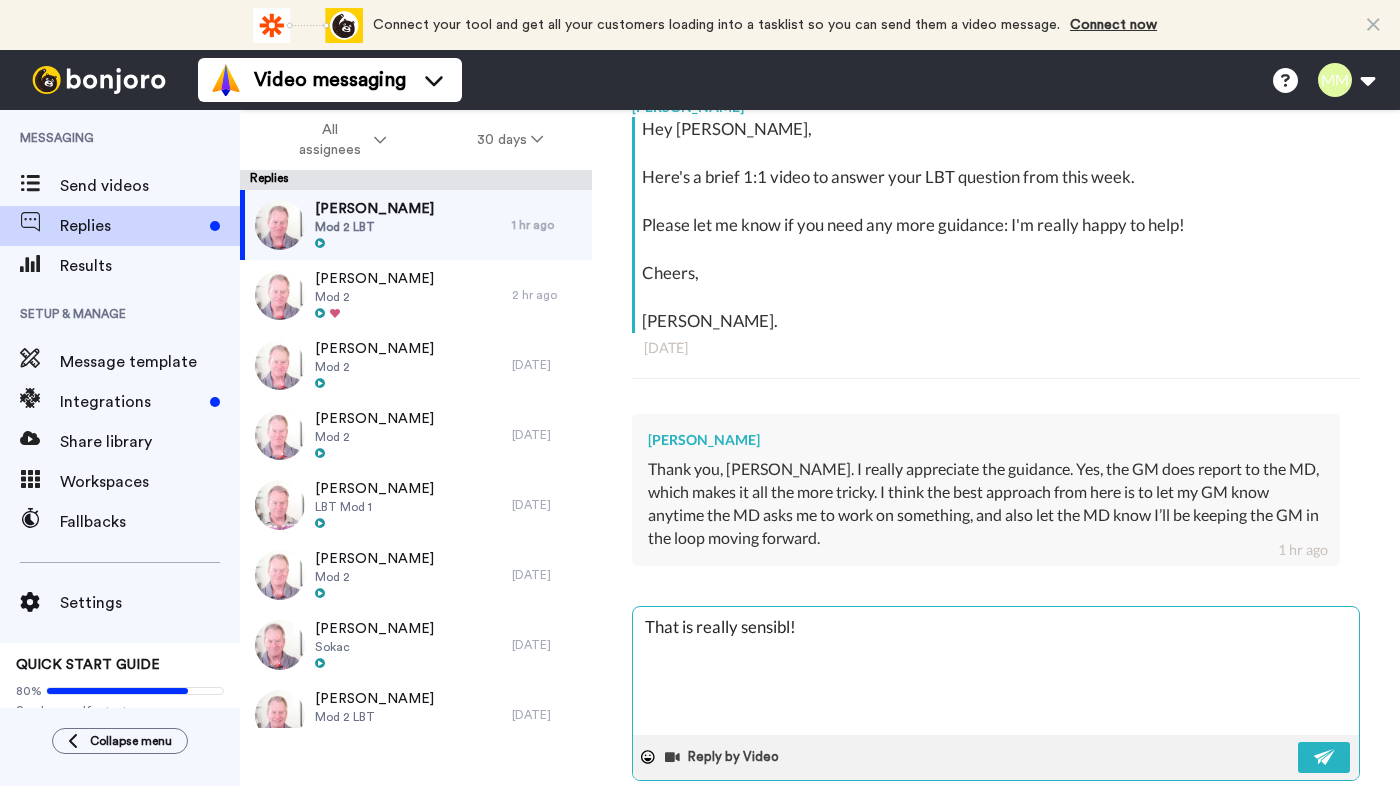type on "x" 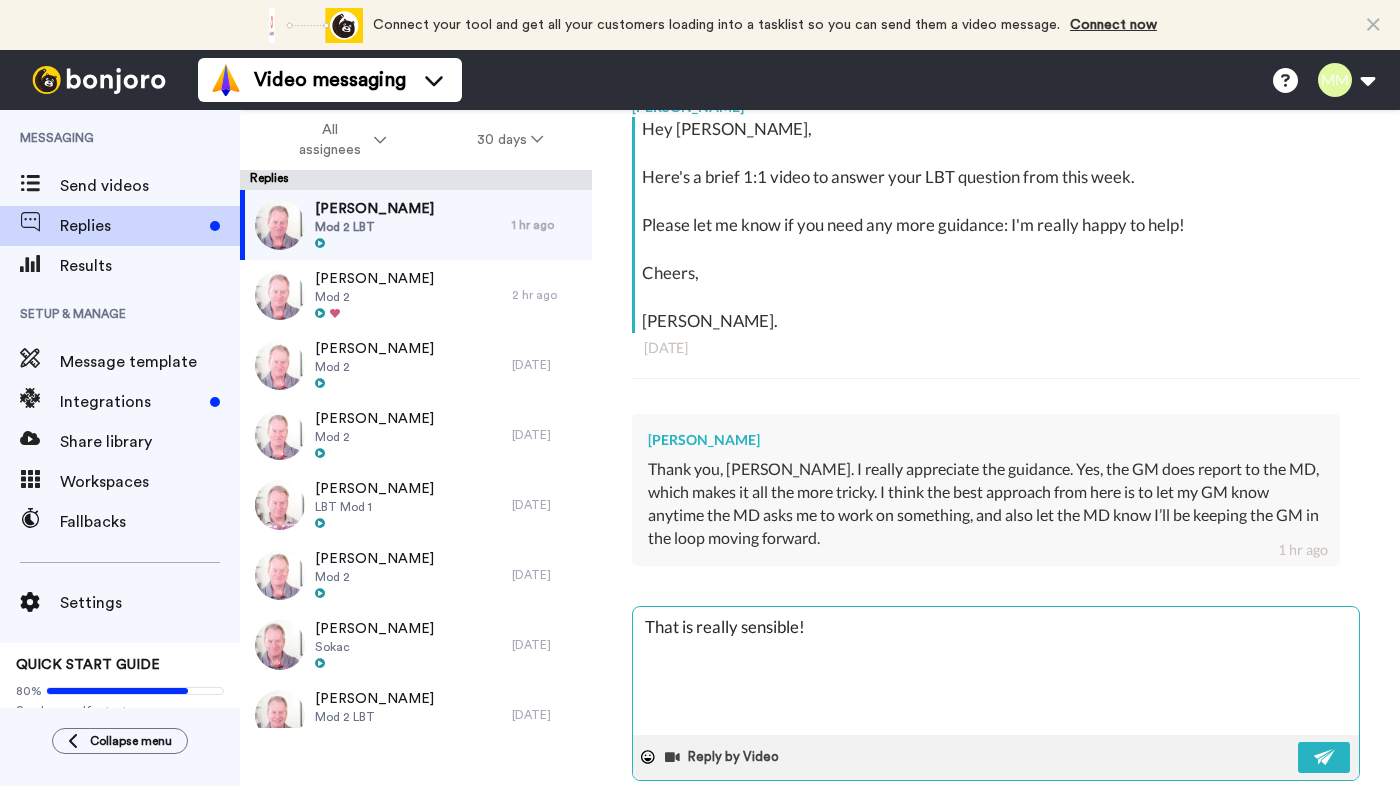 type on "x" 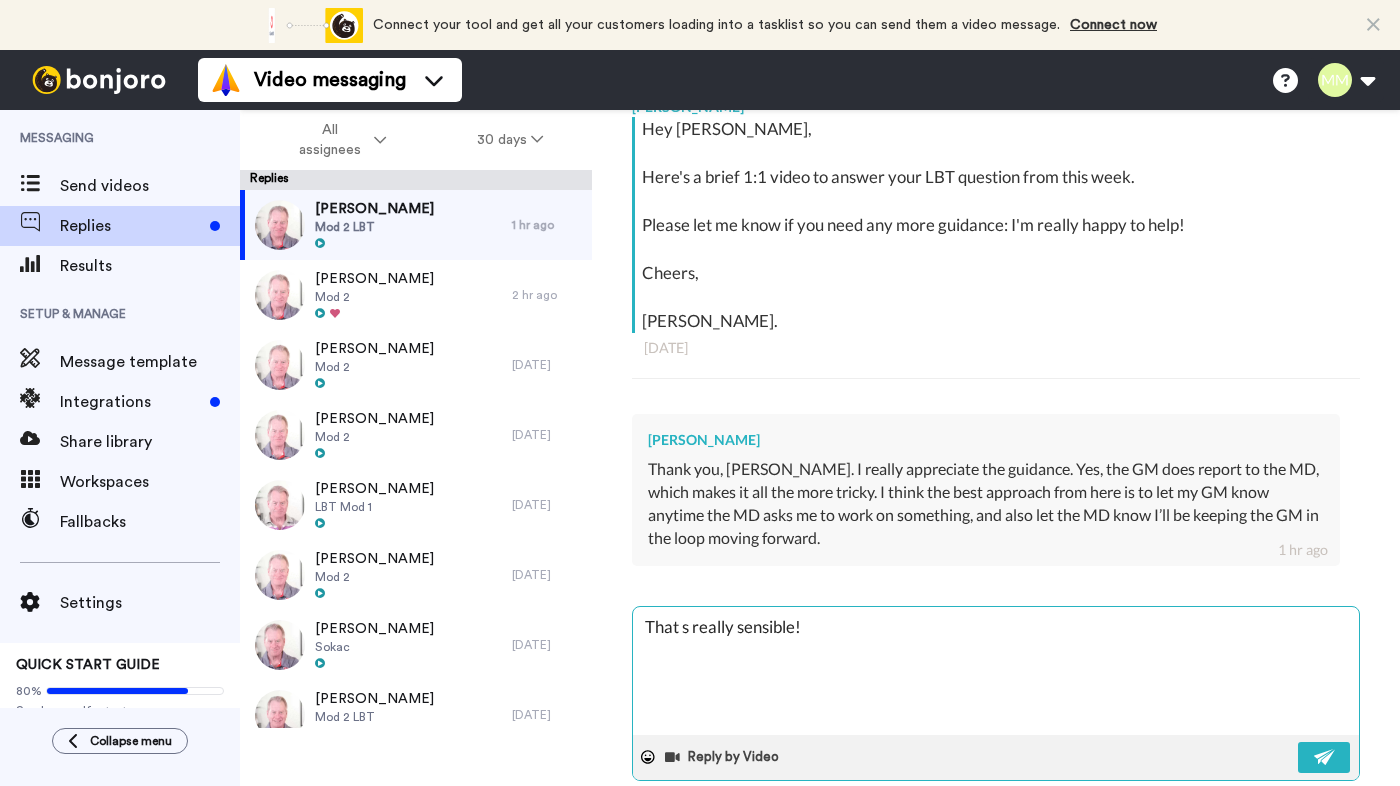 type on "x" 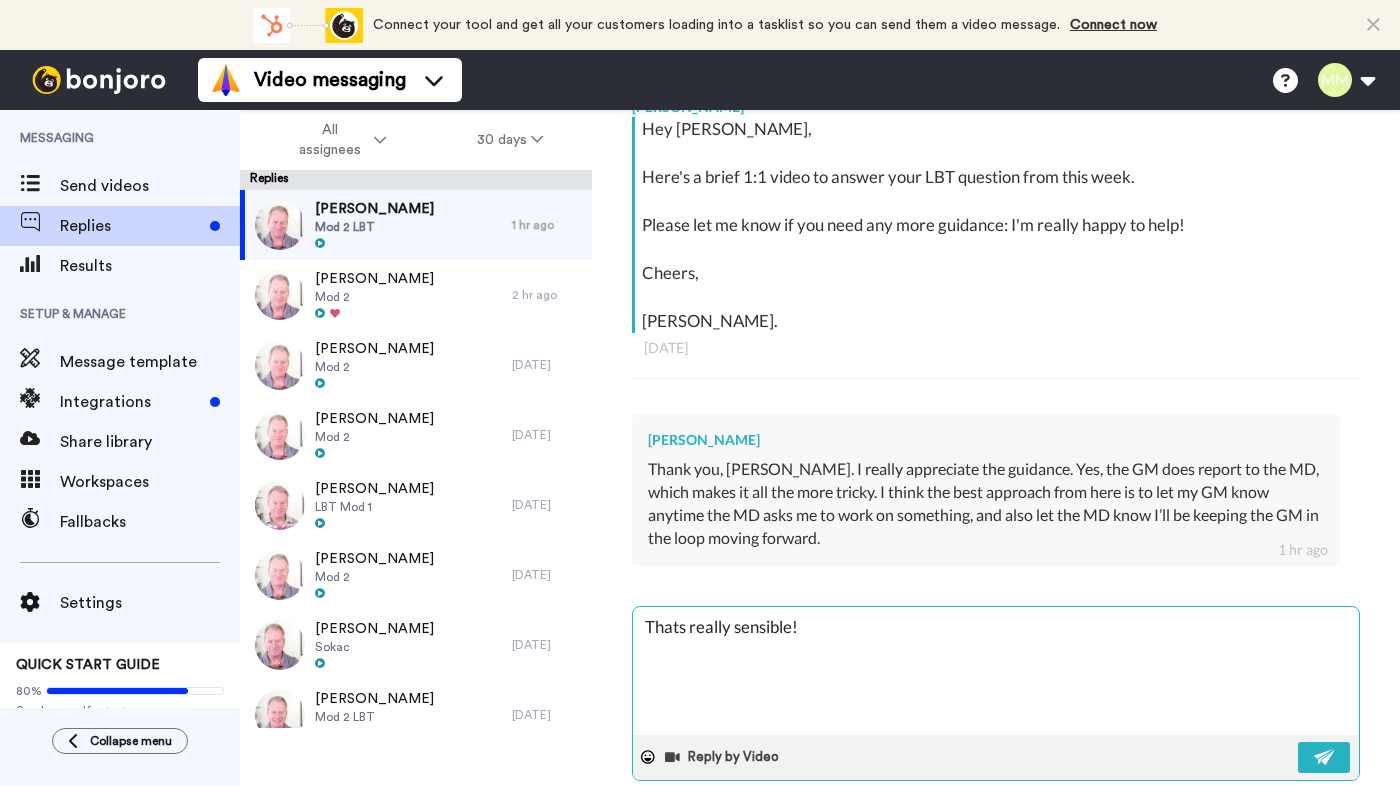 type on "x" 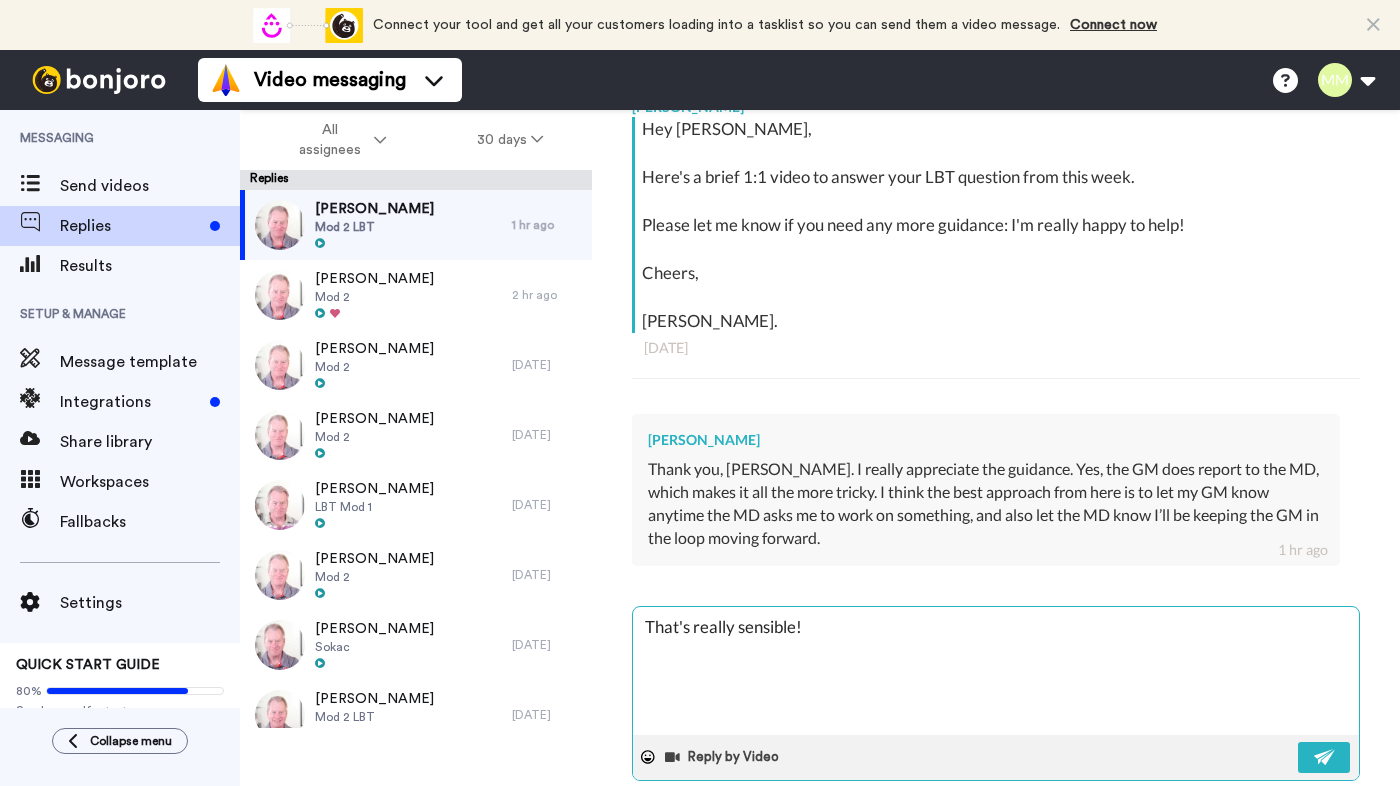 type on "x" 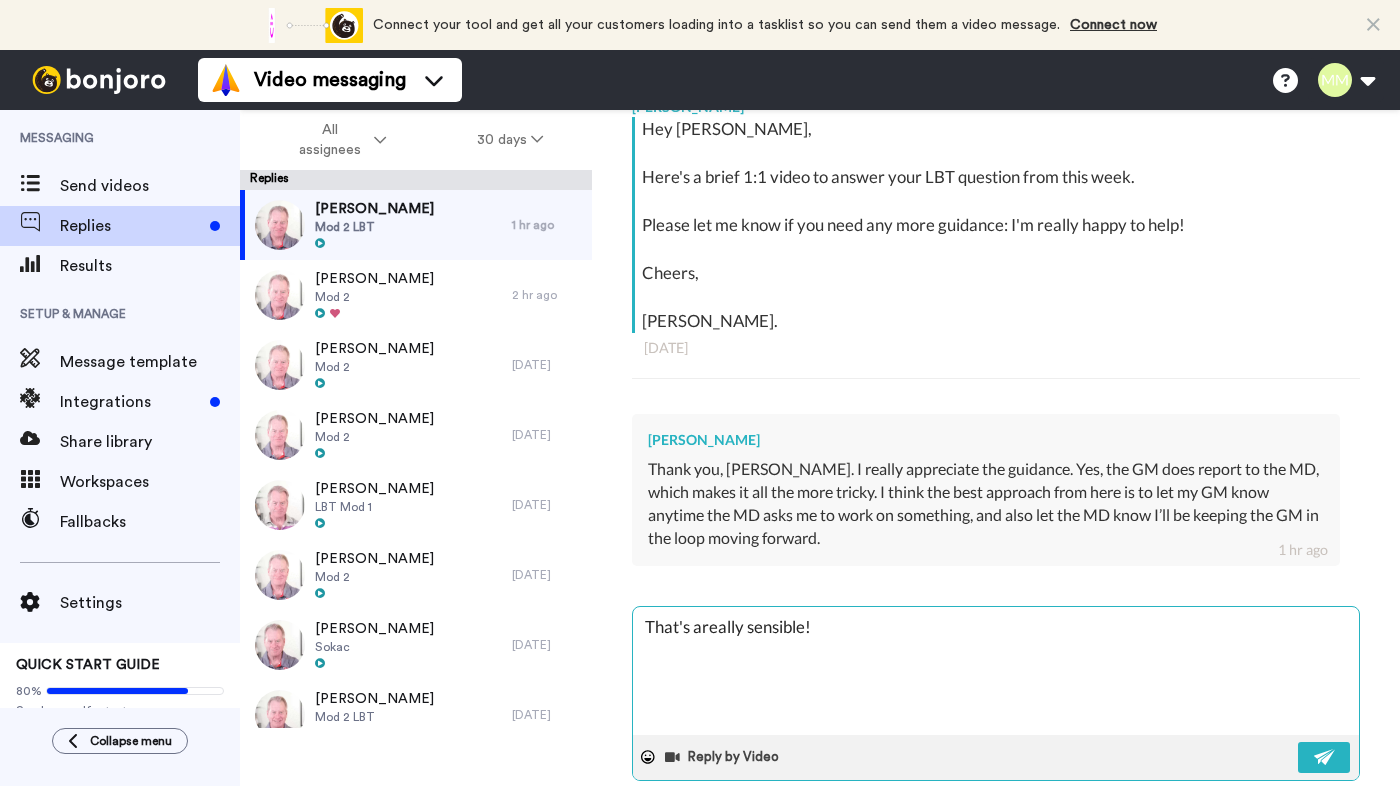 type on "x" 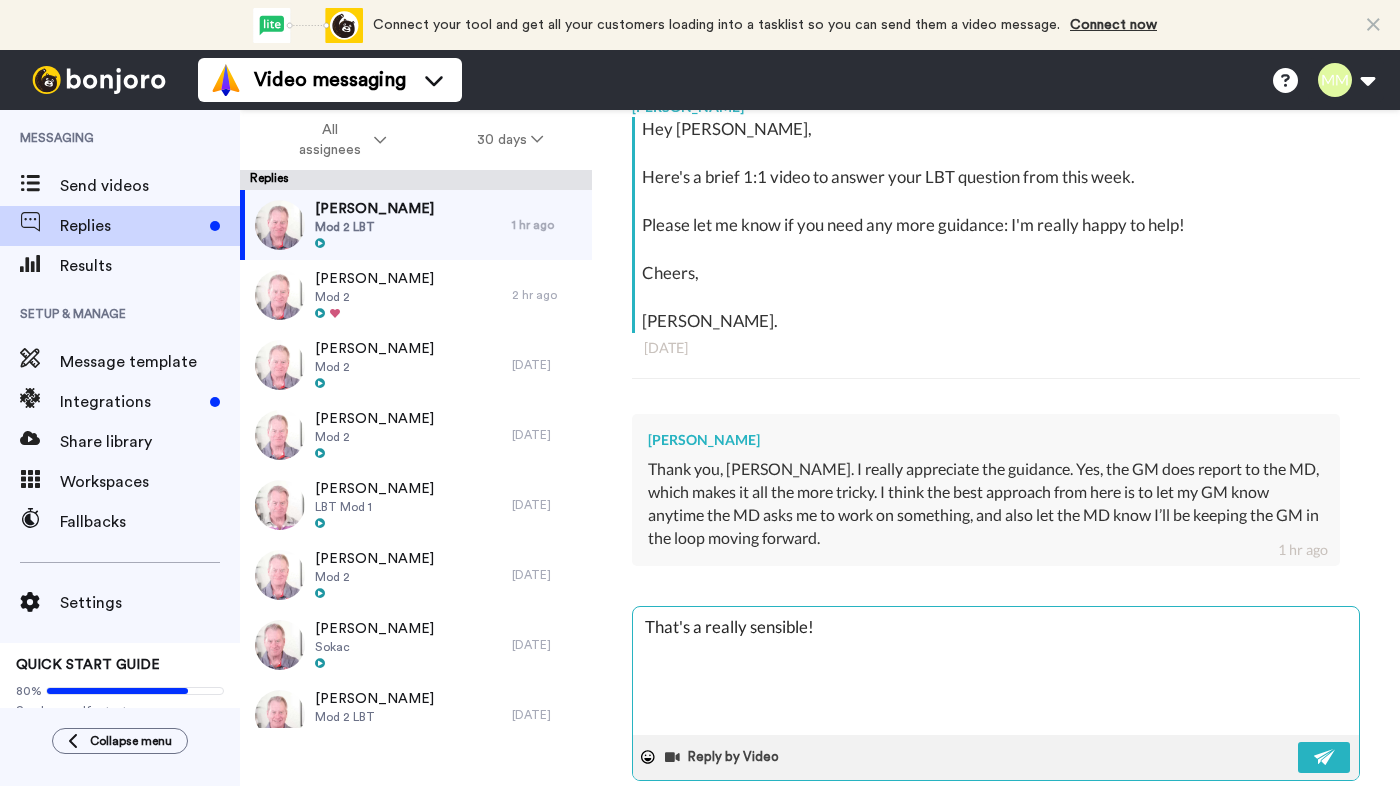type on "x" 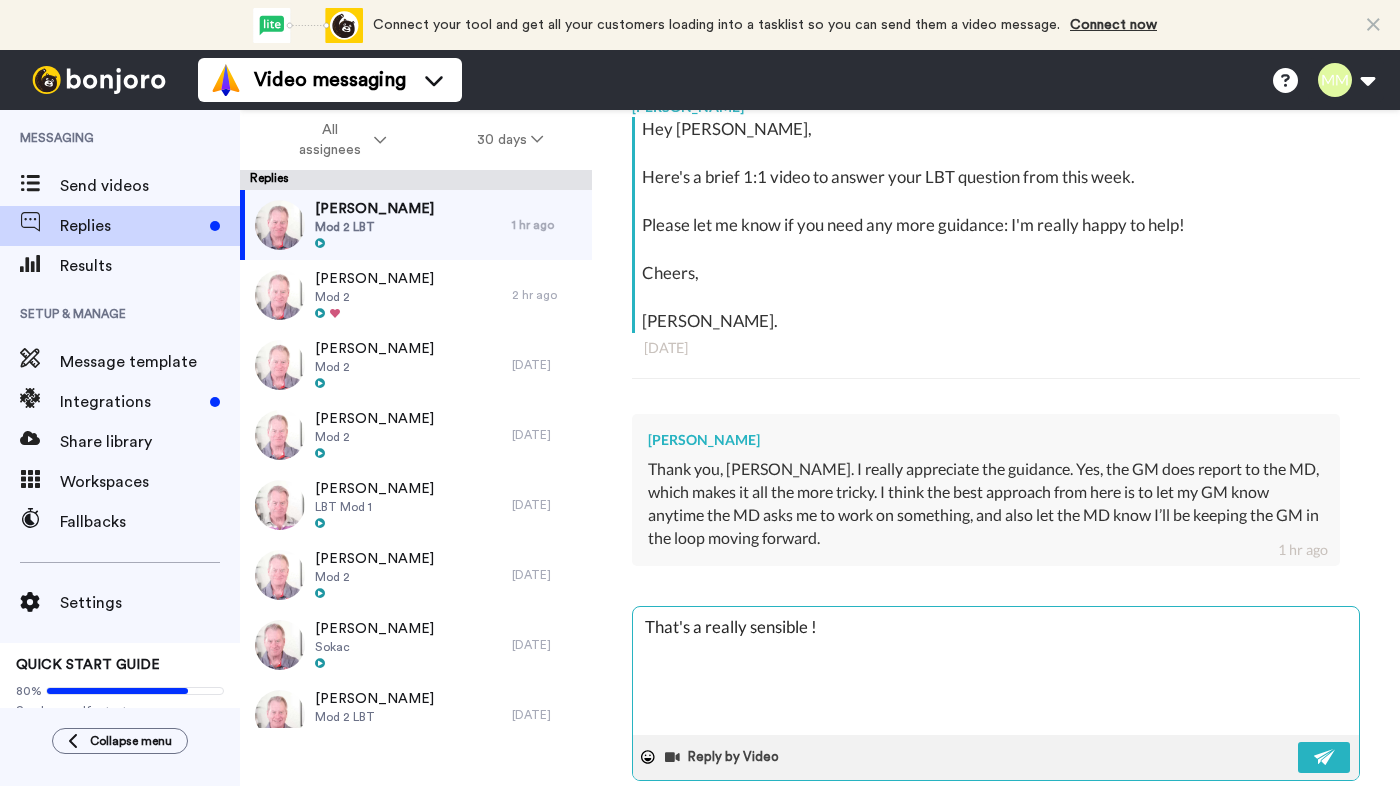 type on "x" 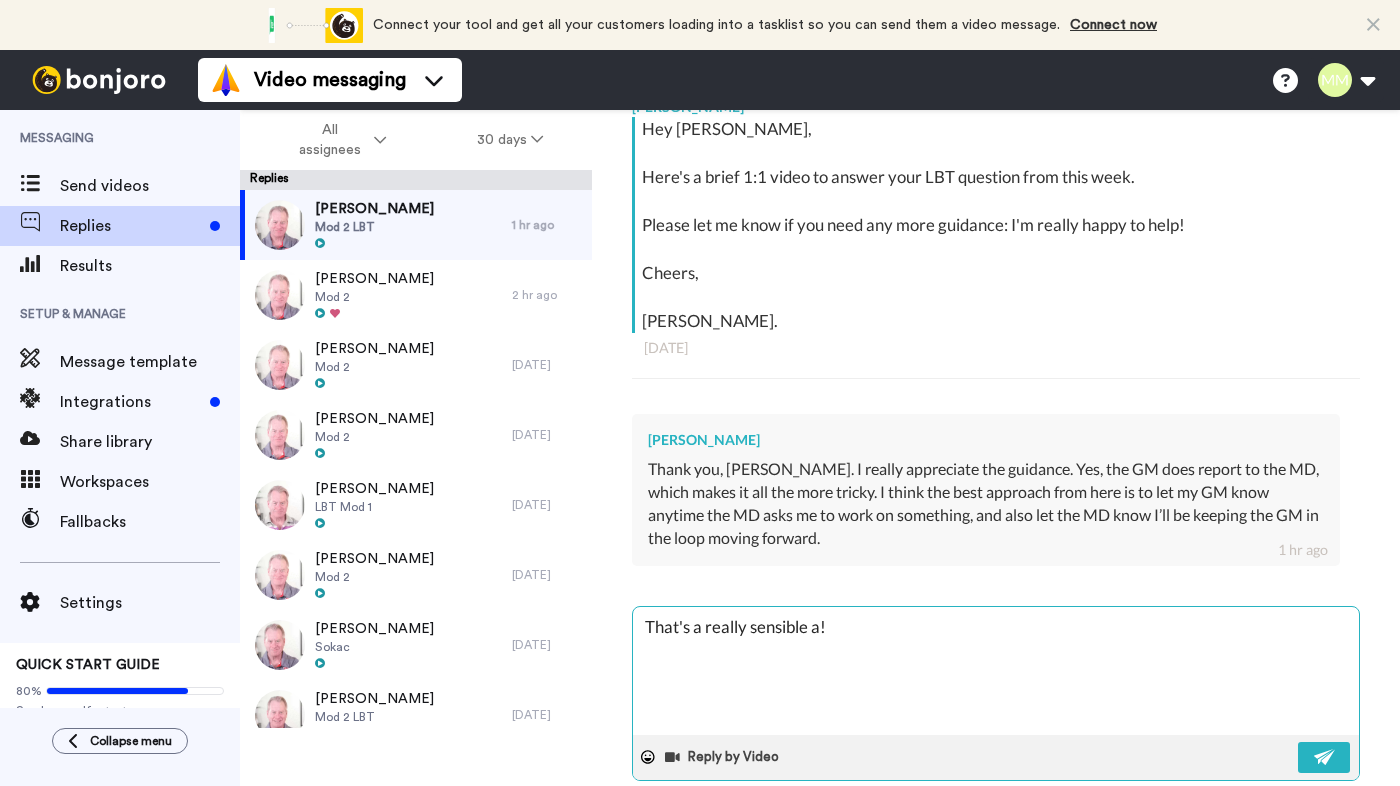 type on "x" 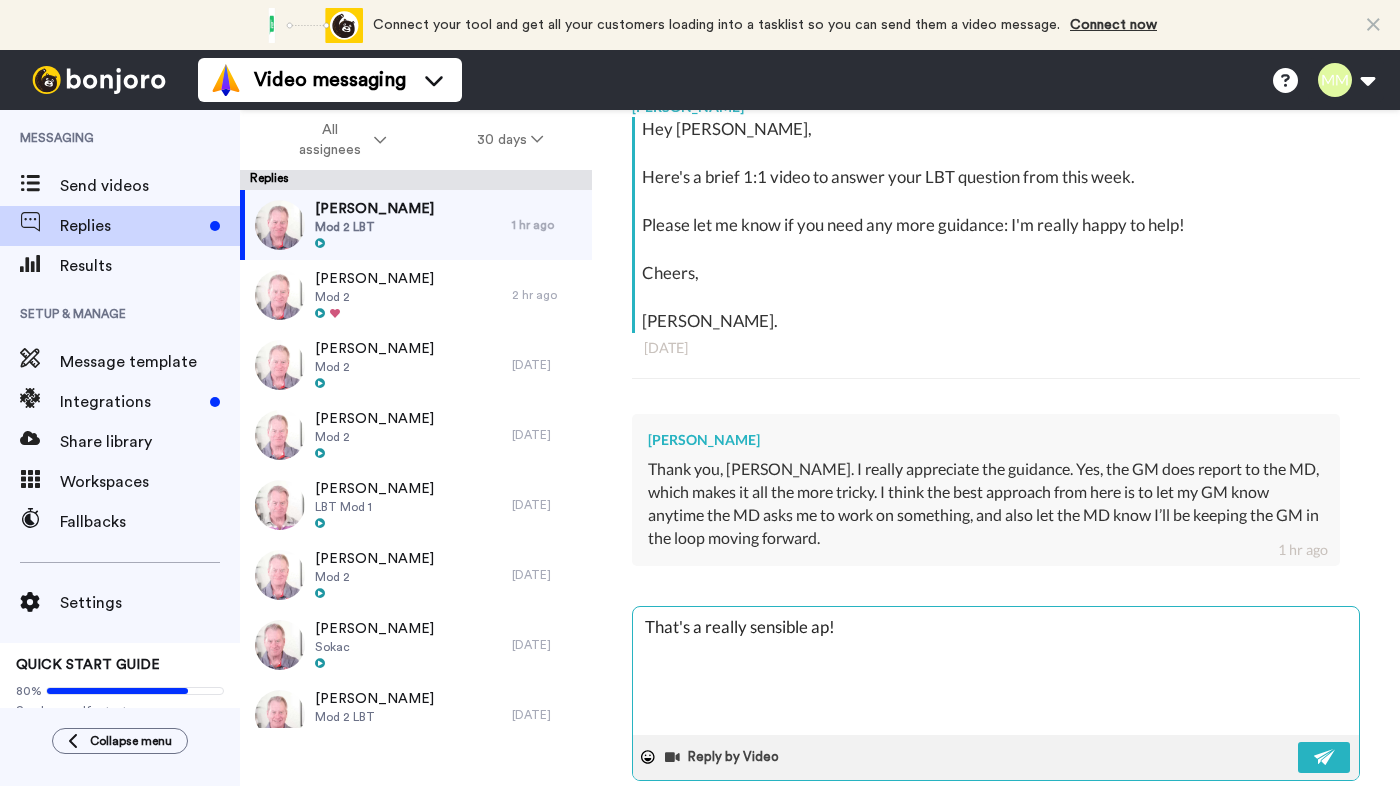 type on "x" 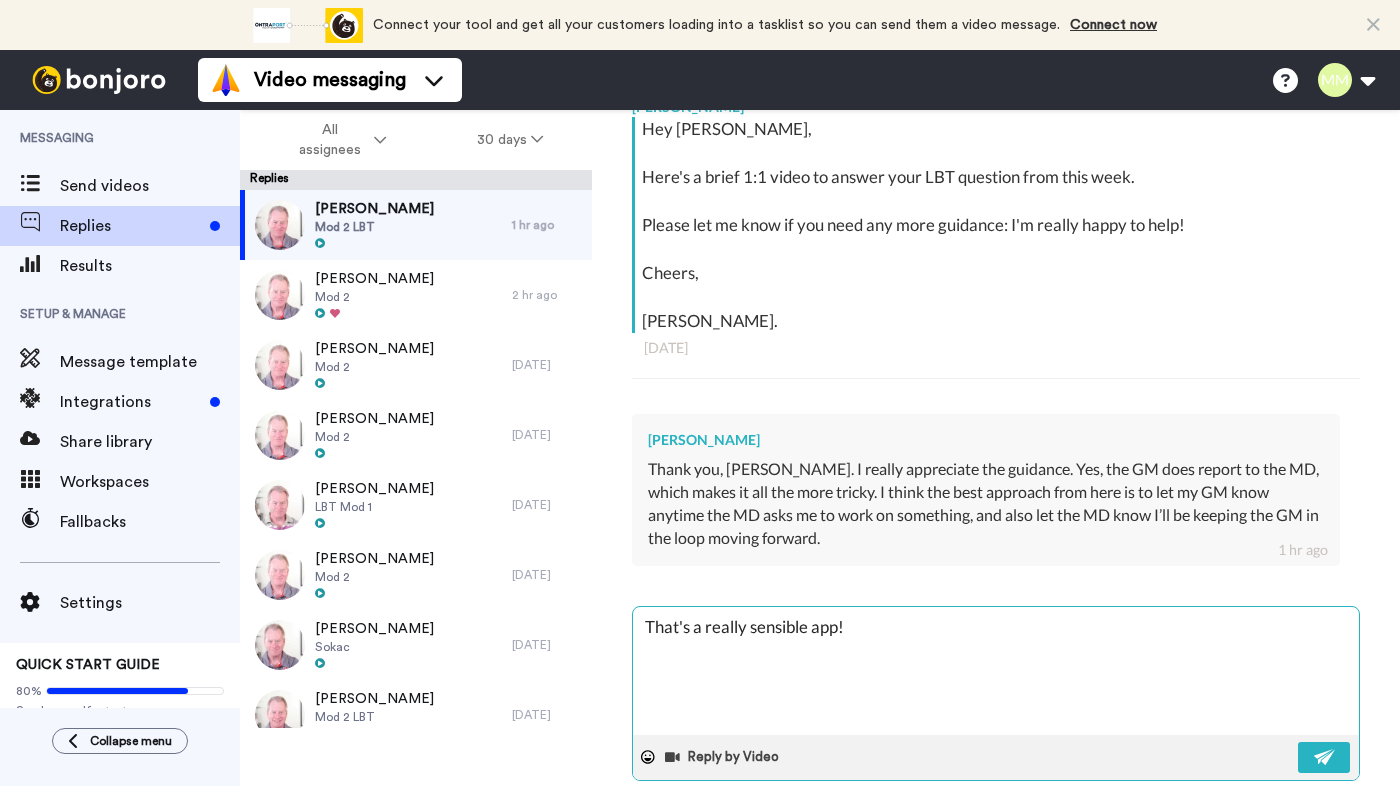 type on "That's a really sensible appr!" 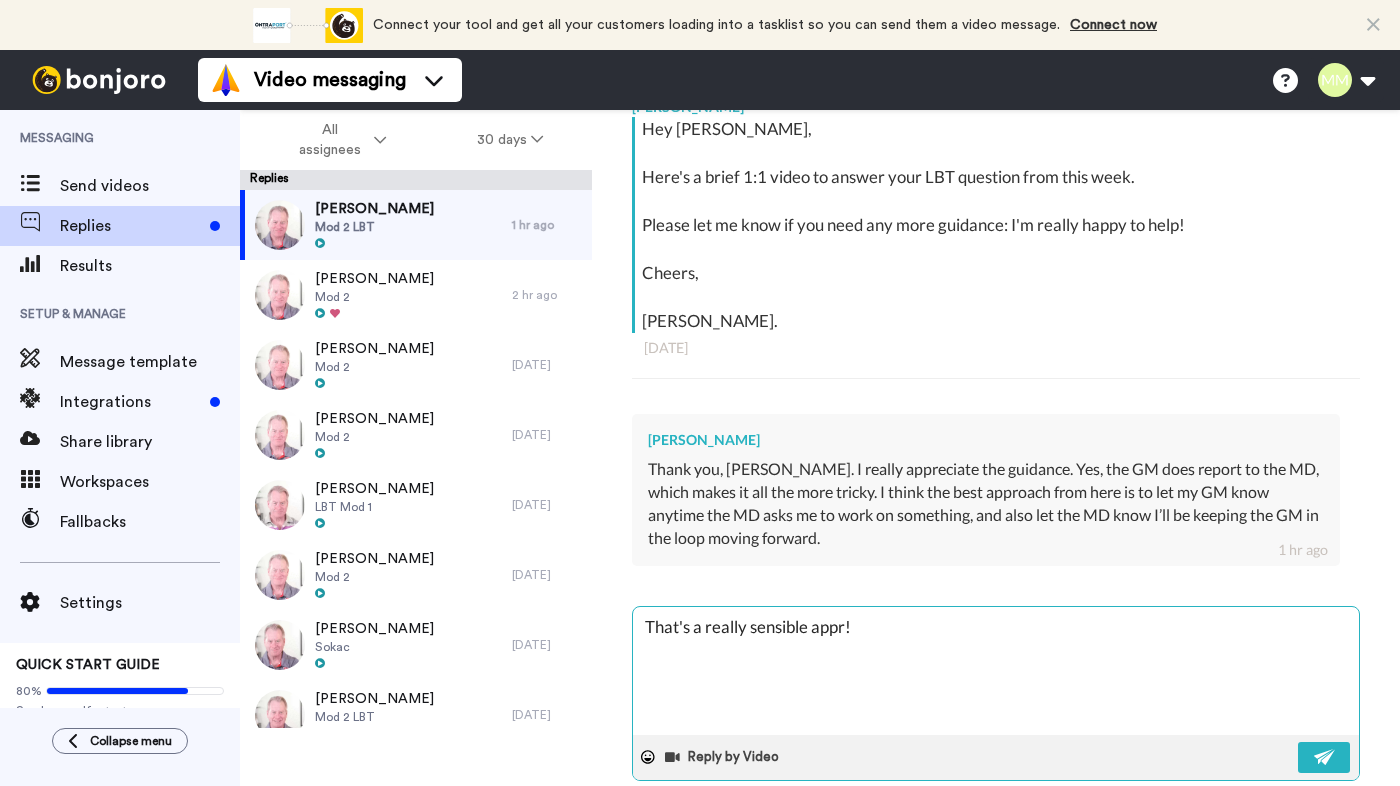 type on "x" 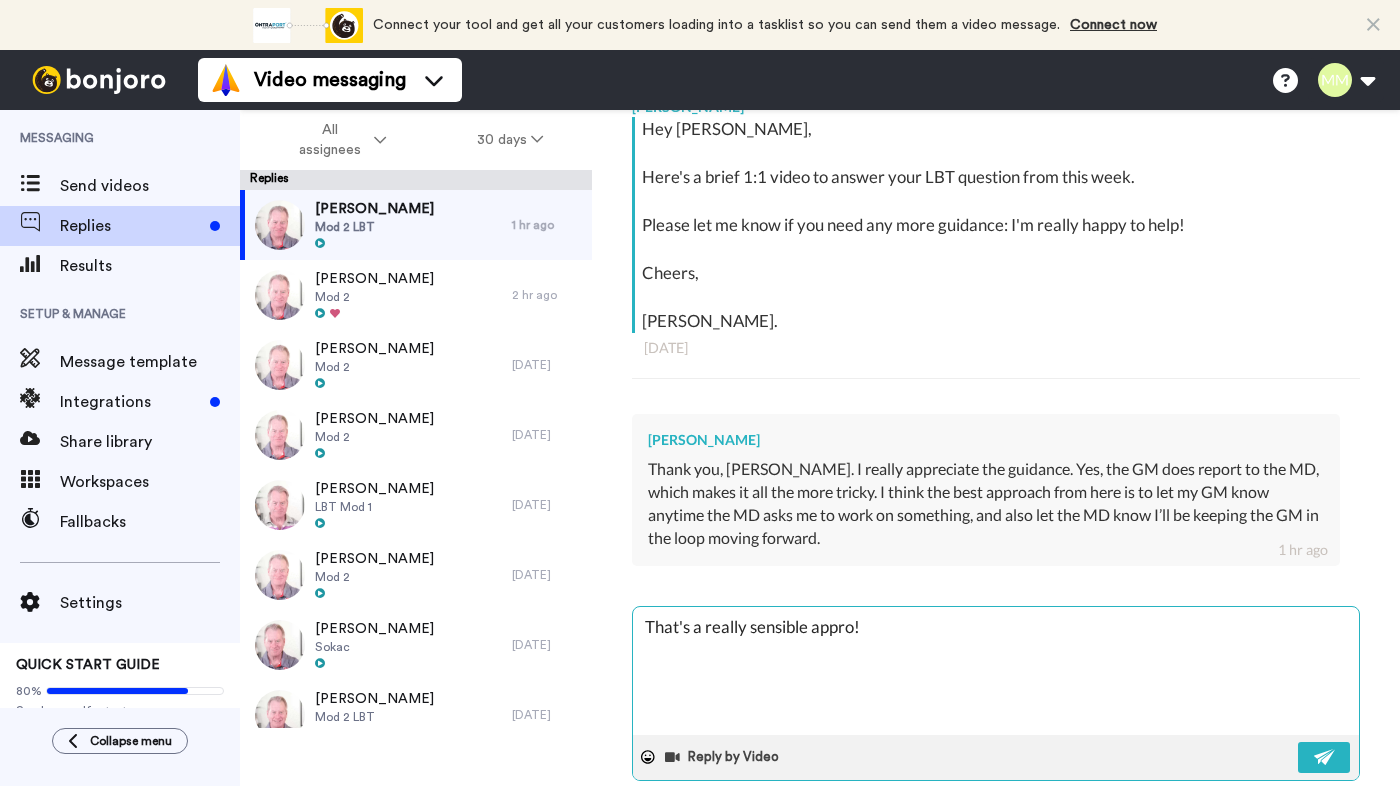 type on "x" 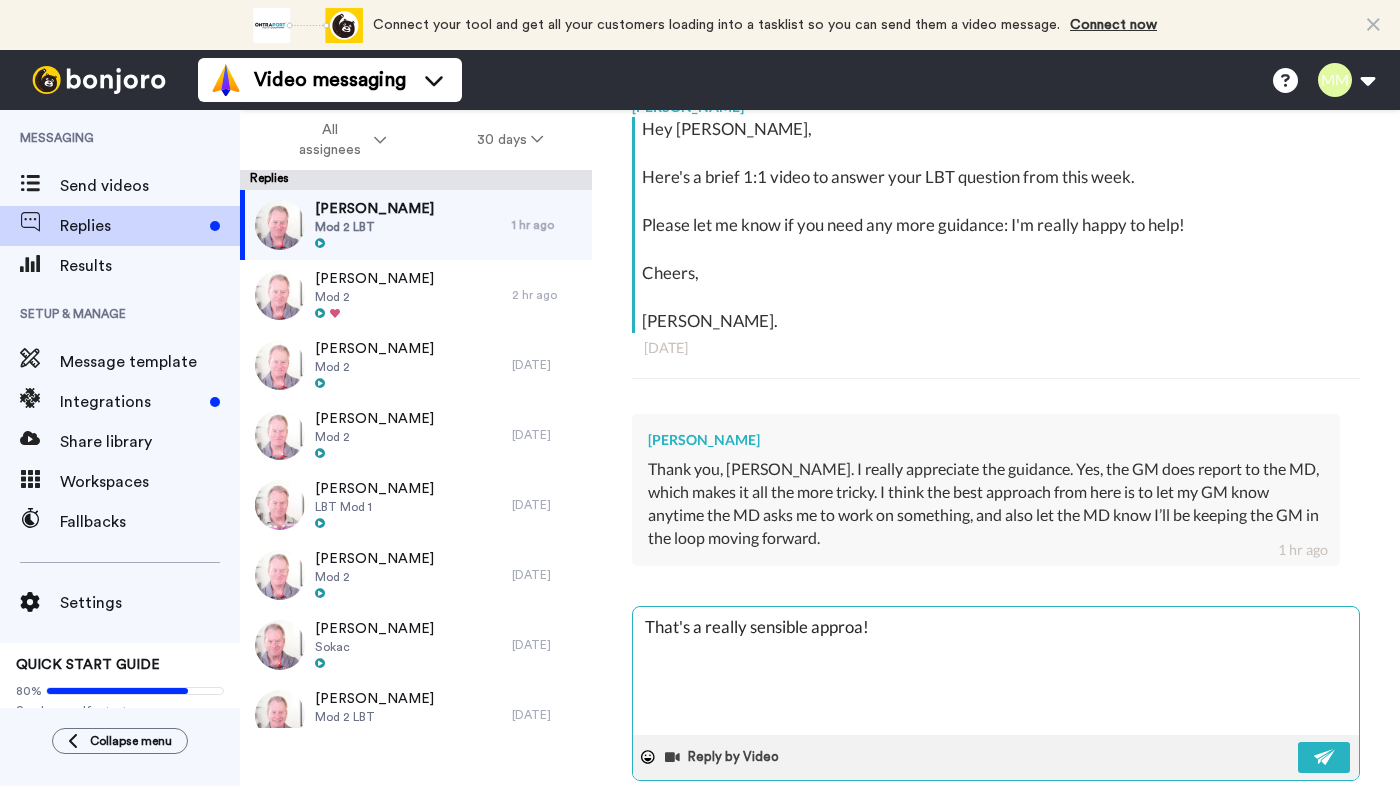 type on "x" 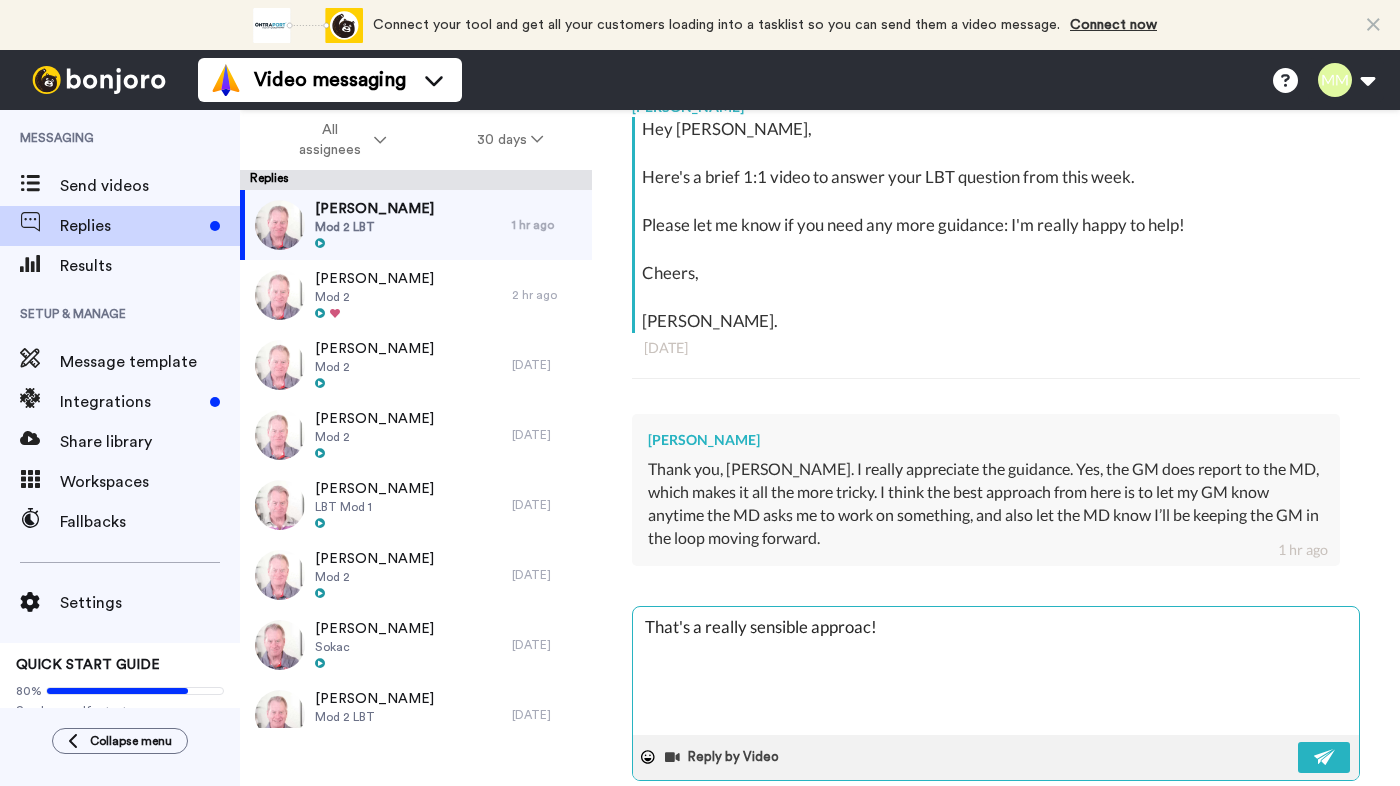 type on "x" 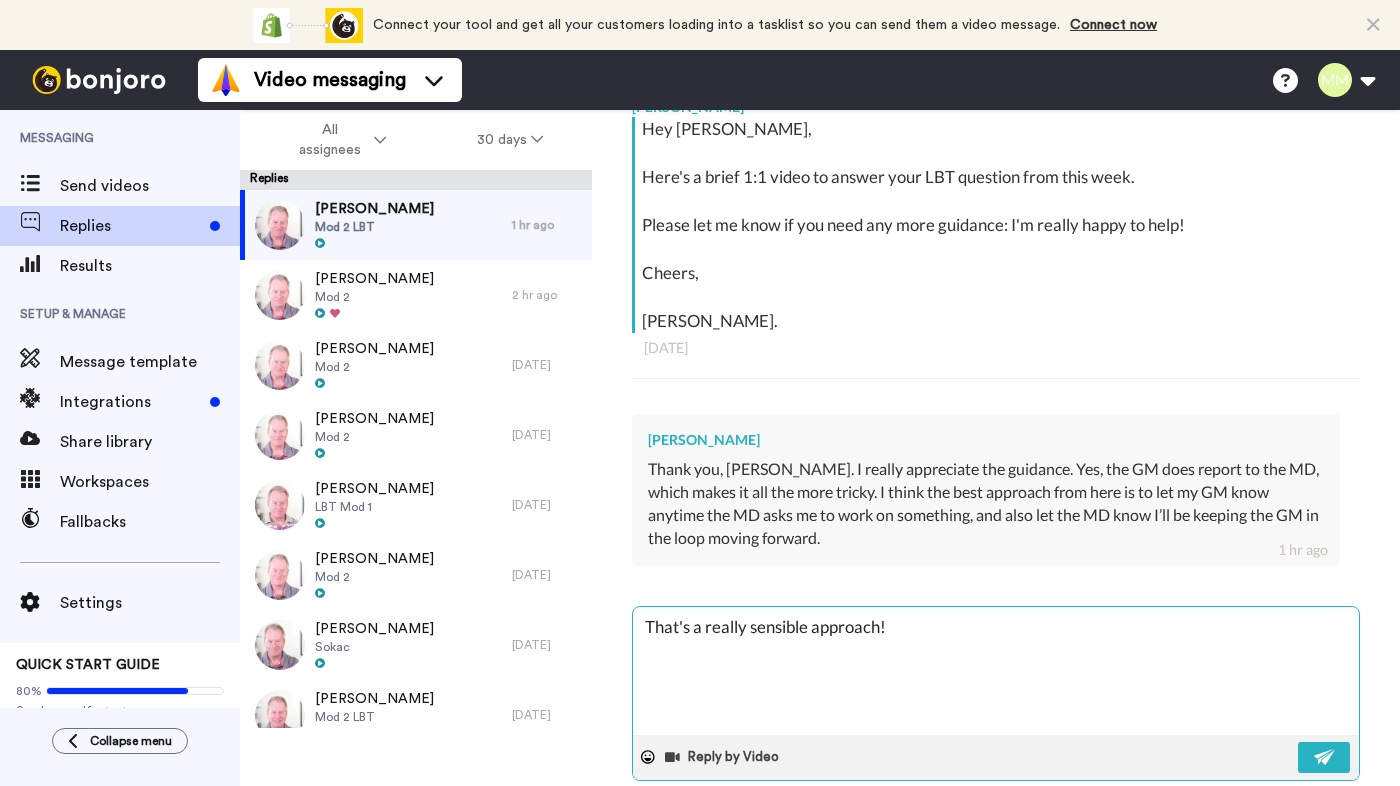 type on "x" 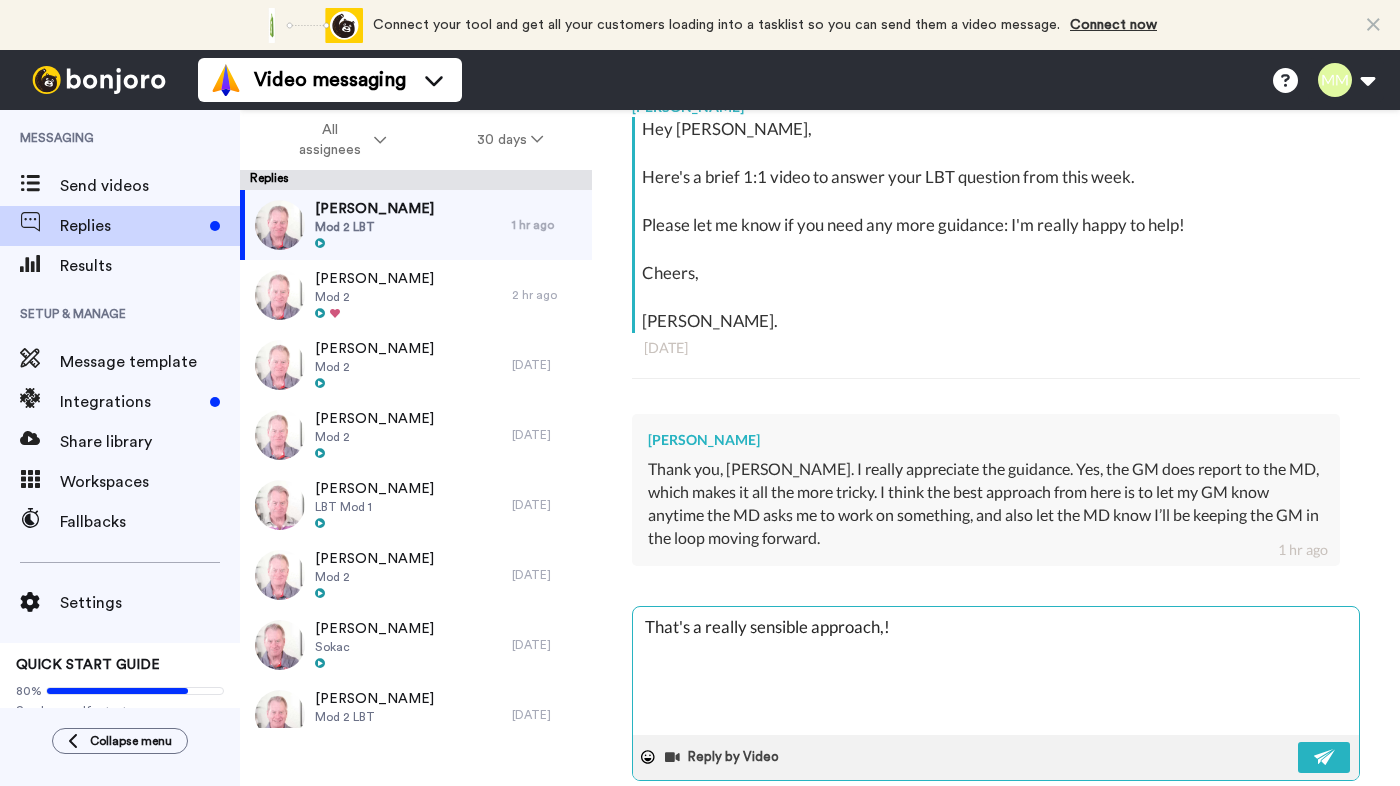 type on "x" 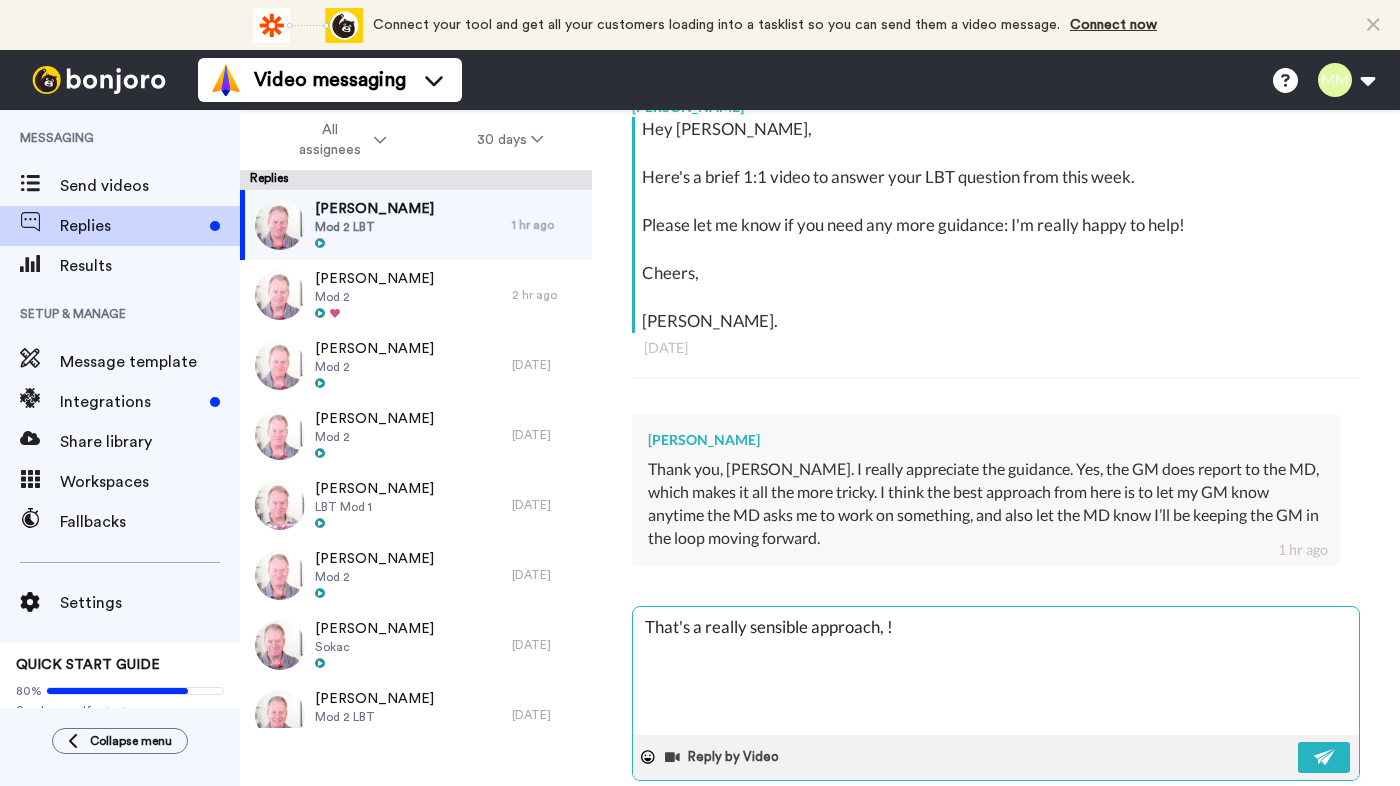 type on "x" 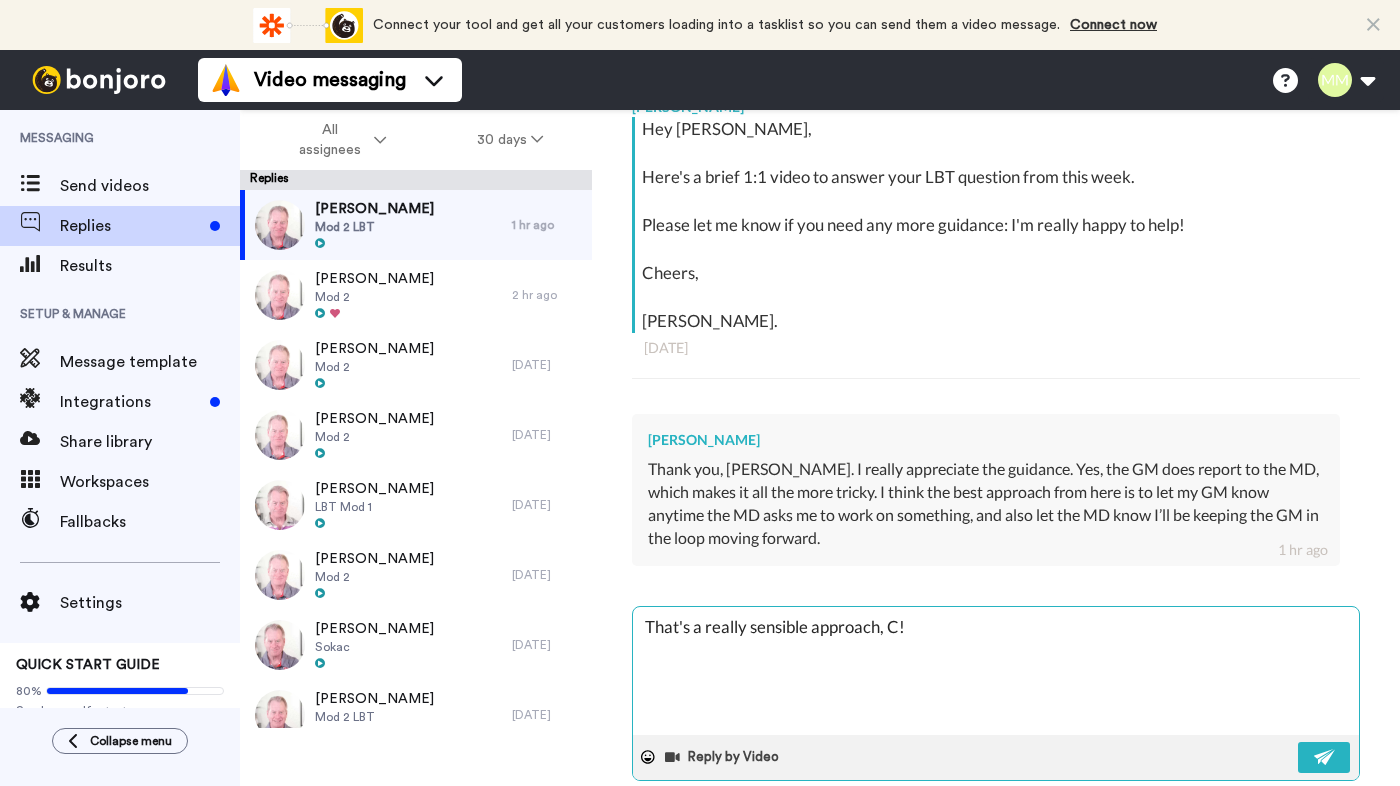 type on "x" 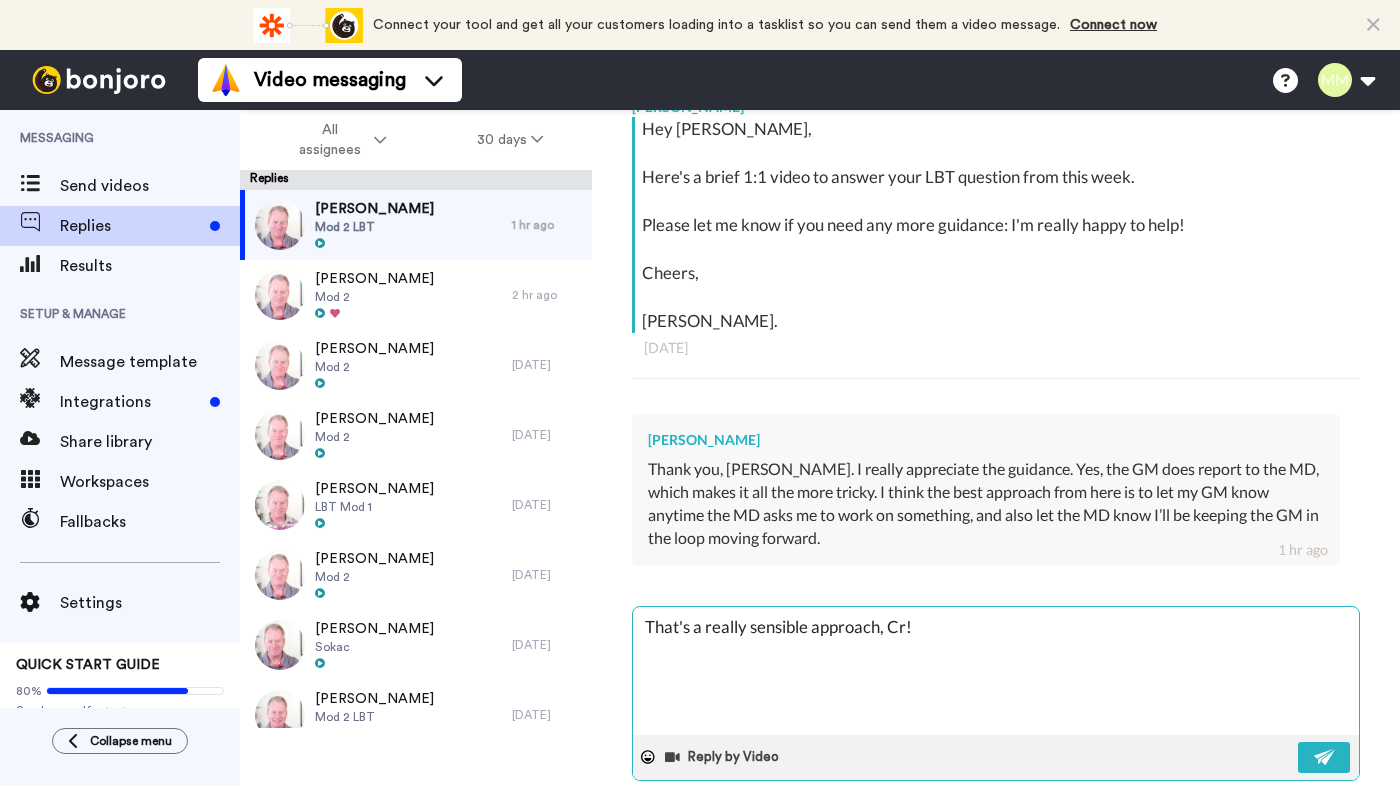 type on "x" 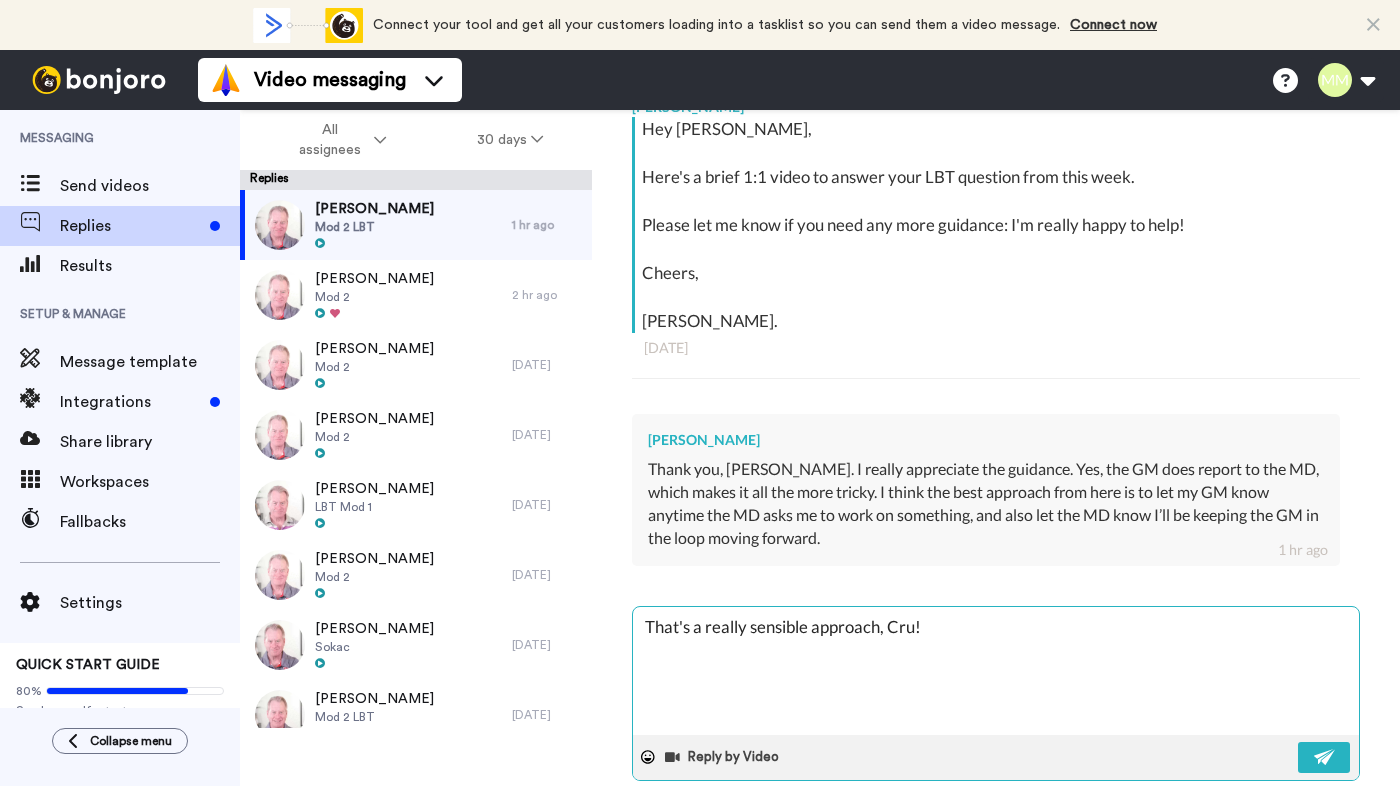 type on "x" 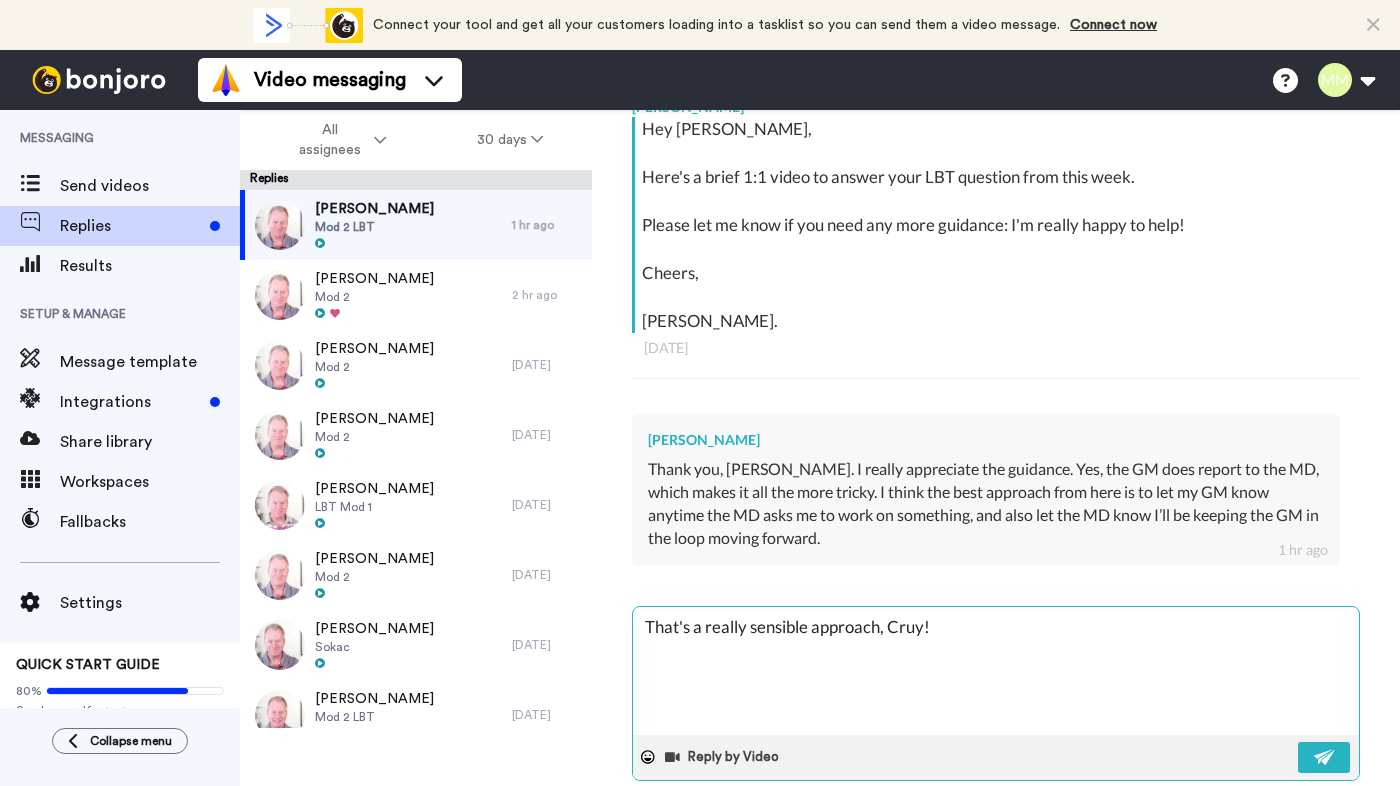 type on "x" 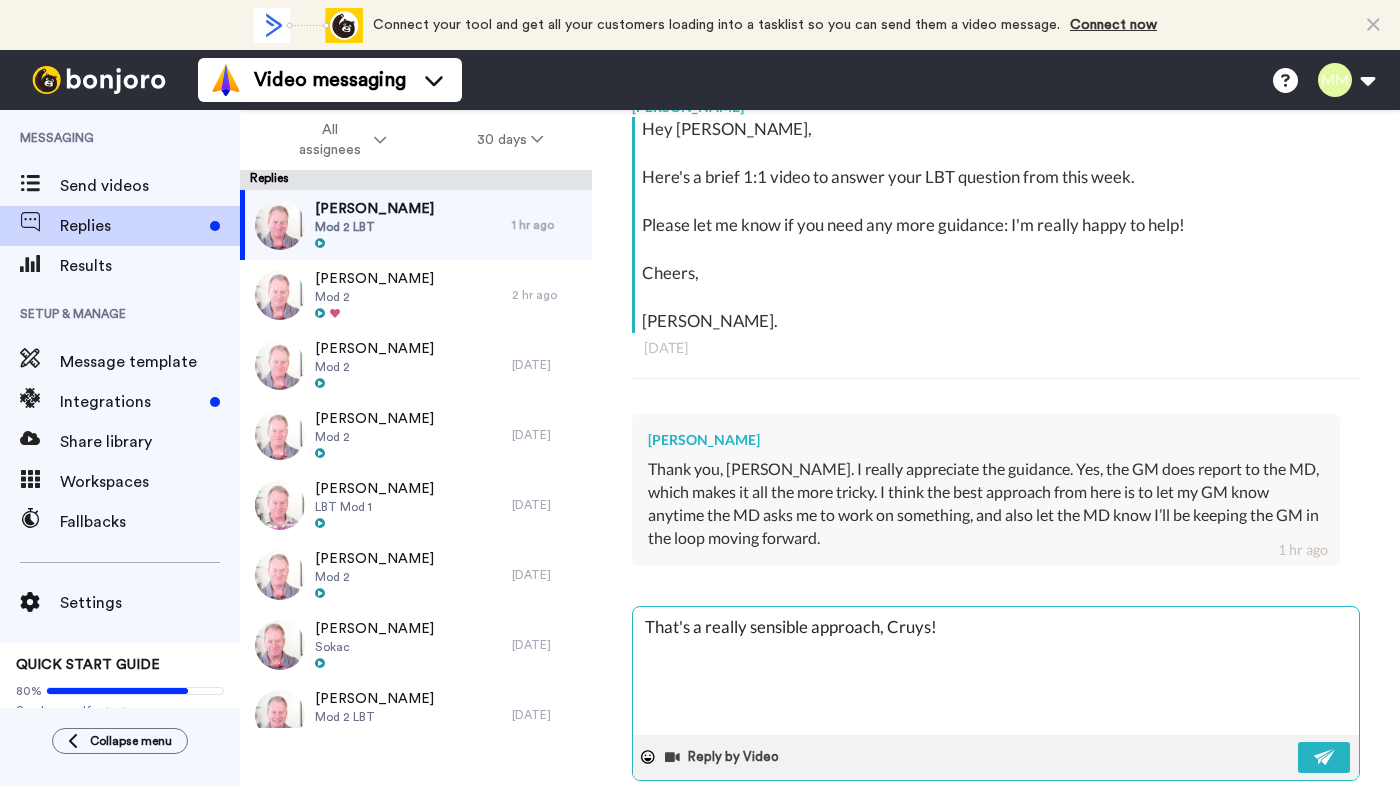 type on "x" 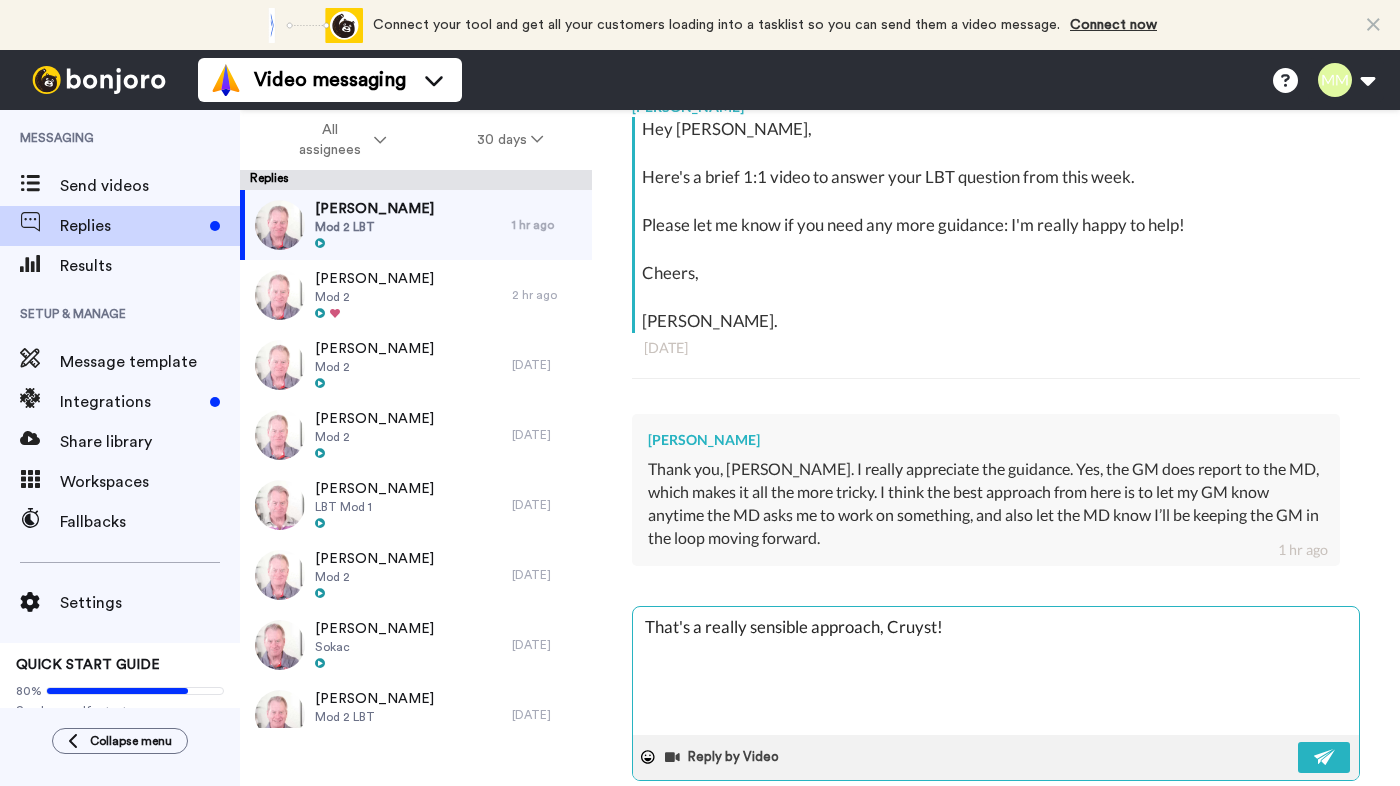 type on "x" 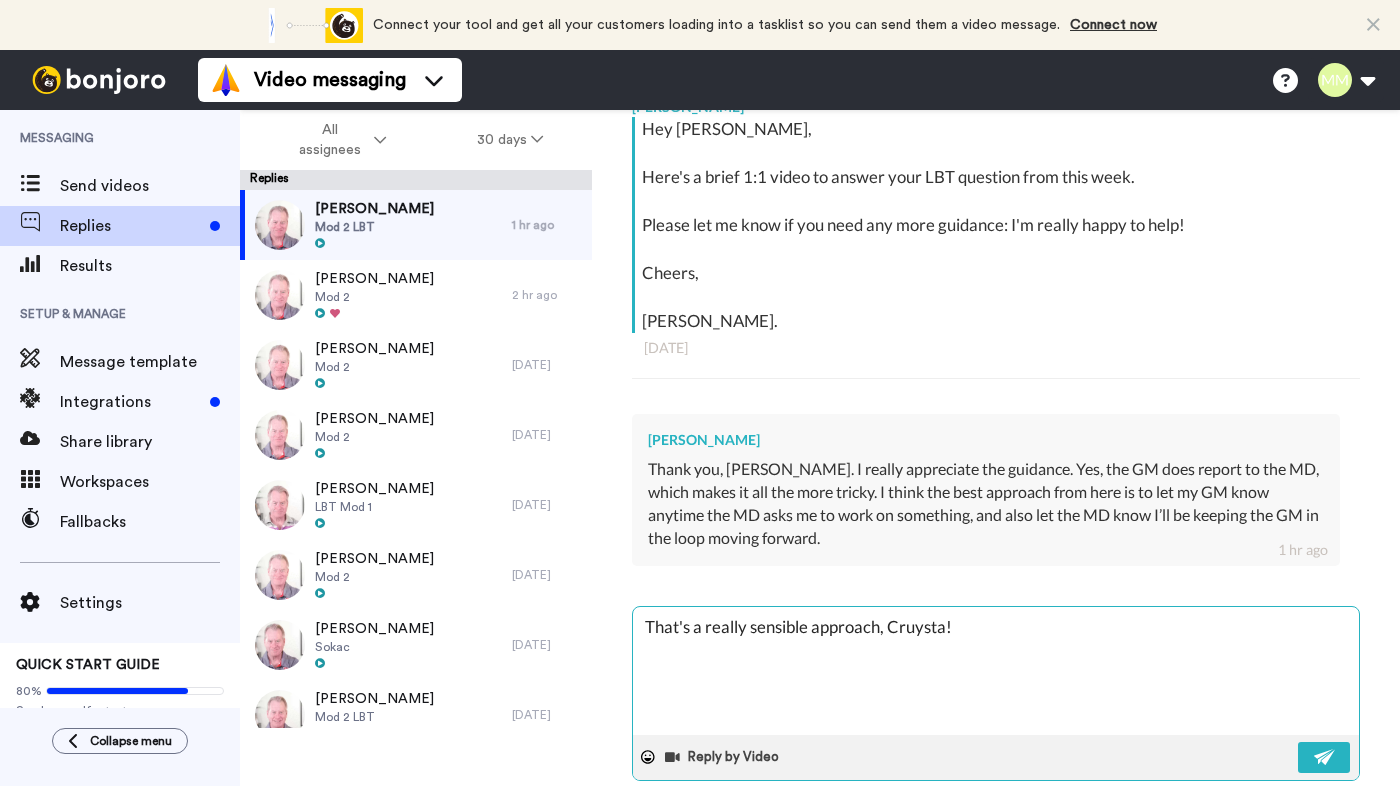 type on "That's a really sensible approach, Cruystal!" 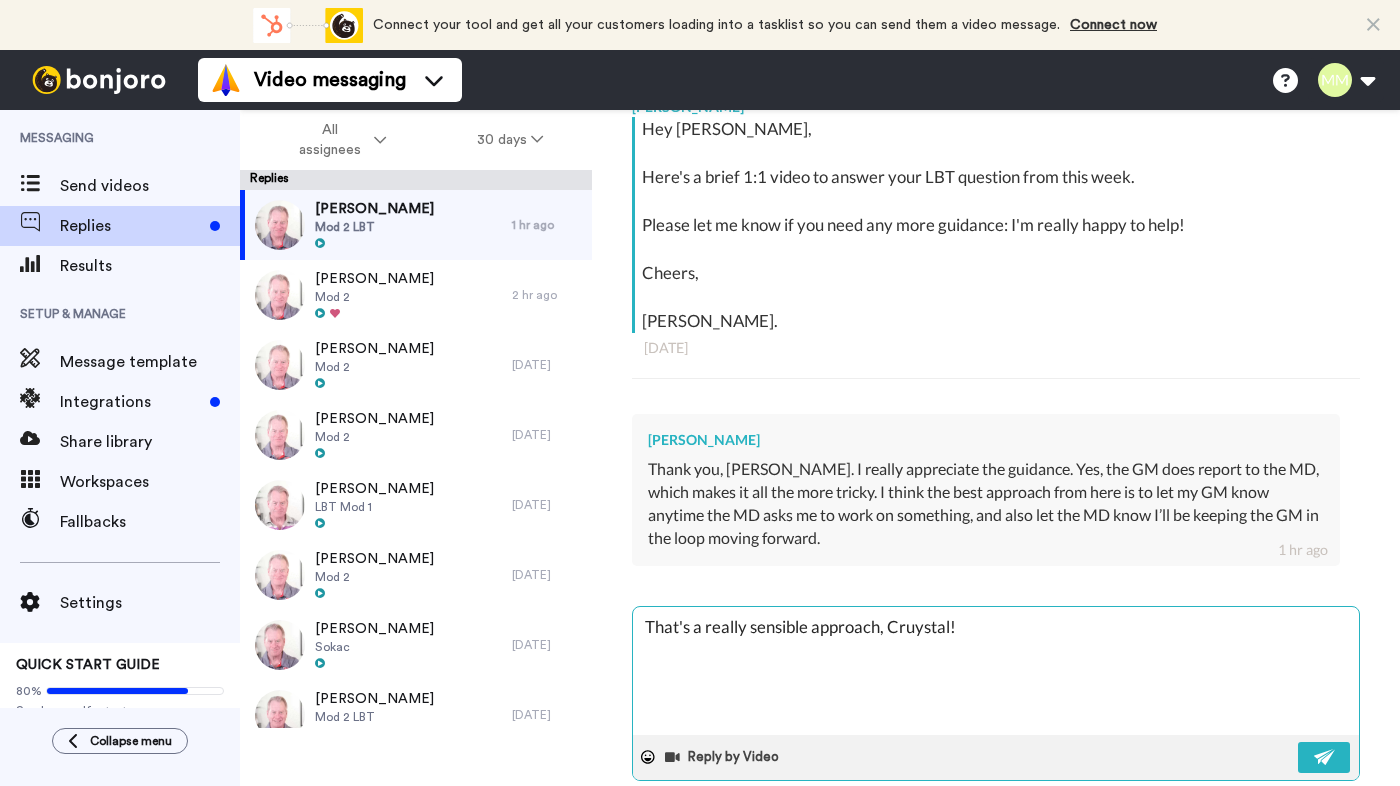 type on "x" 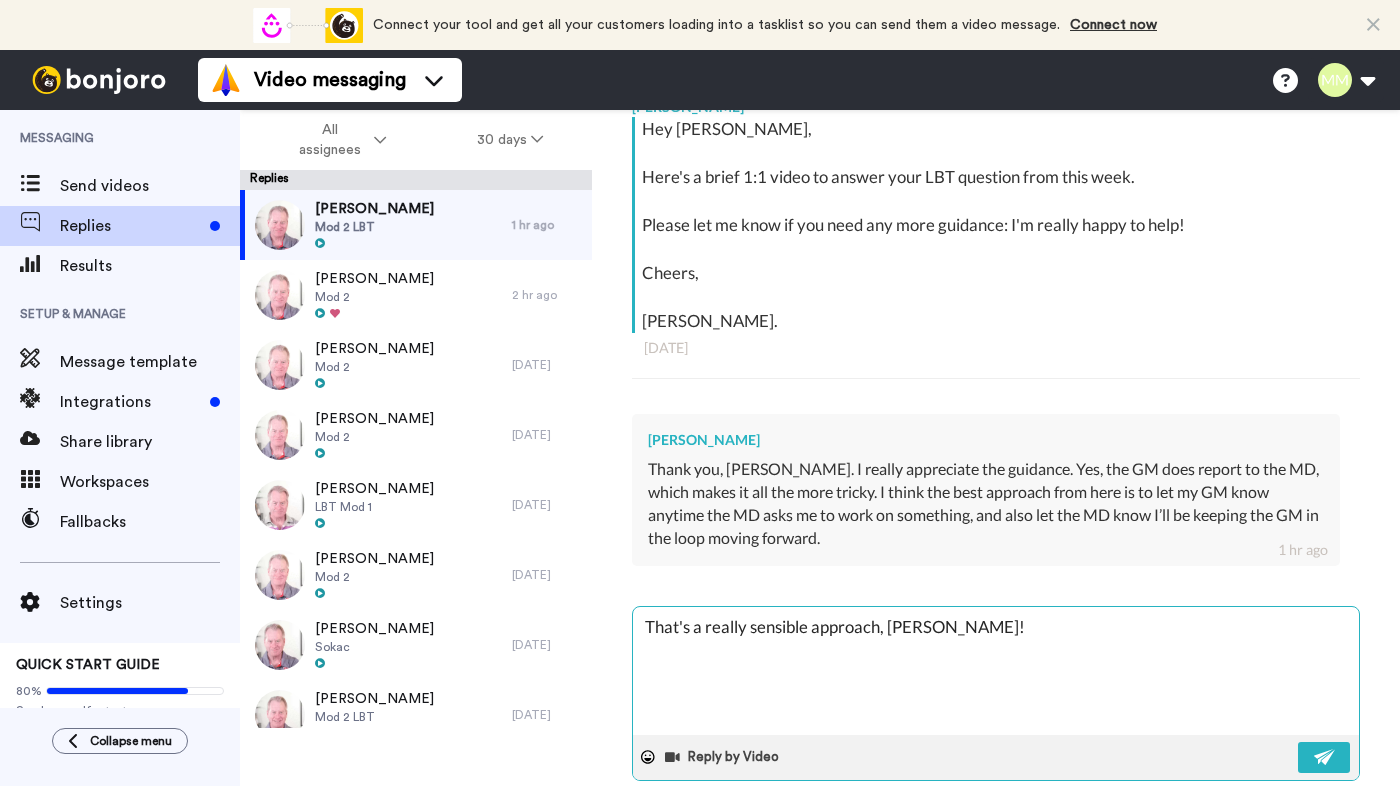 type on "x" 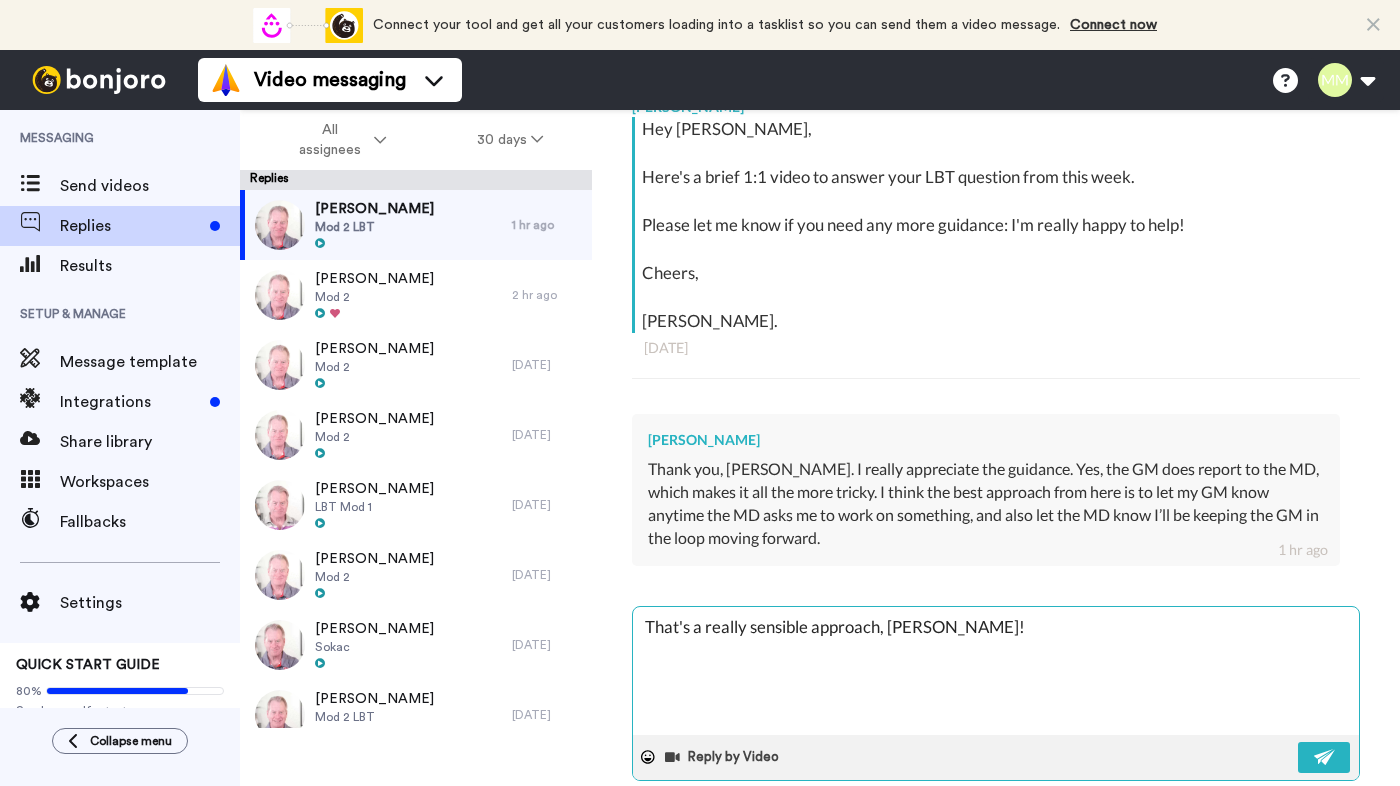 type on "x" 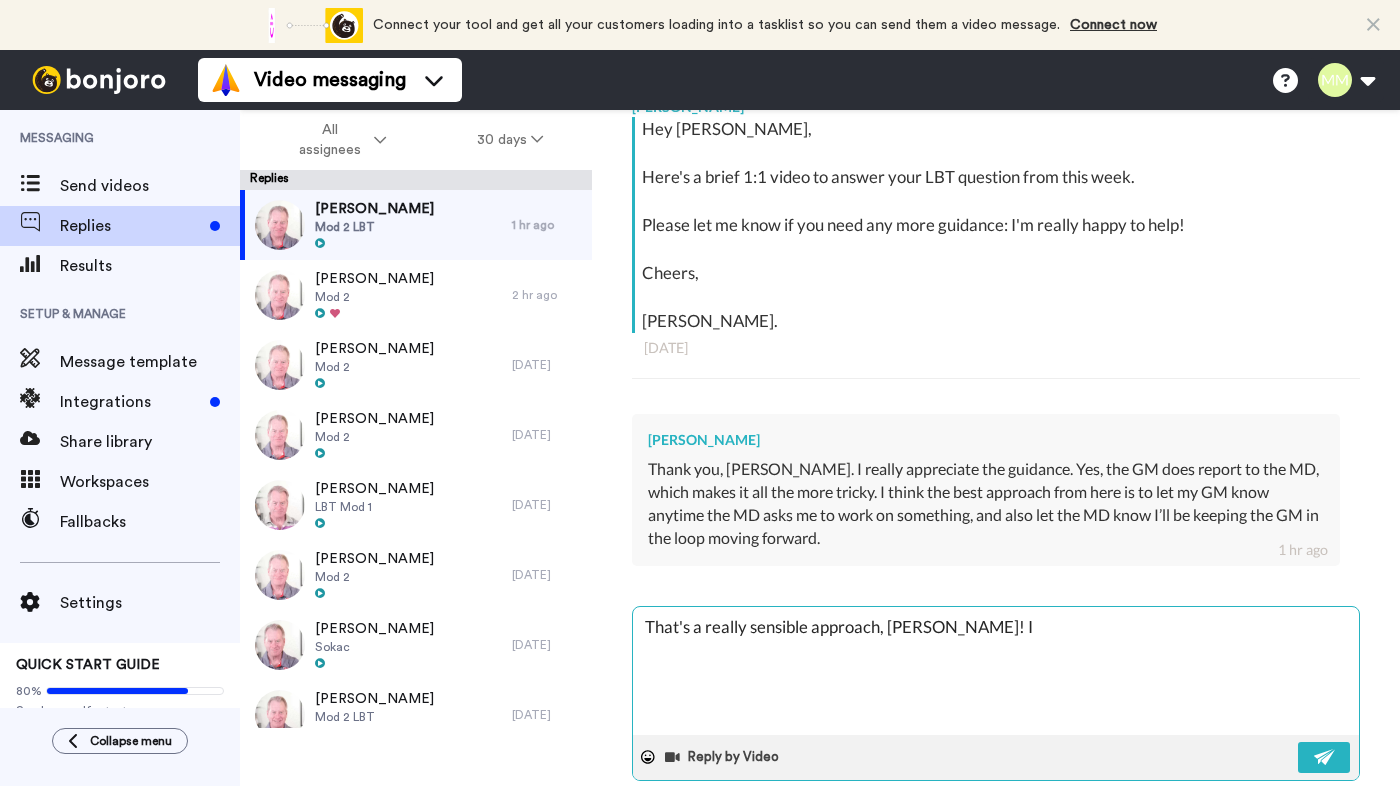 type on "x" 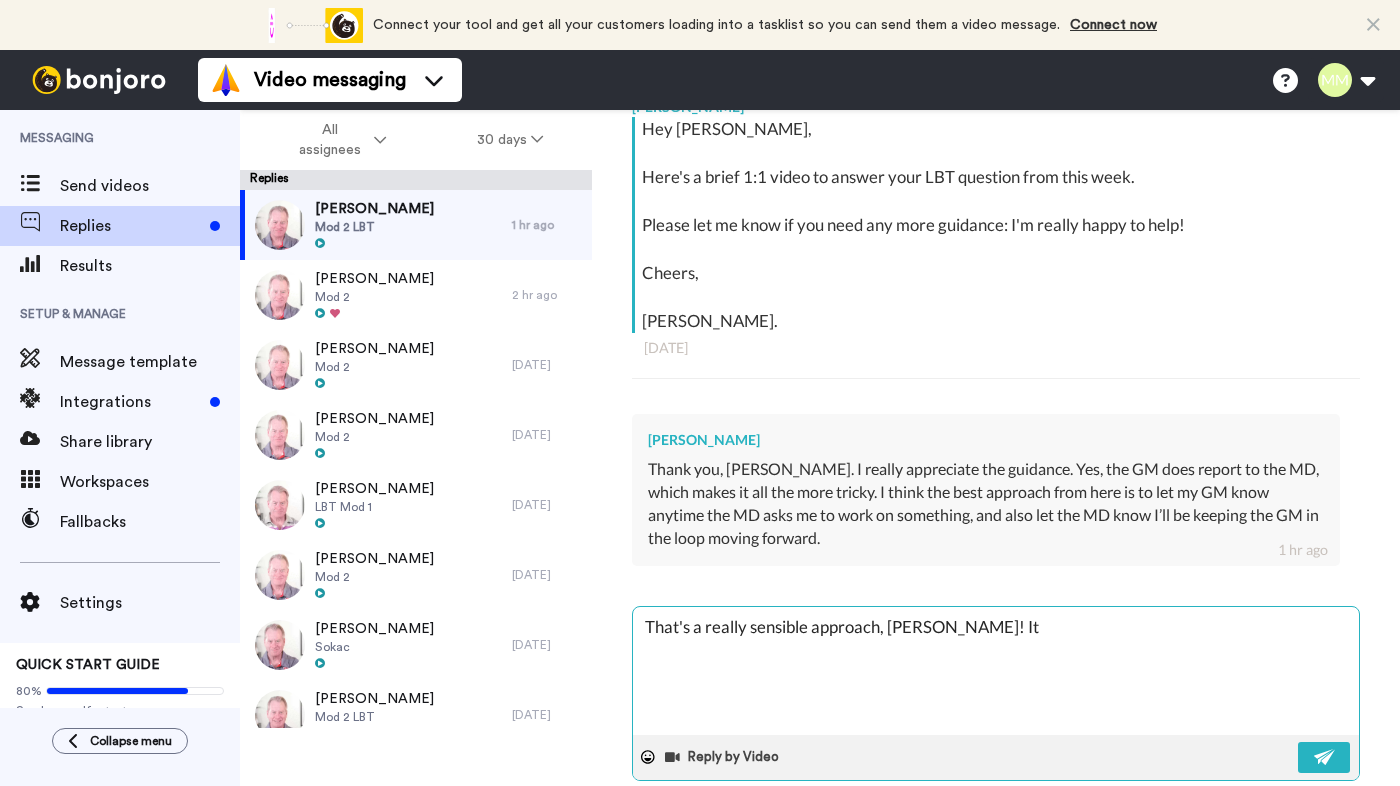 type on "x" 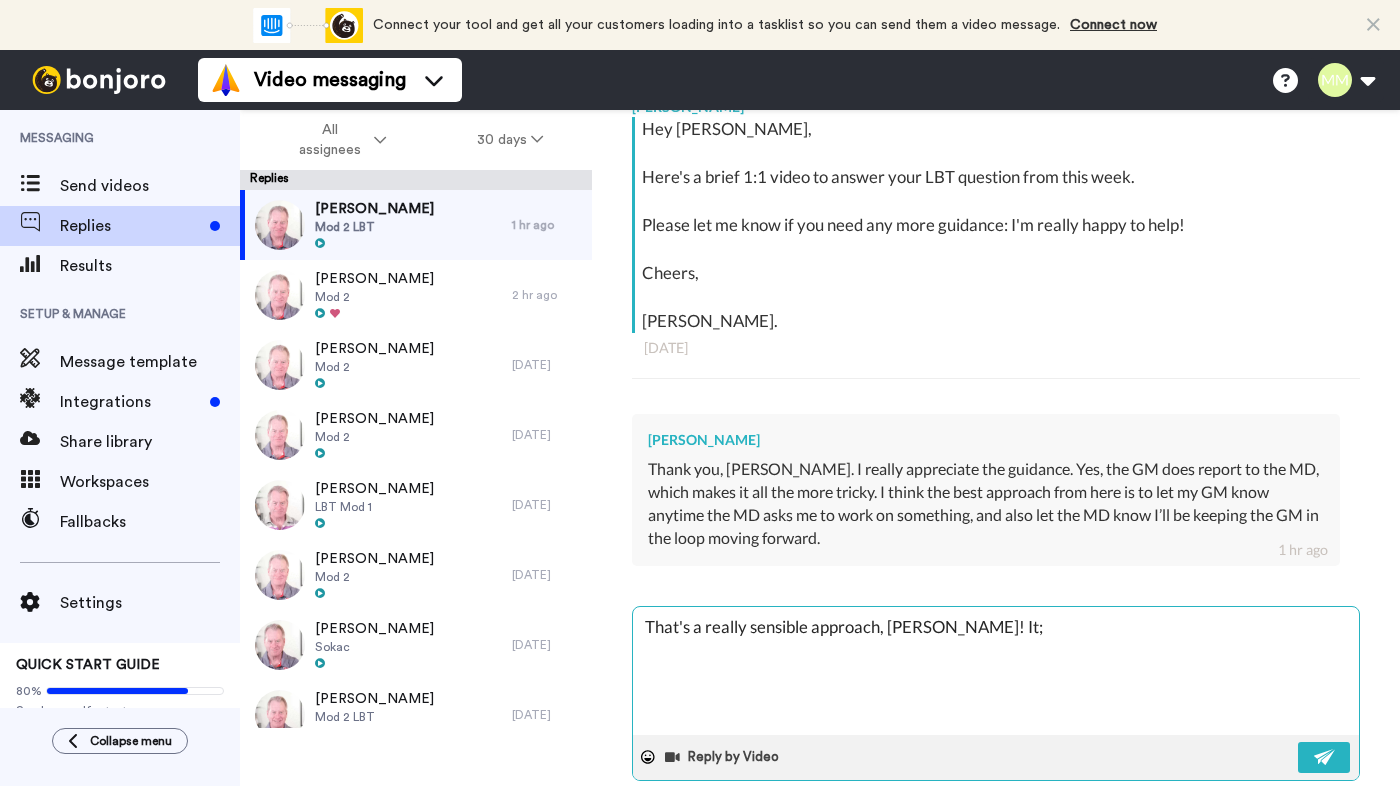 type on "x" 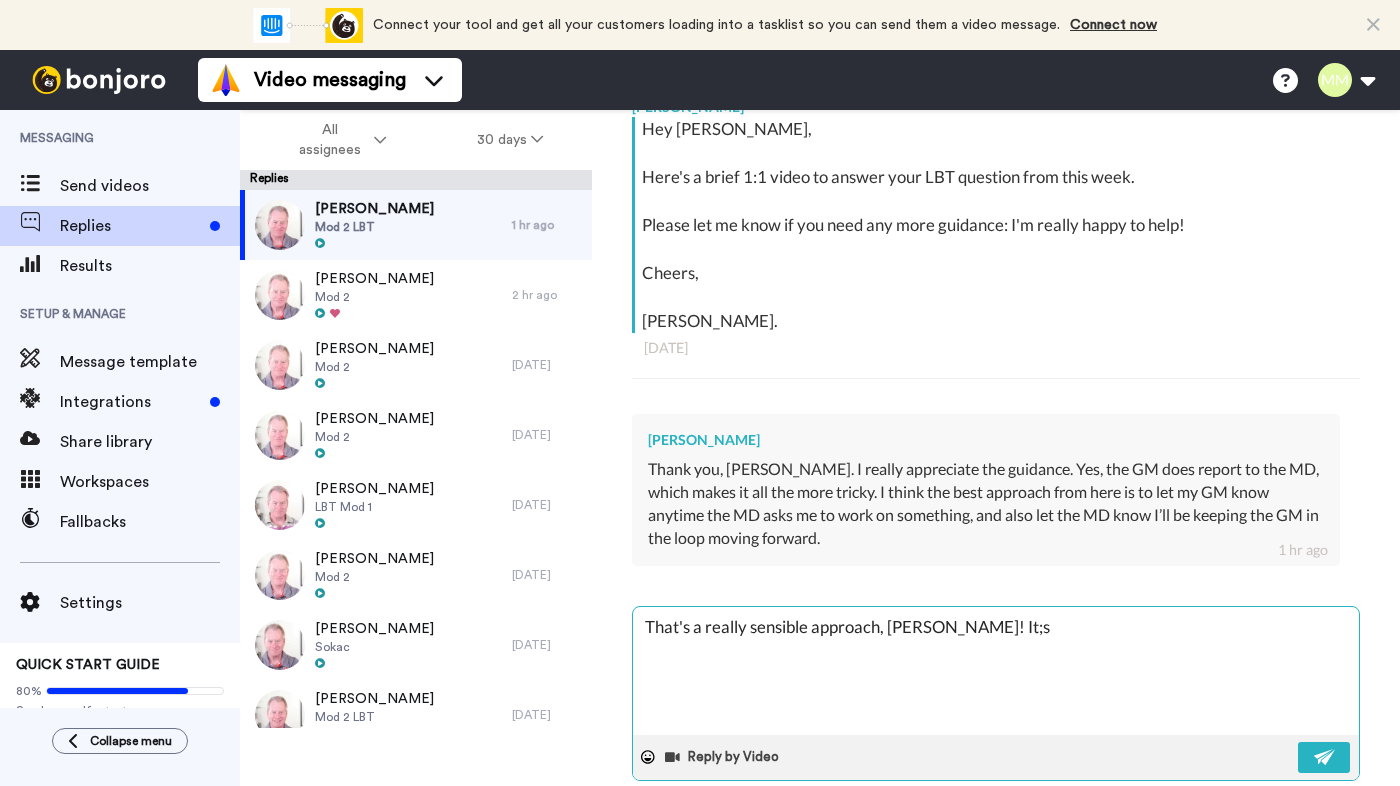 type on "x" 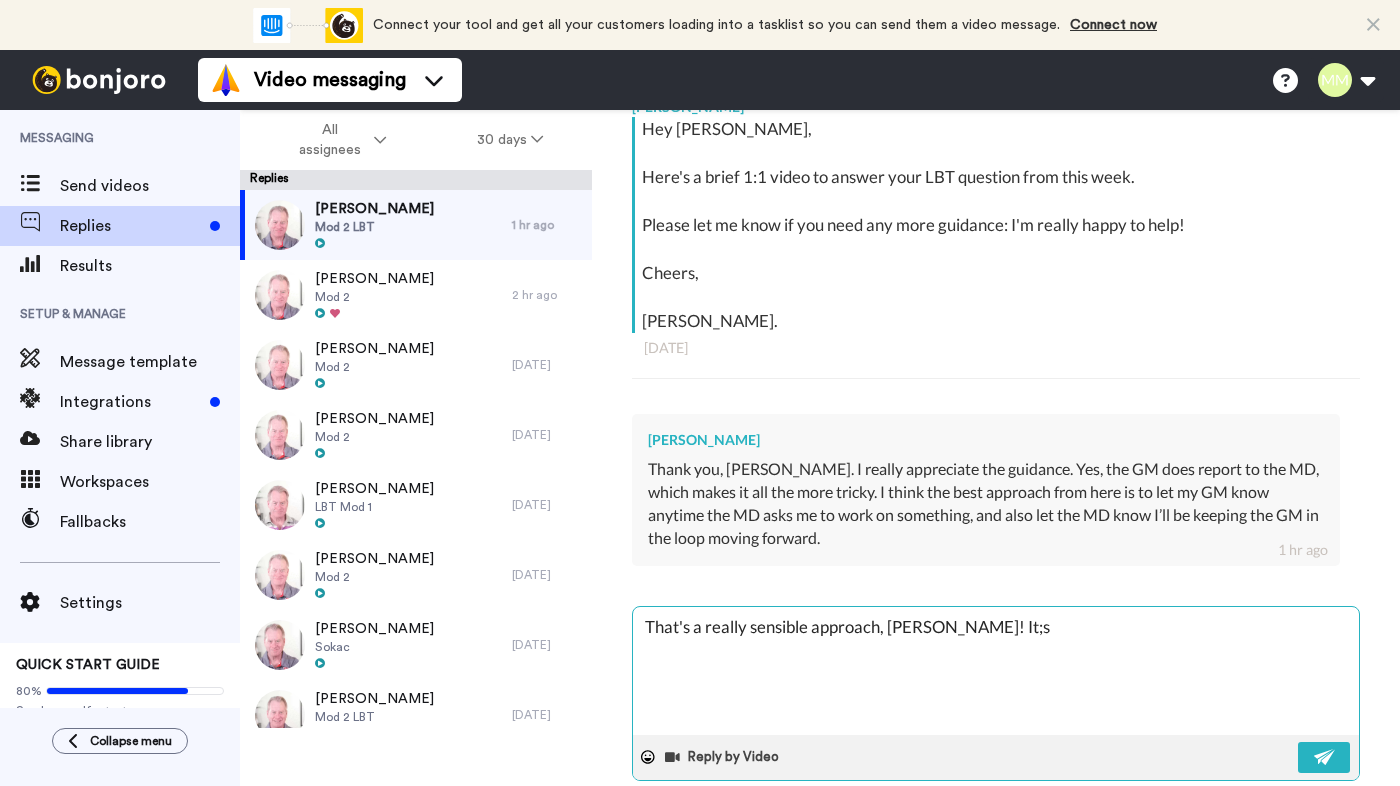 type on "x" 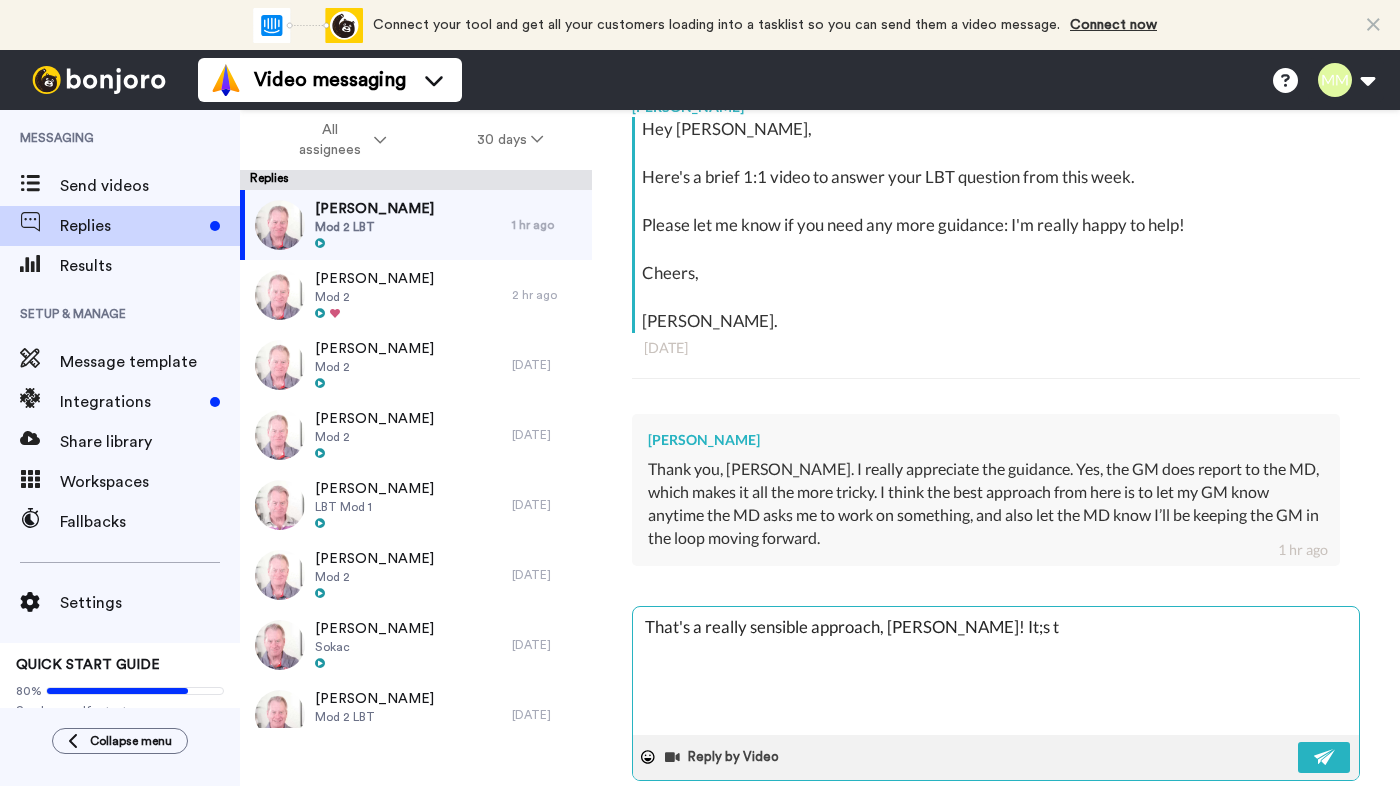 type on "x" 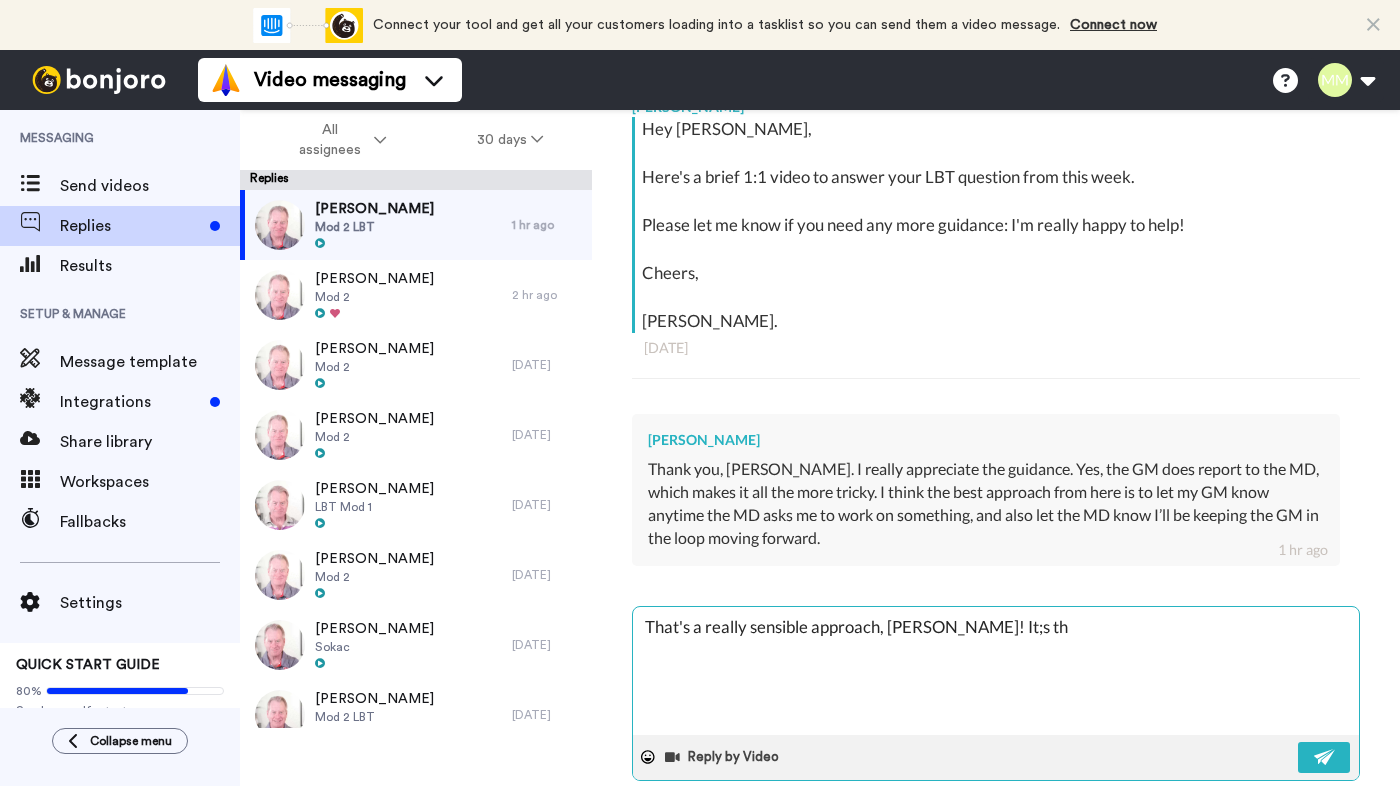 type on "x" 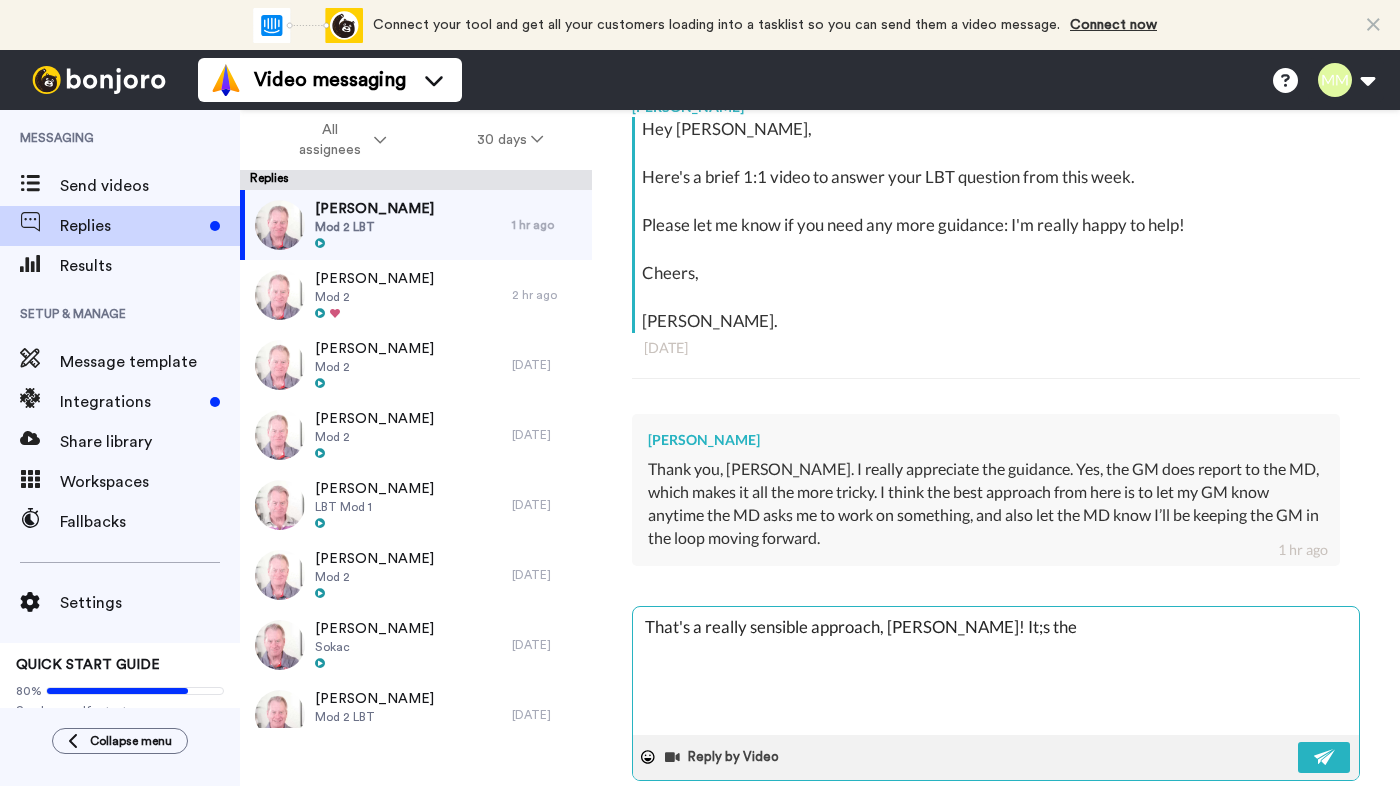 type on "x" 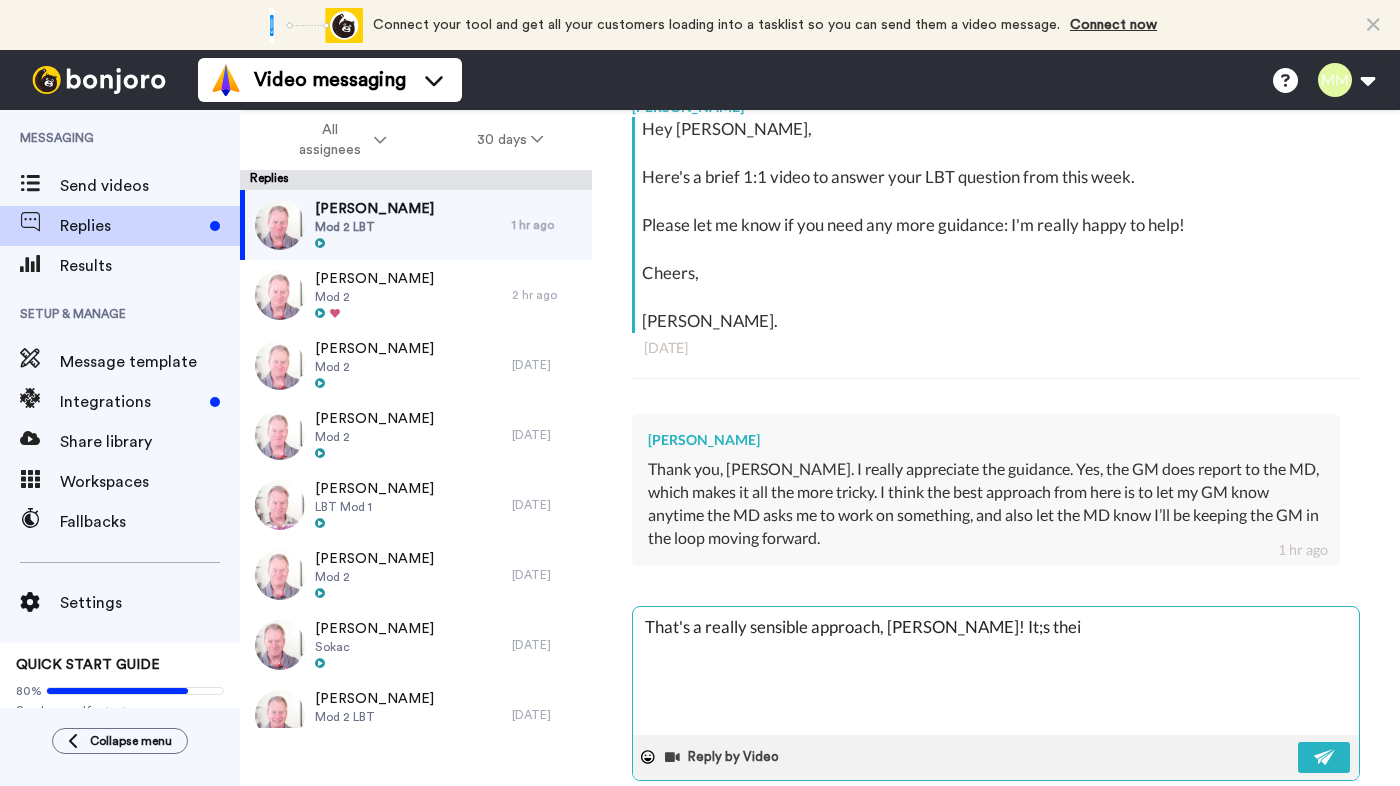 type on "x" 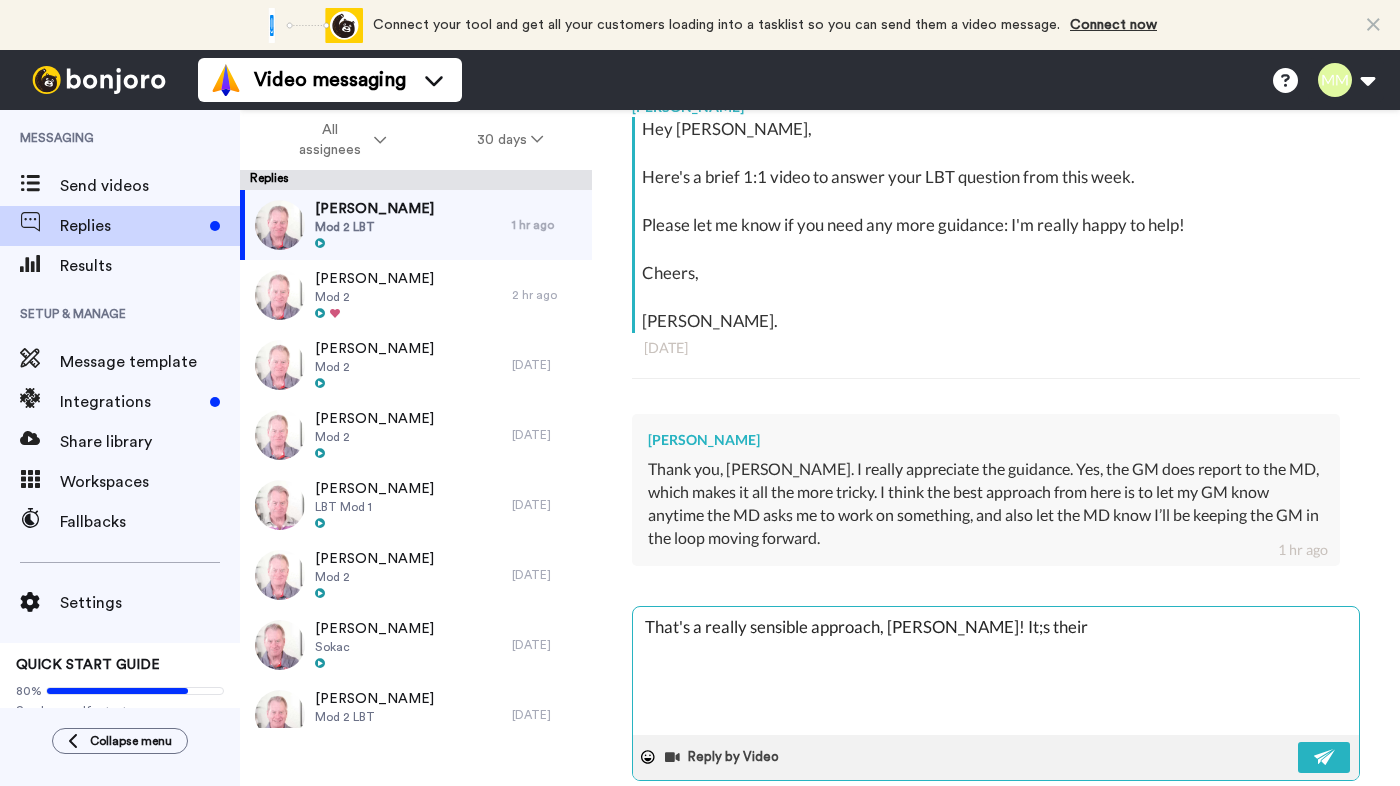 type on "That's a really sensible approach, [PERSON_NAME]! It;s their" 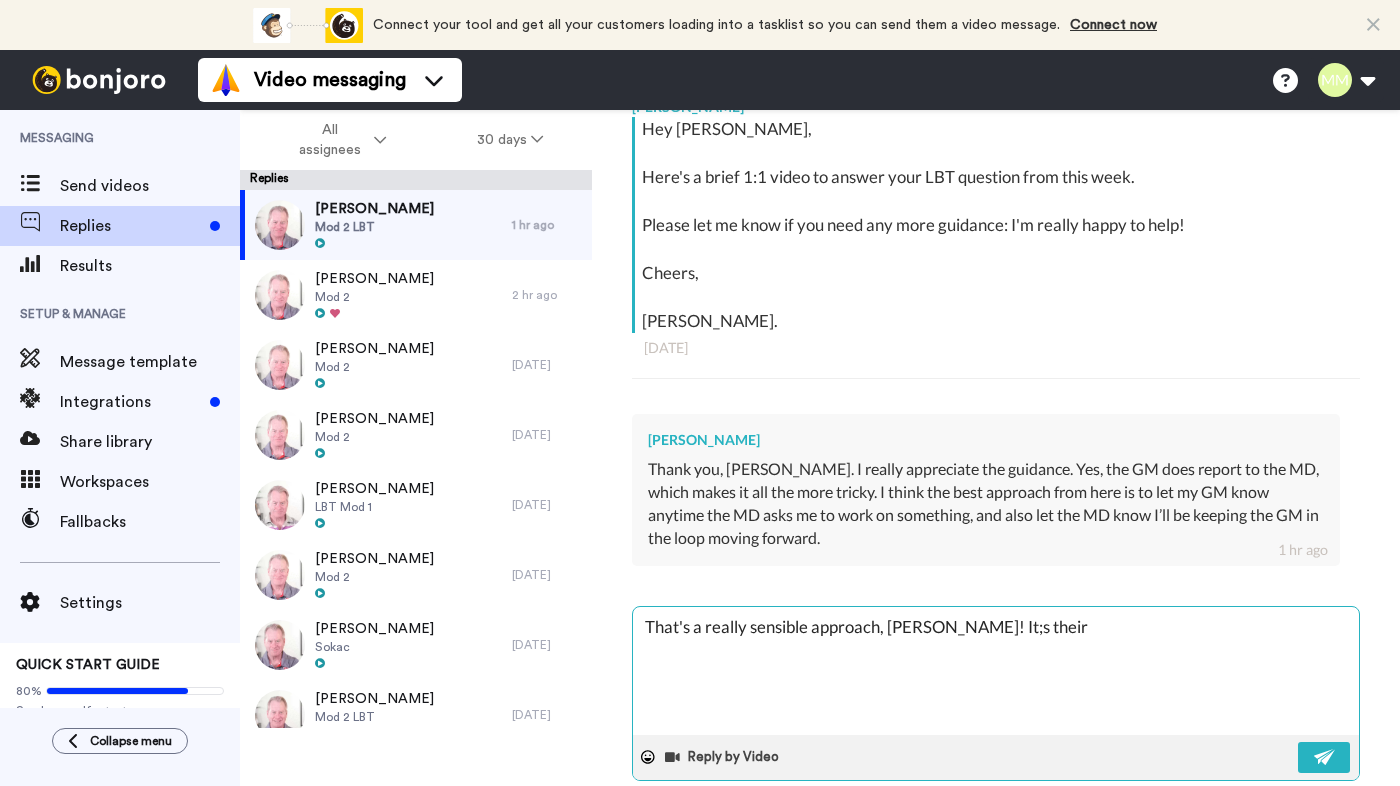 type on "x" 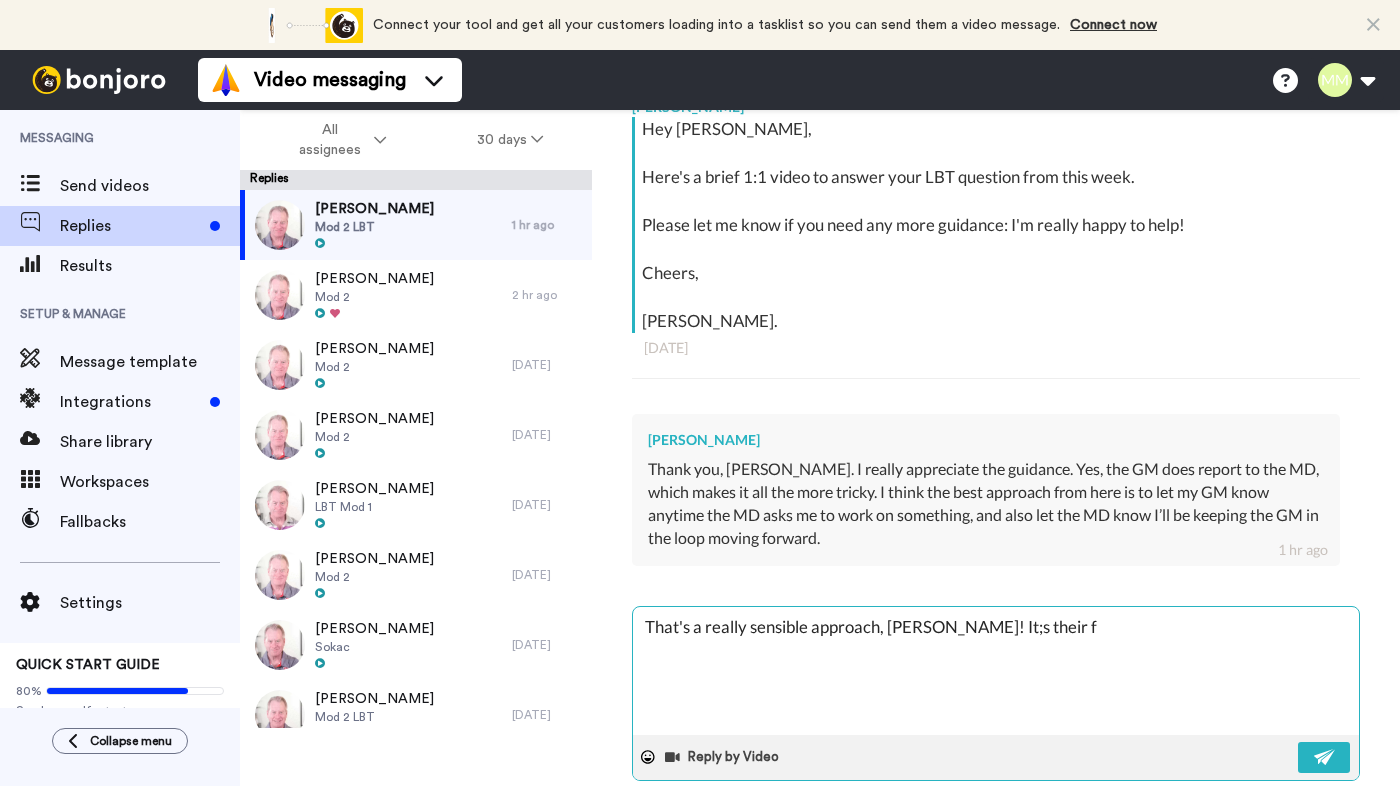 type on "x" 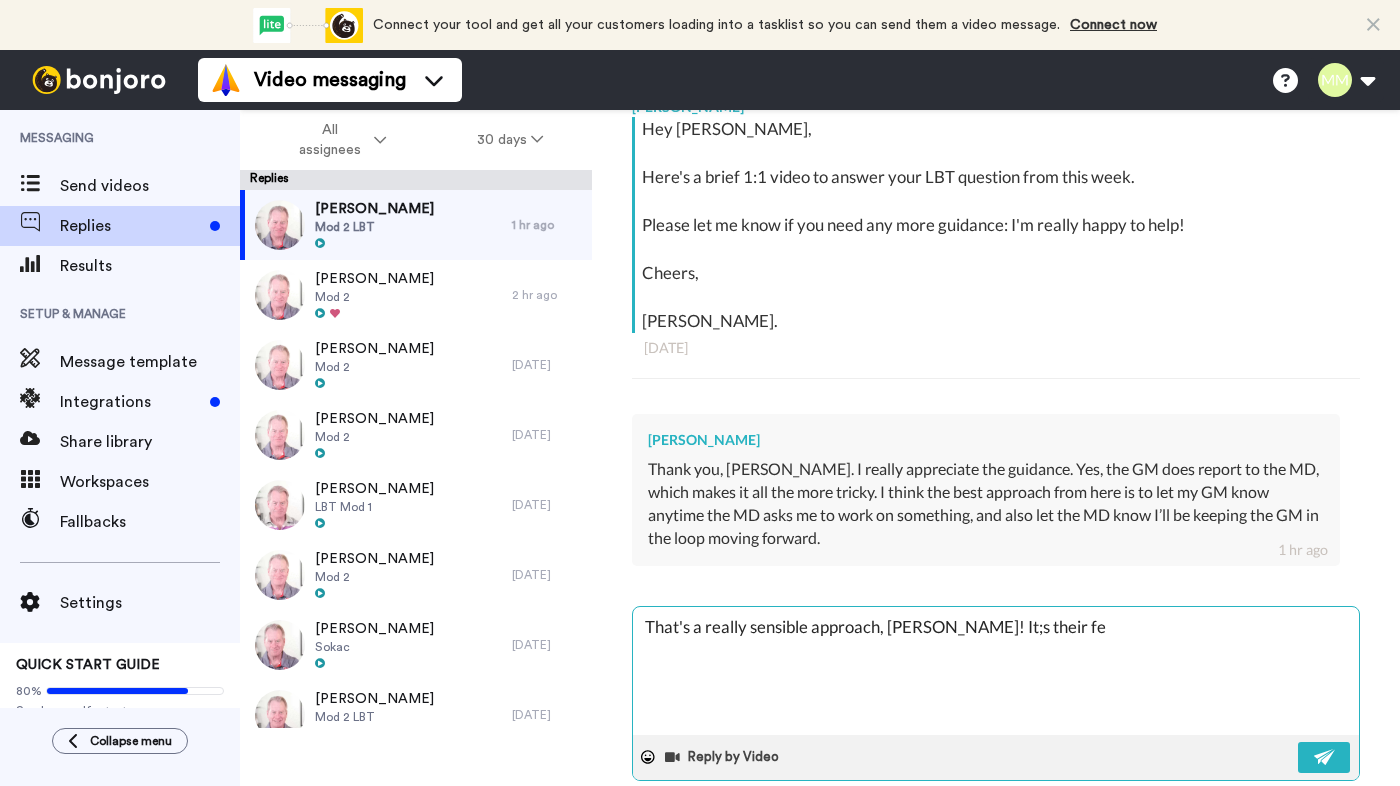 type on "x" 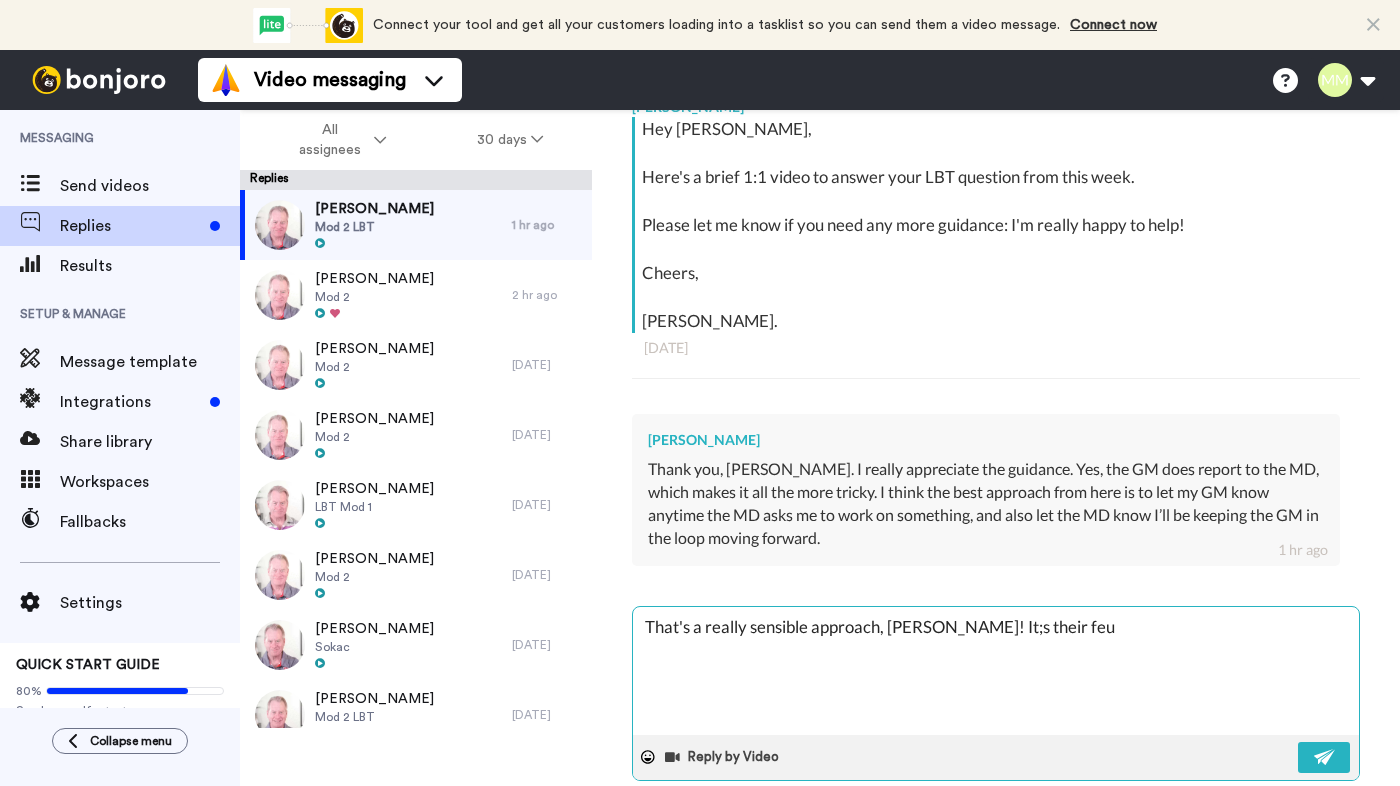type on "x" 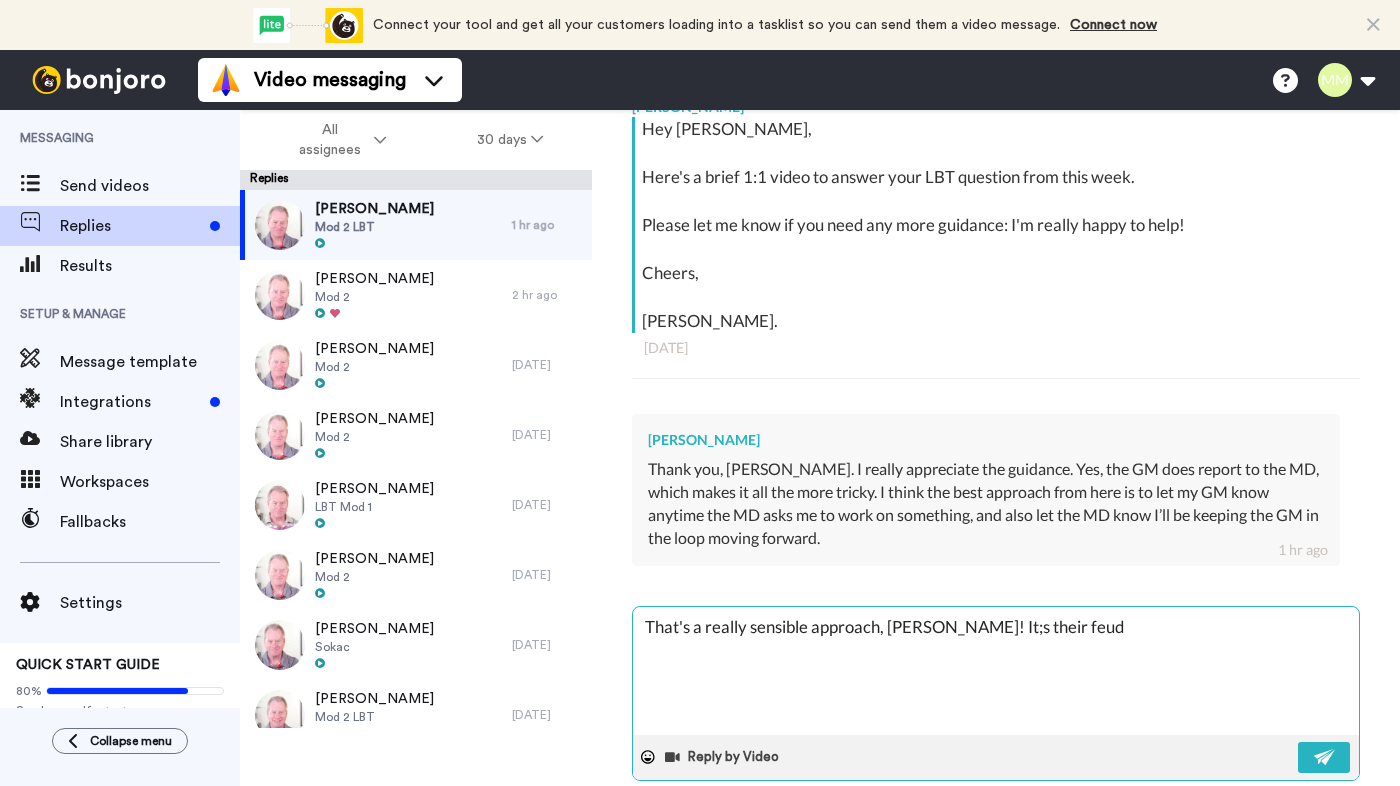 type on "x" 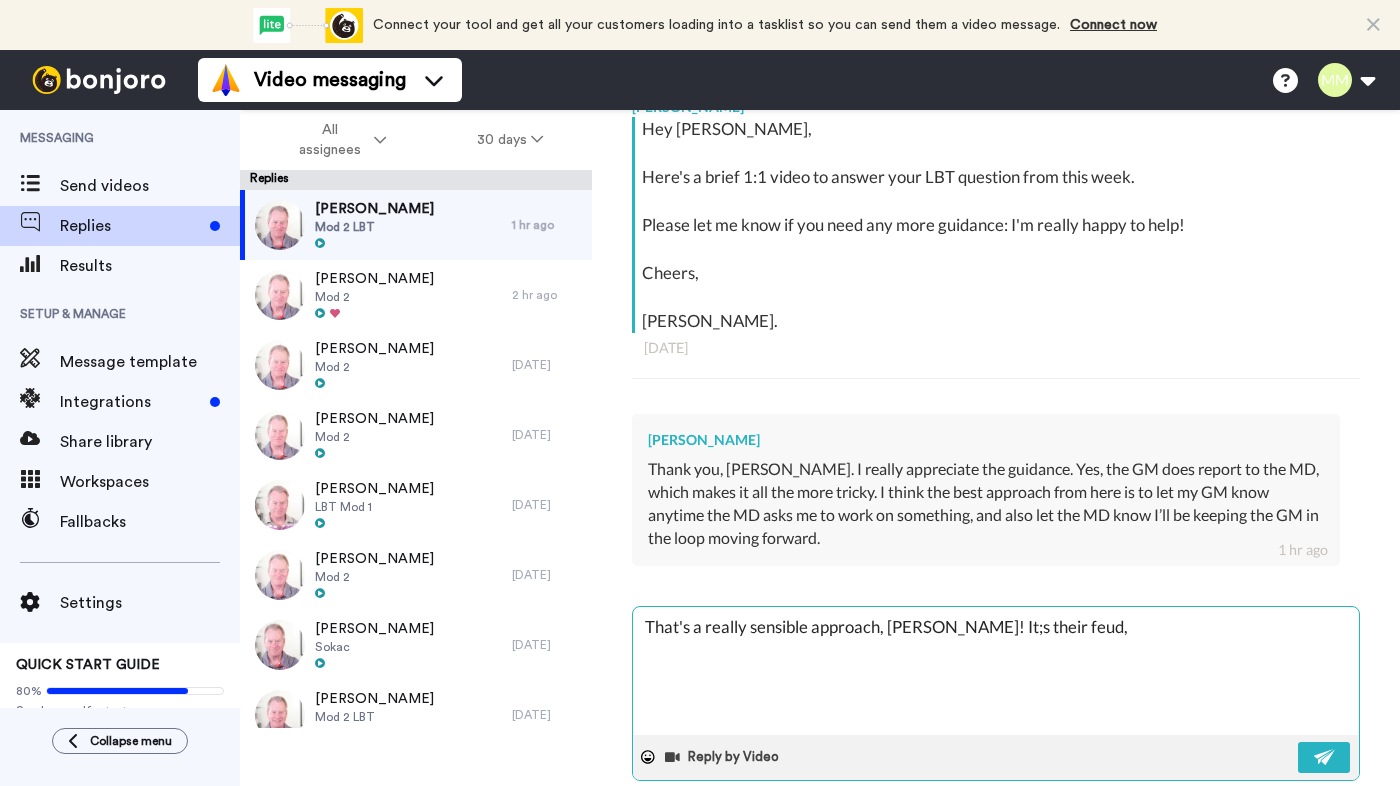 type on "x" 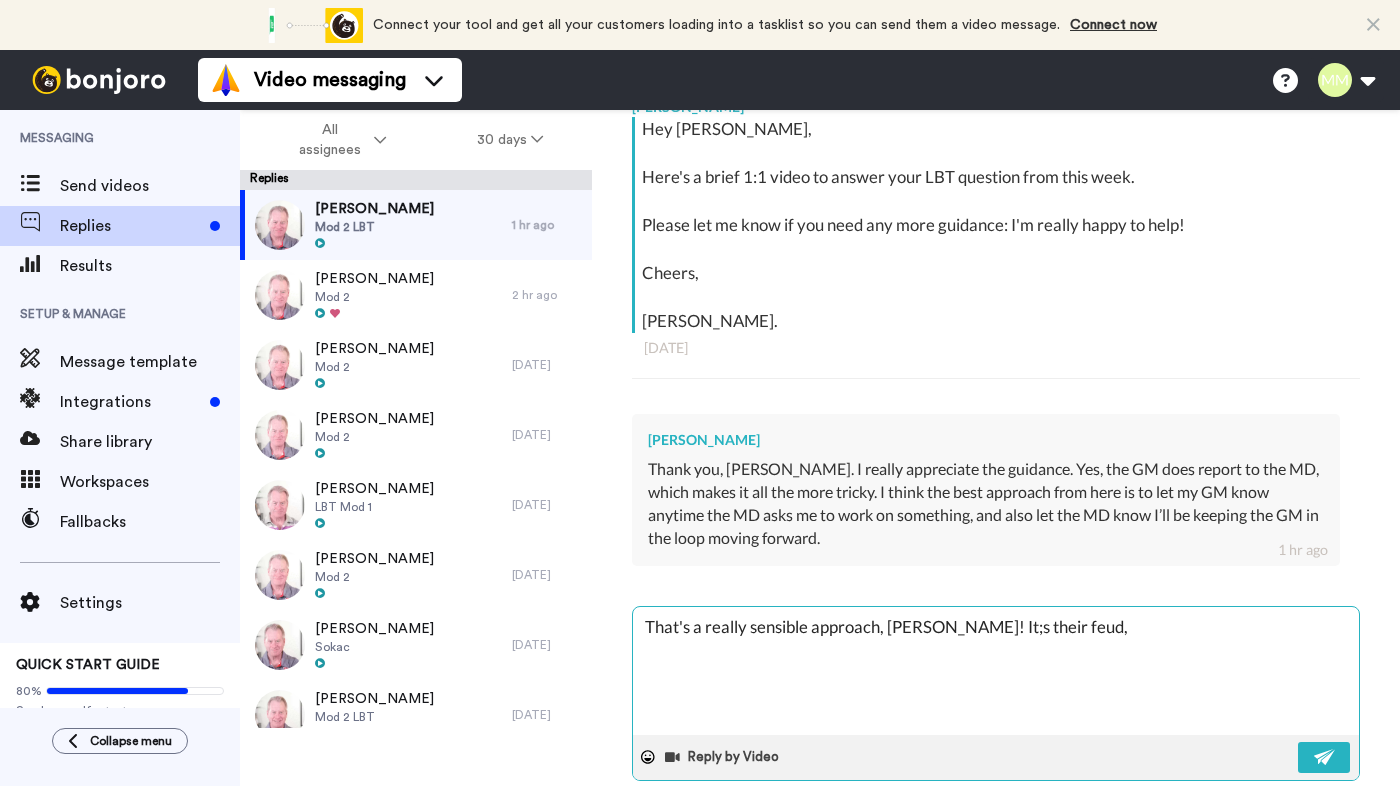 type on "x" 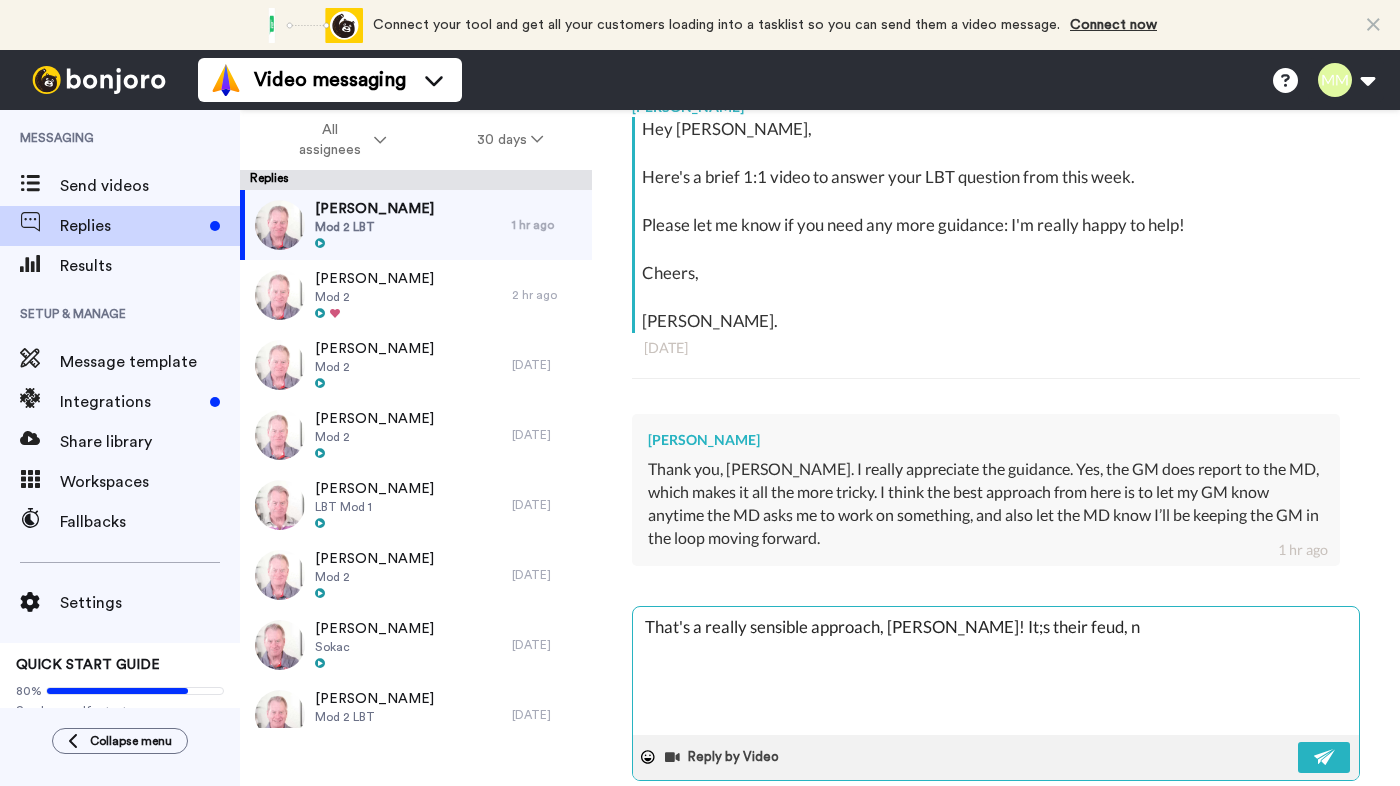 type on "x" 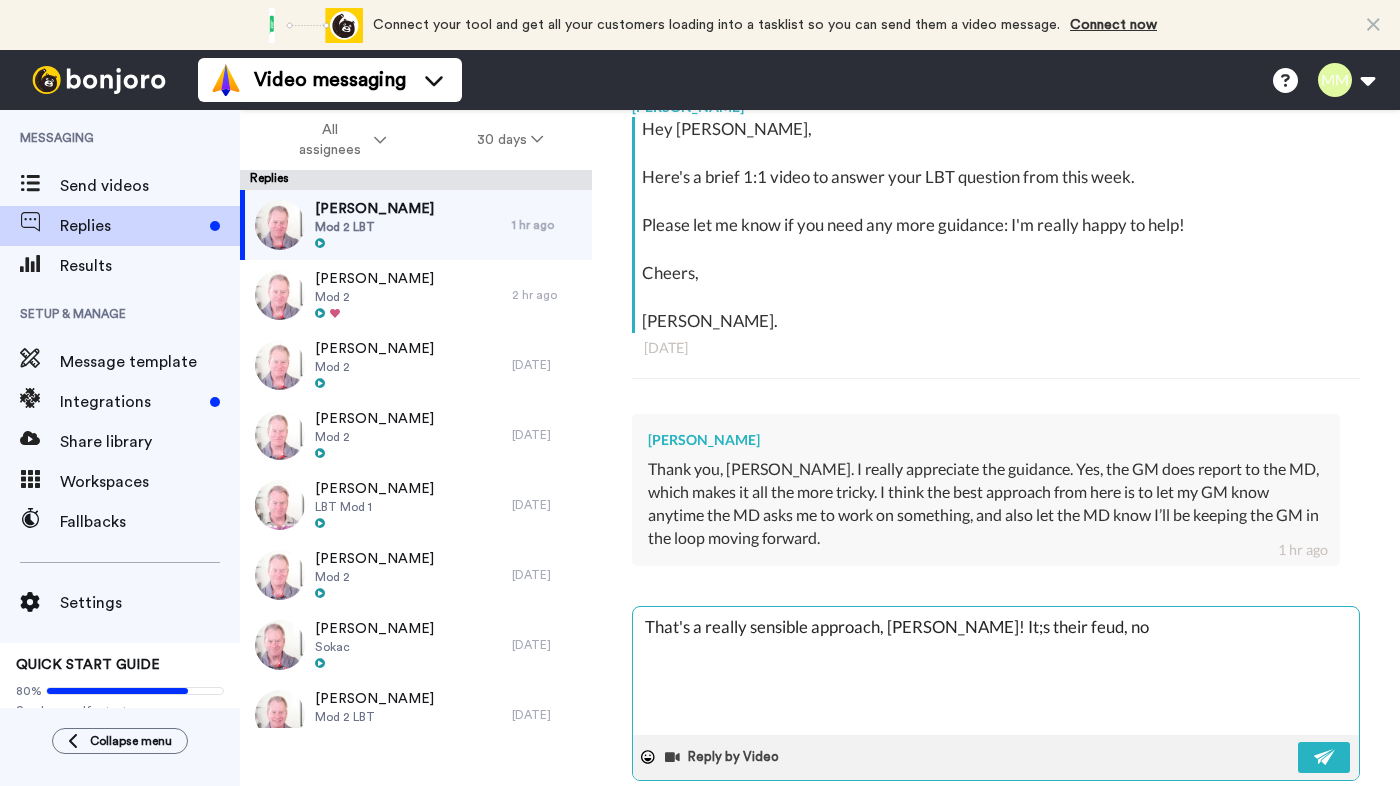 type on "x" 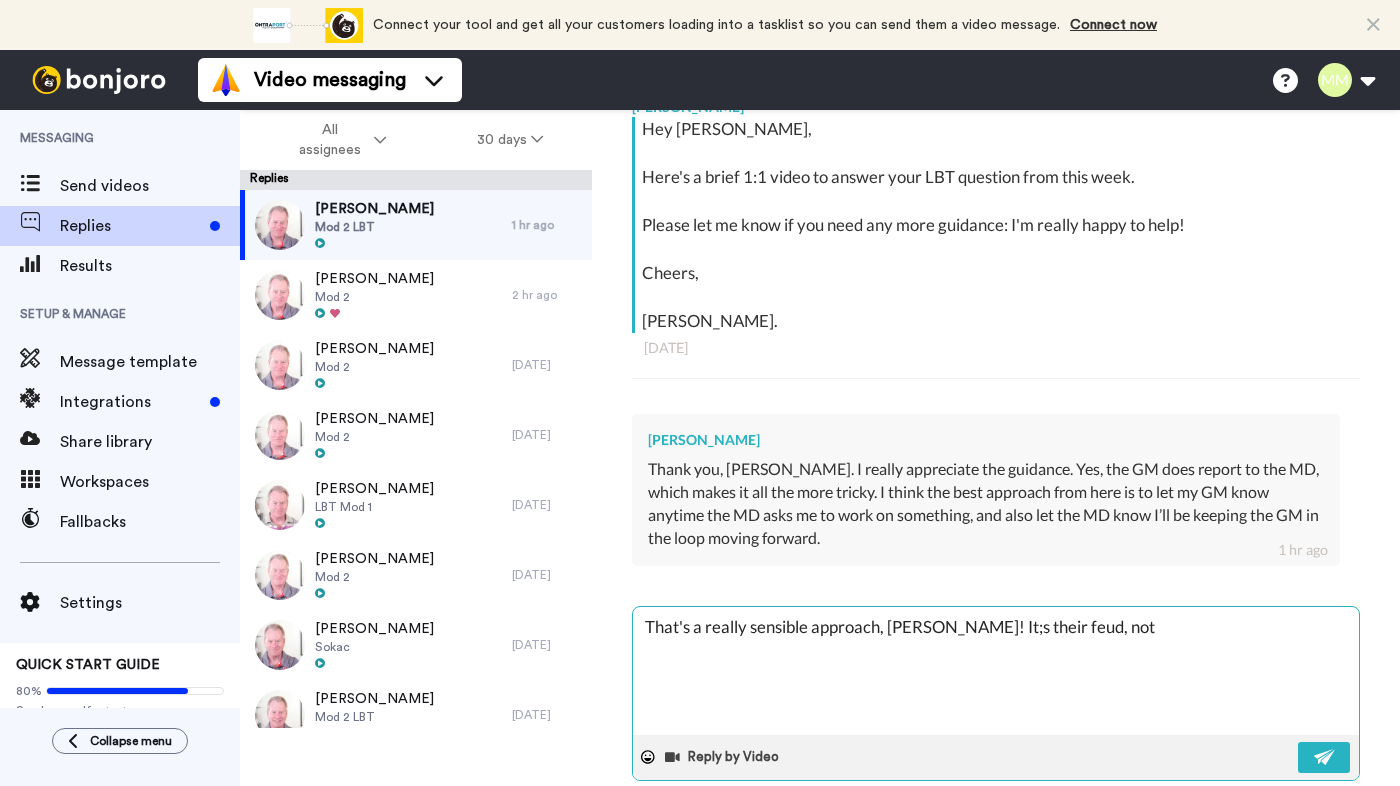 type on "x" 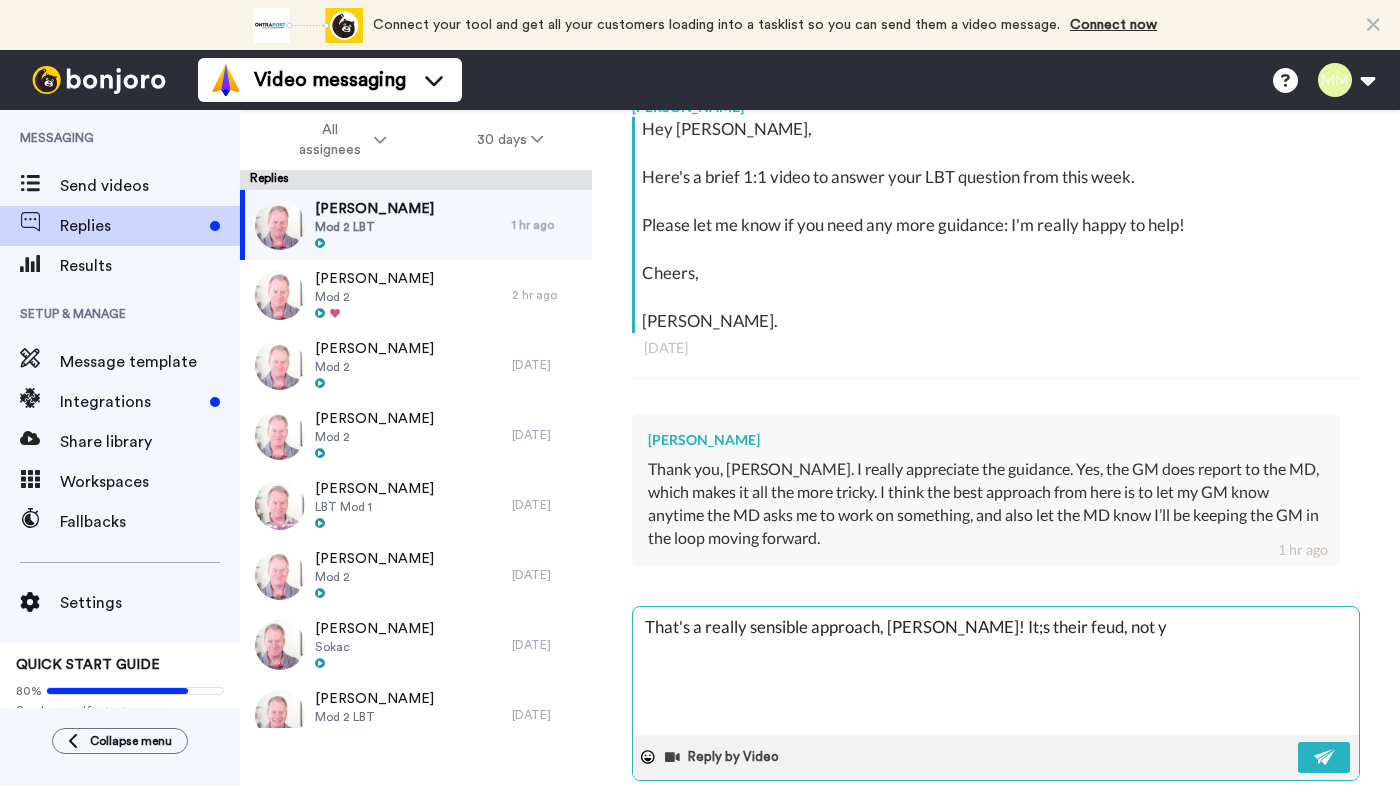 type on "That's a really sensible approach, [PERSON_NAME]! It;s their feud, not yo" 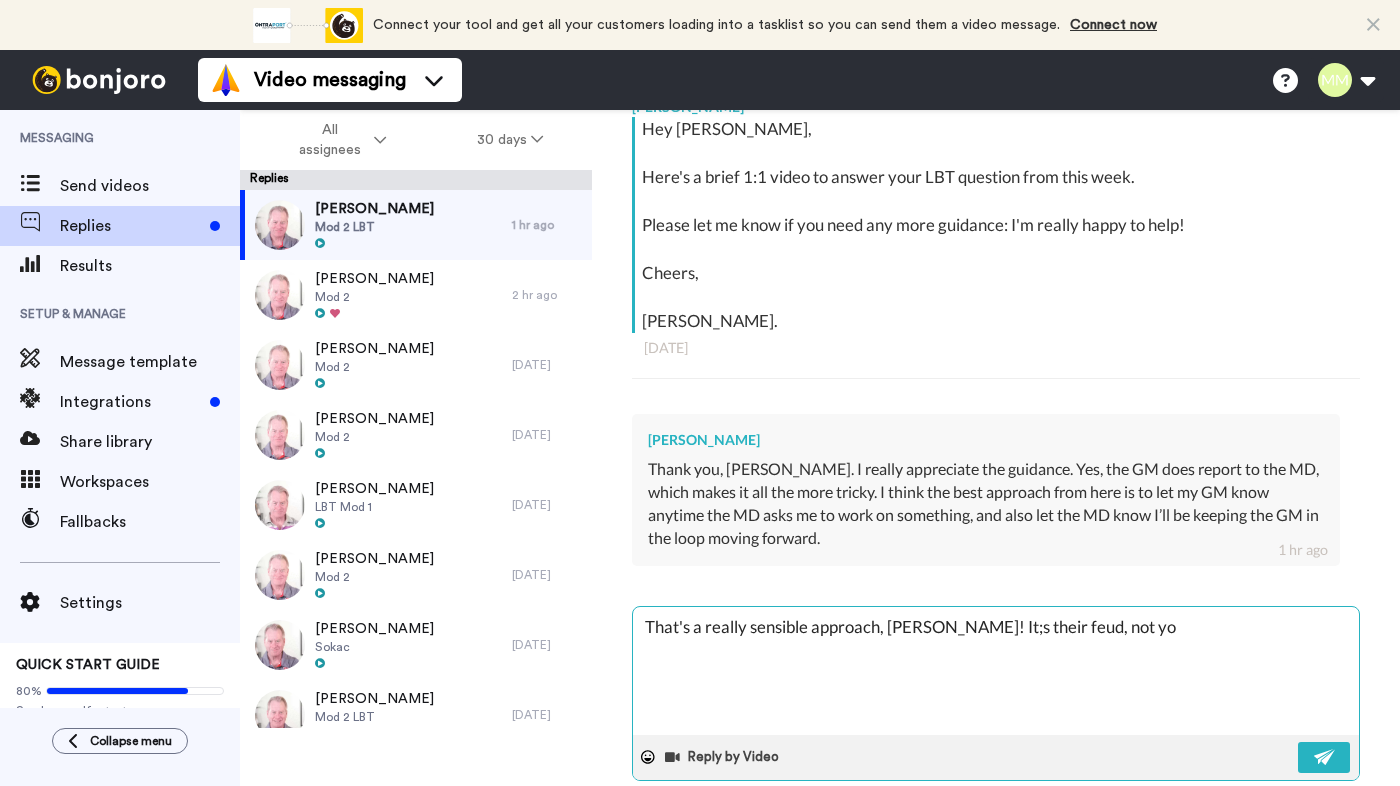 type on "x" 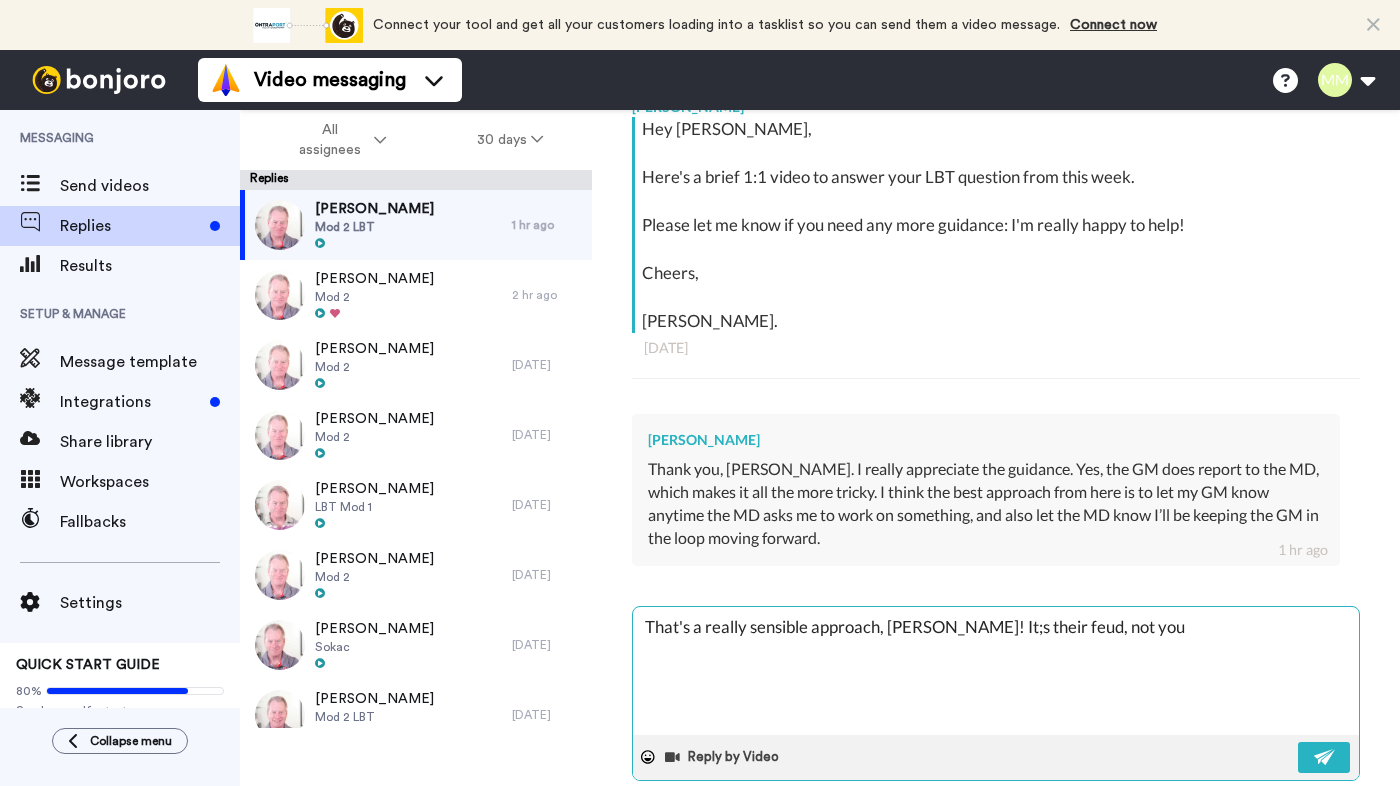 type on "x" 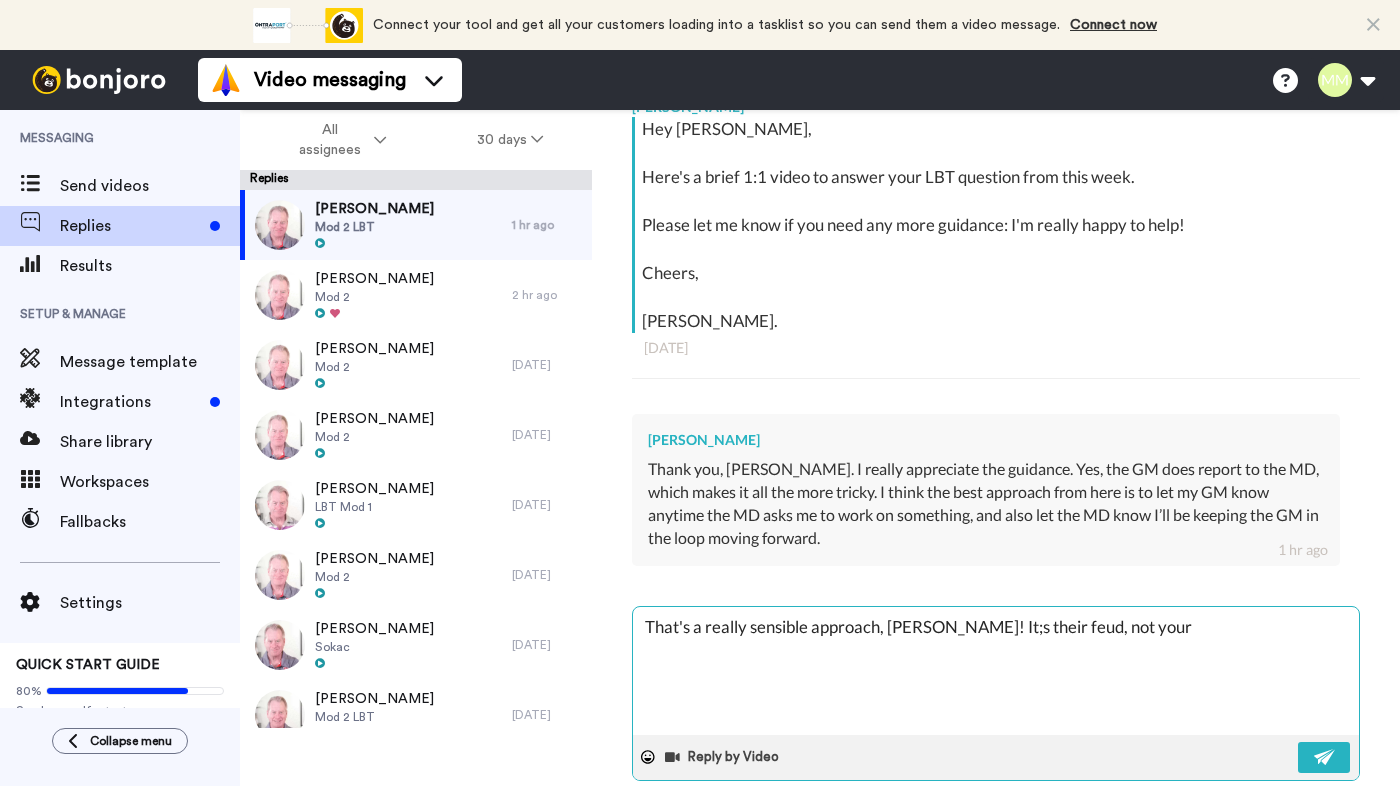 type on "x" 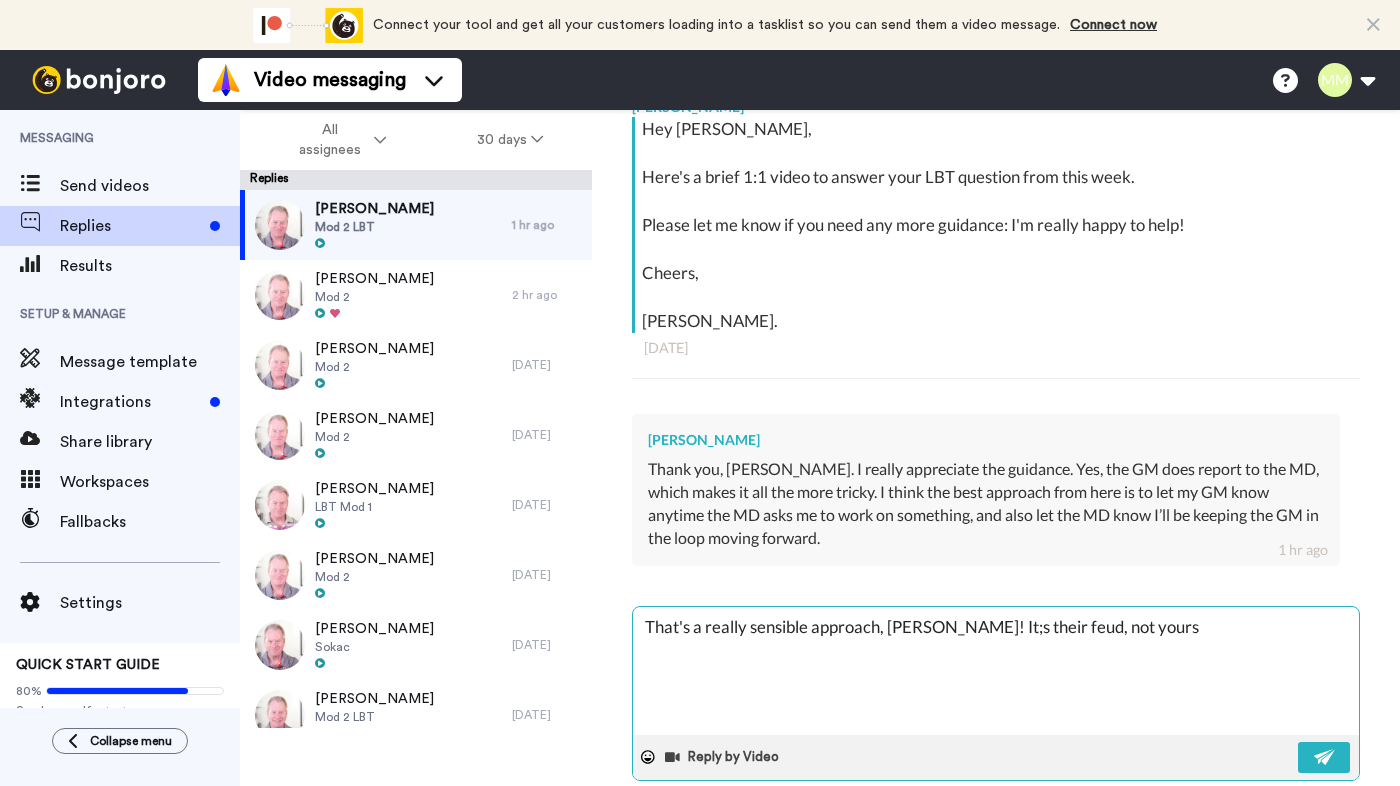 type on "x" 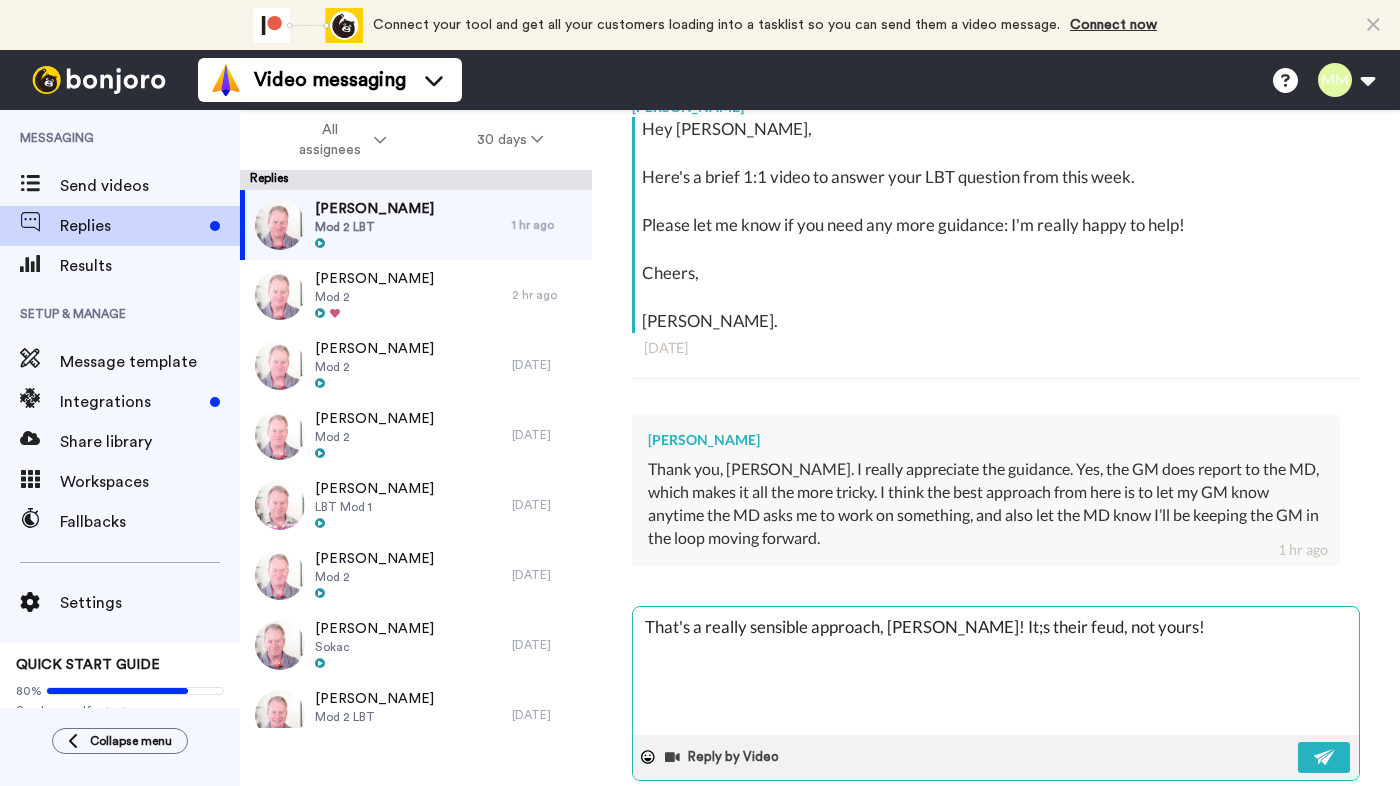 type on "x" 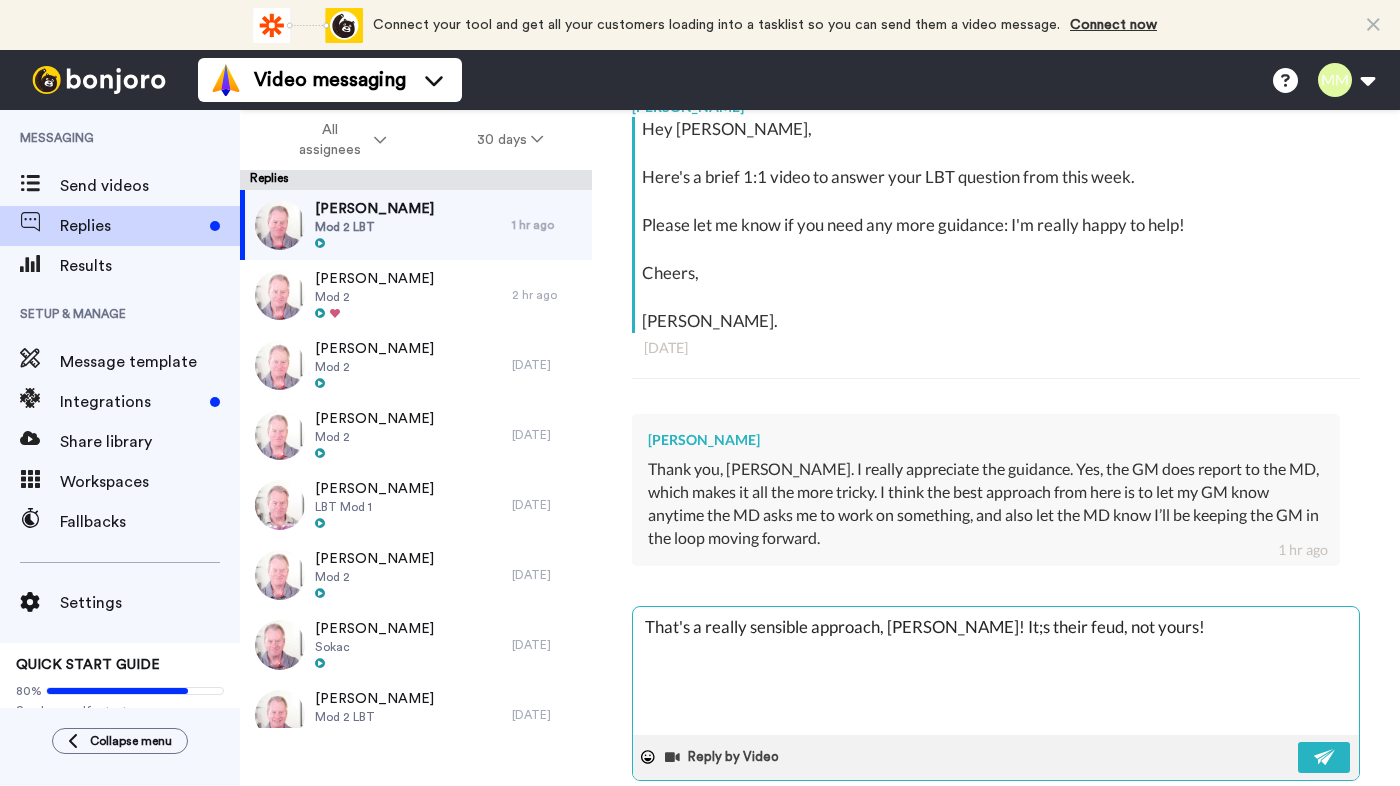 click on "That's a really sensible approach, [PERSON_NAME]! It;s their feud, not yours!" at bounding box center [996, 671] 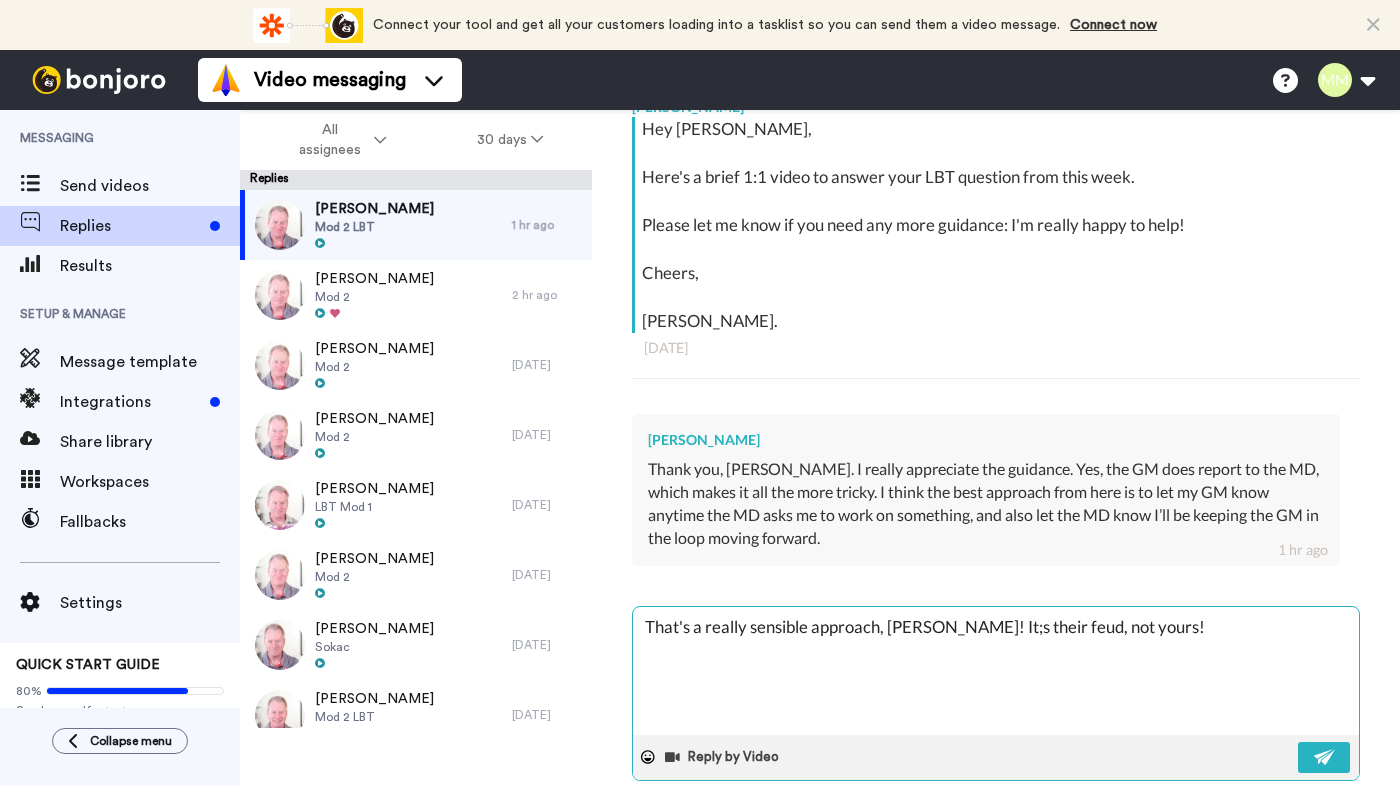 type on "x" 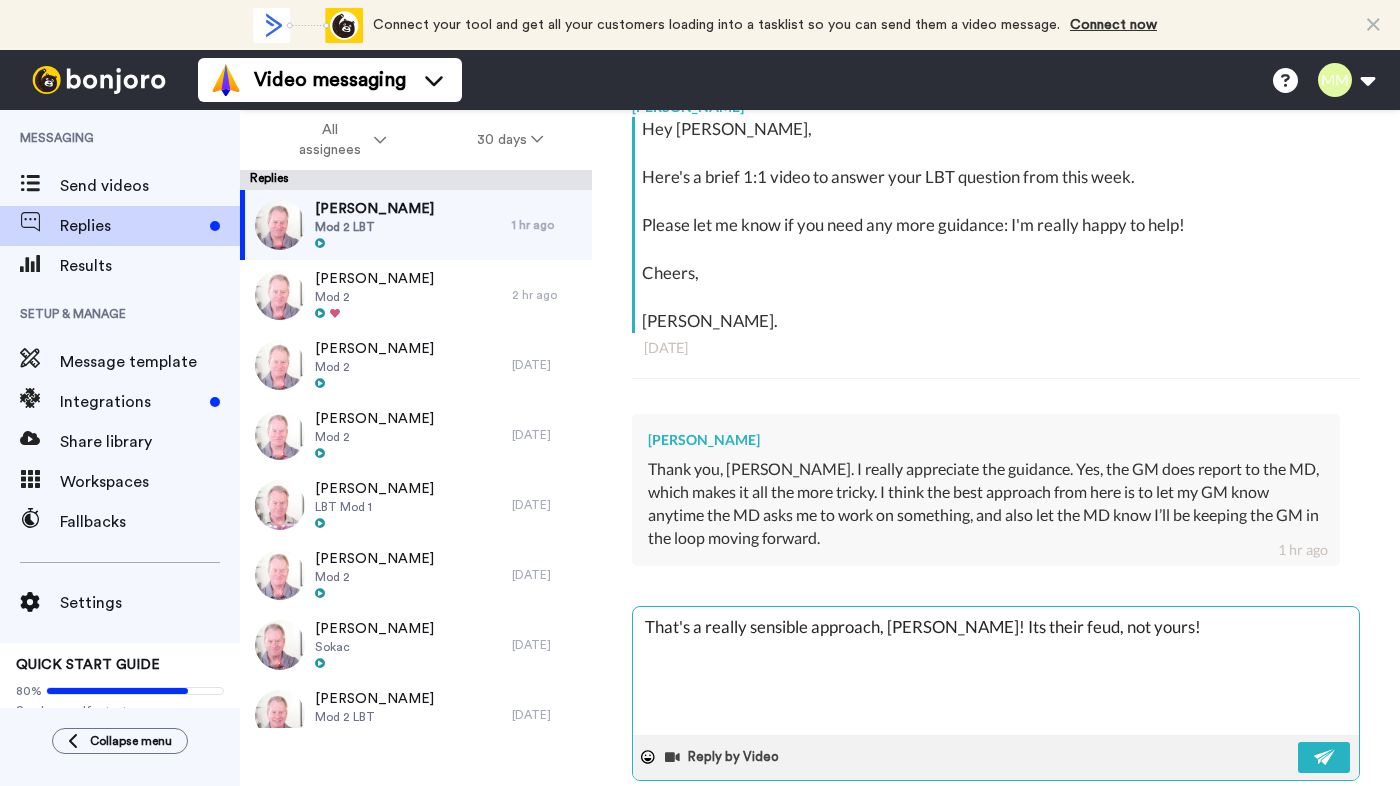 type on "x" 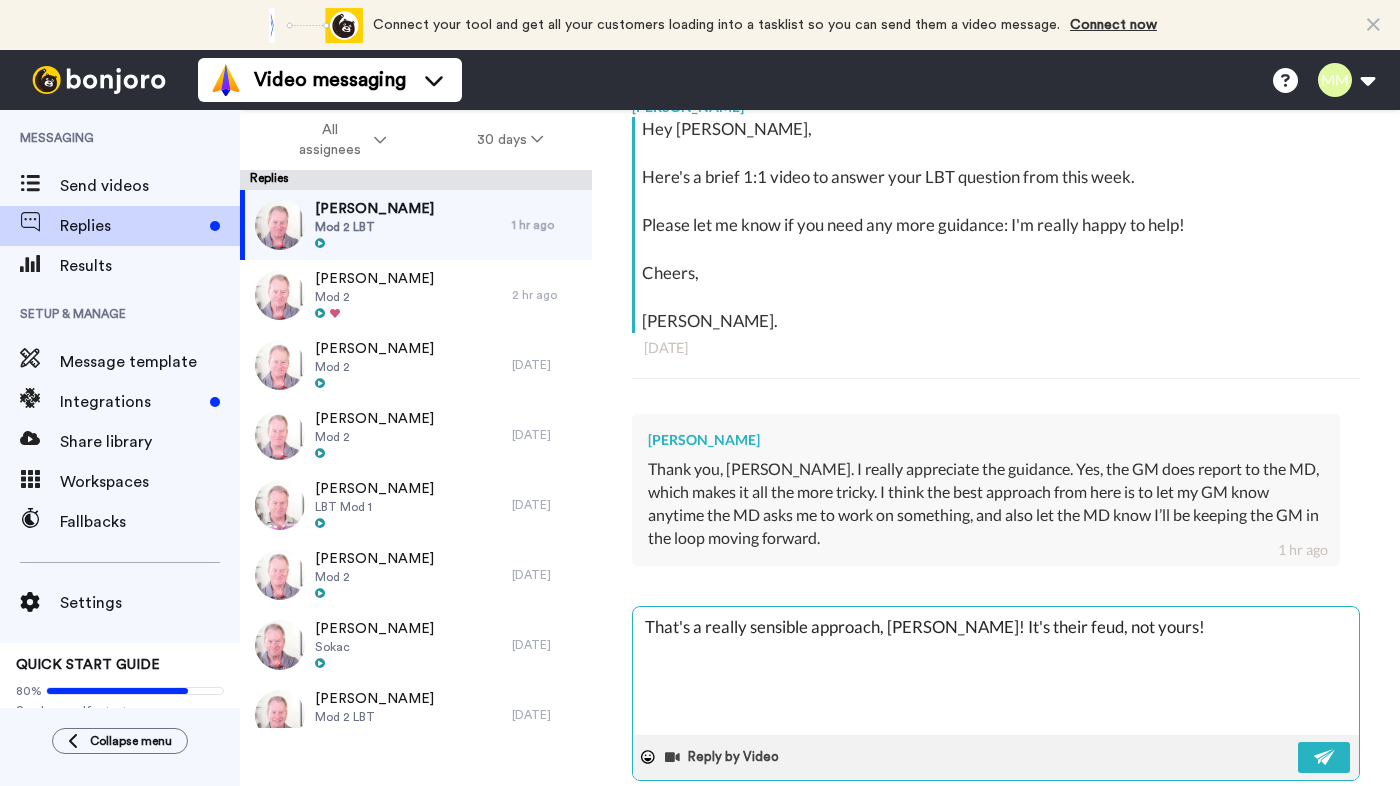 type on "x" 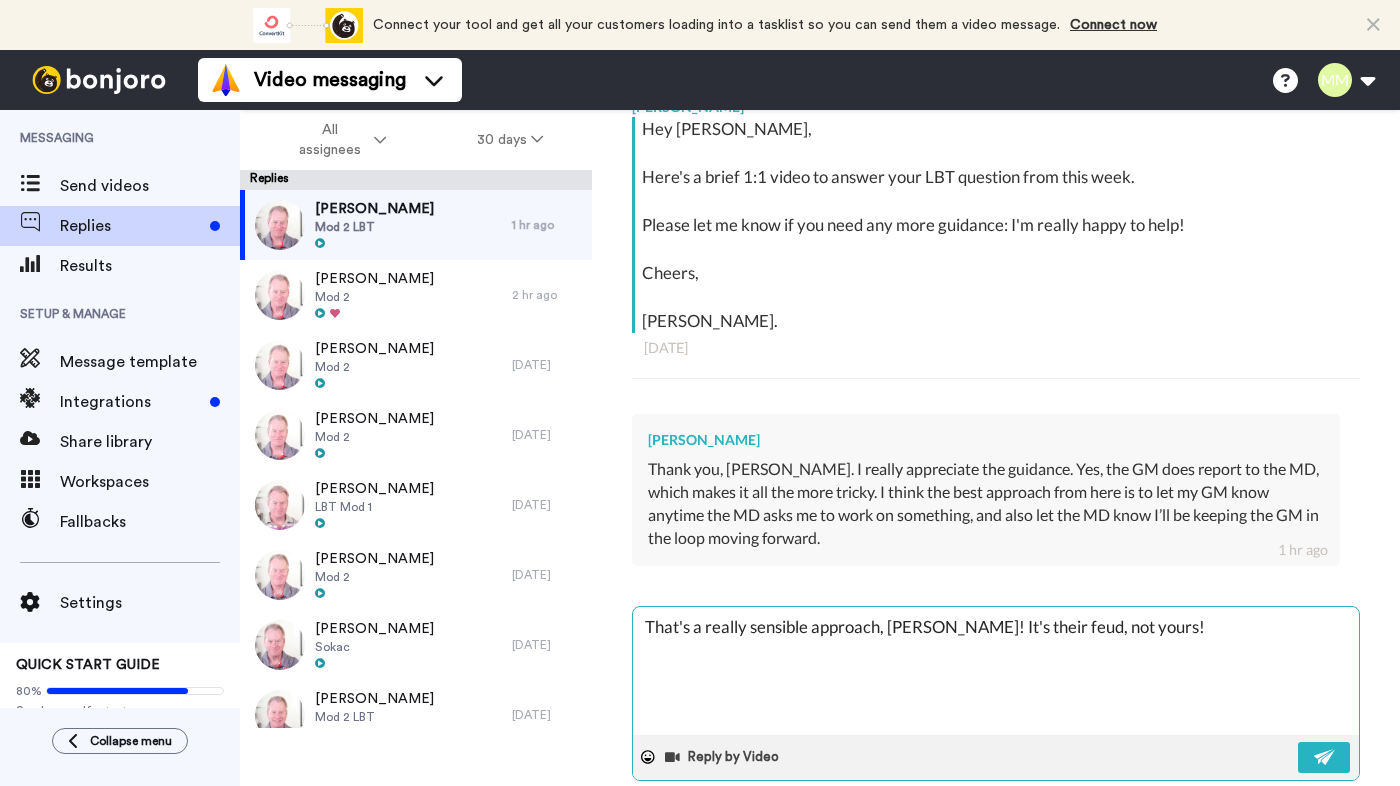 type on "x" 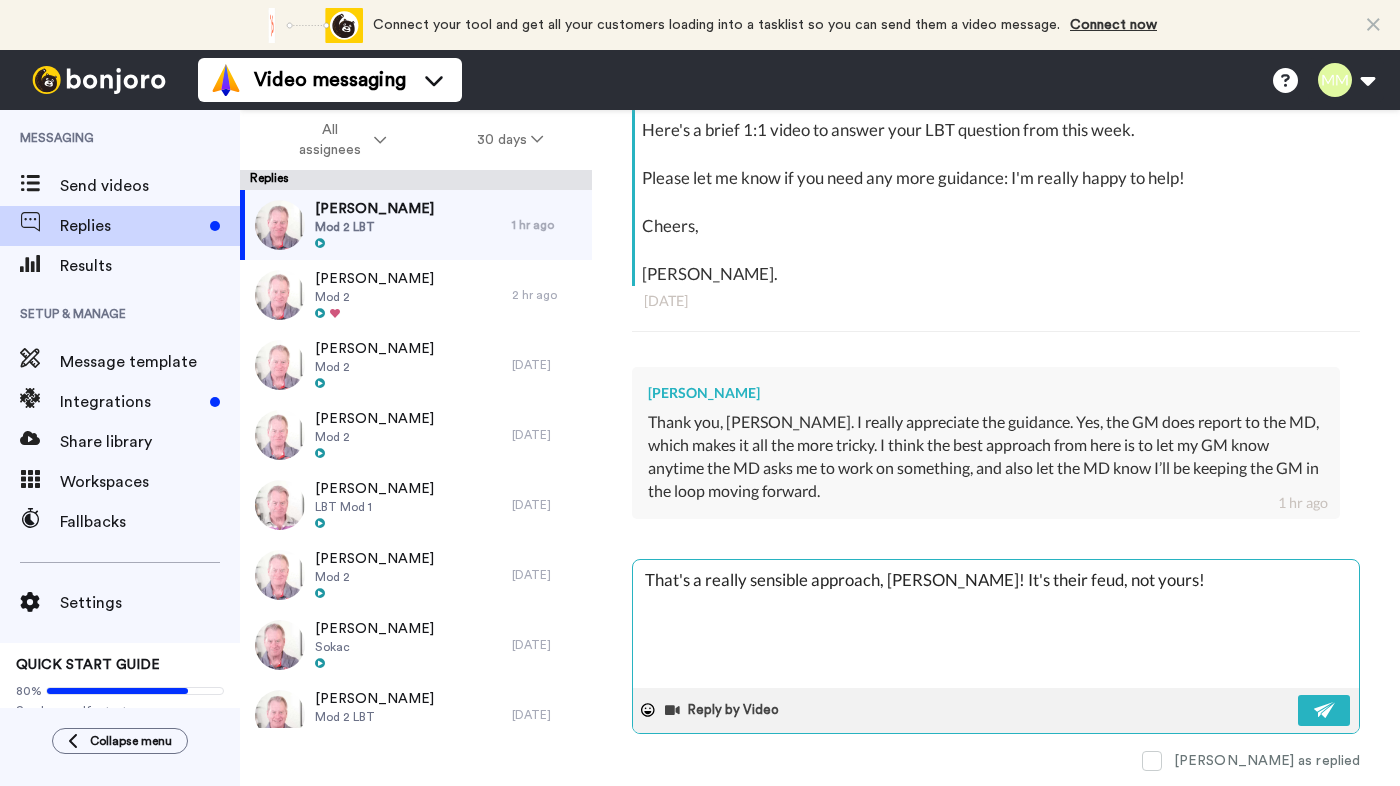 scroll, scrollTop: 463, scrollLeft: 0, axis: vertical 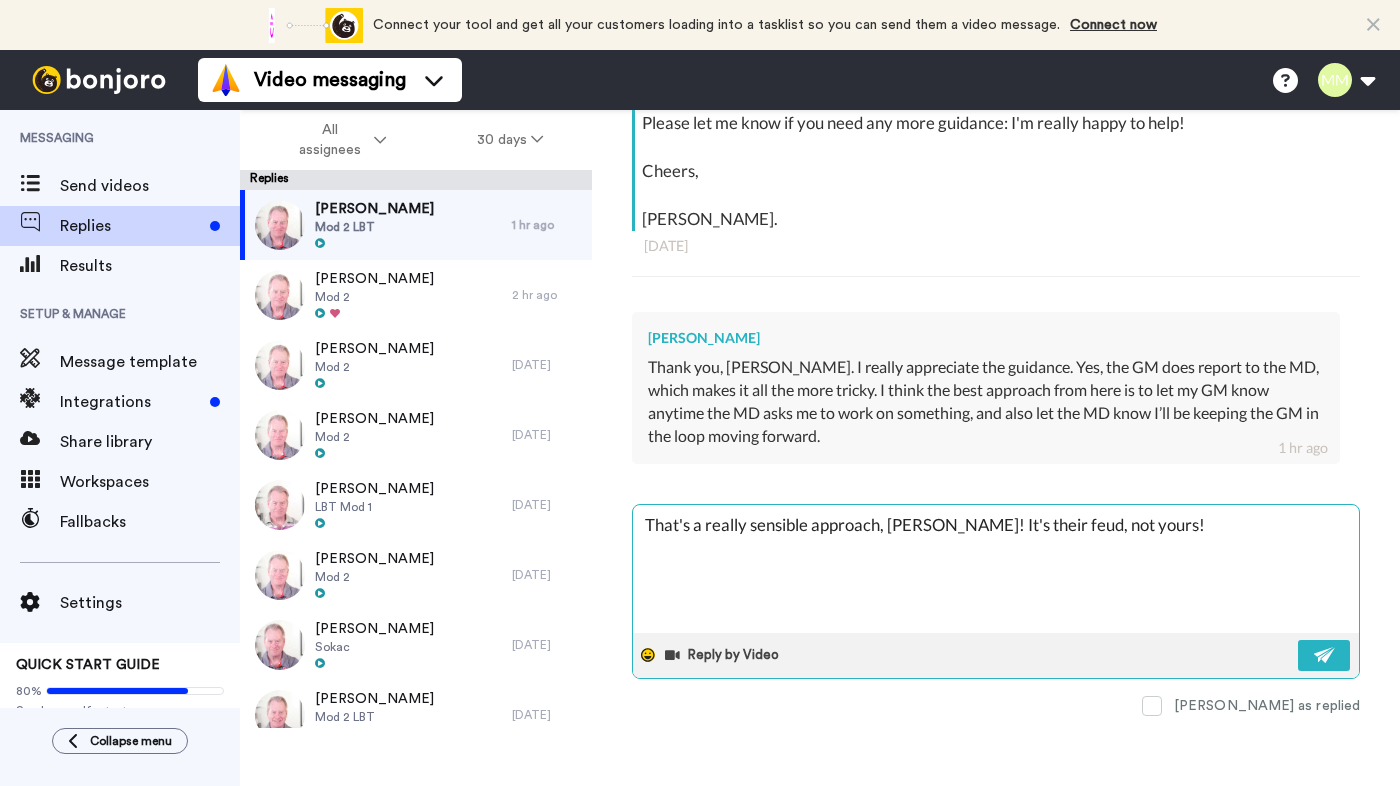type on "That's a really sensible approach, [PERSON_NAME]! It's their feud, not yours!" 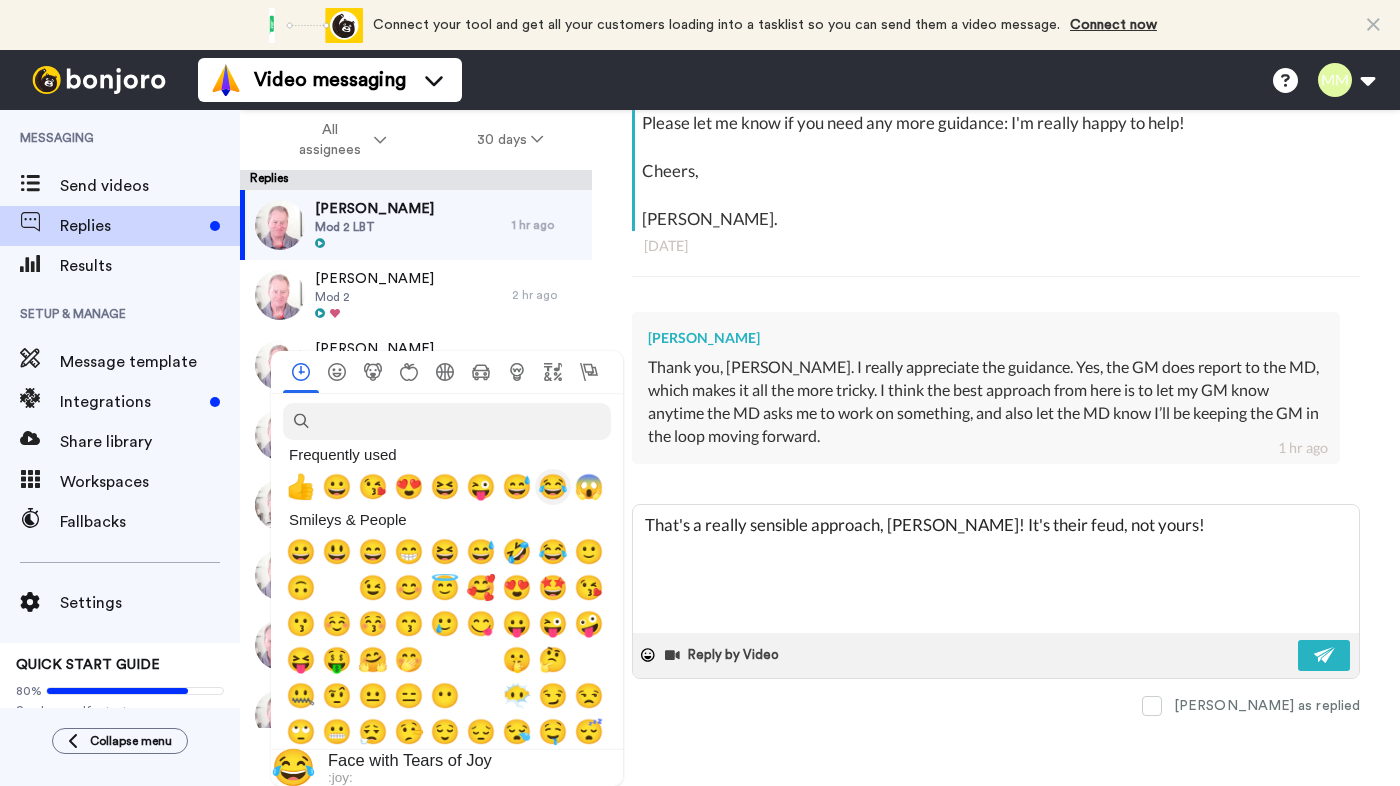 click on "😂" at bounding box center [553, 487] 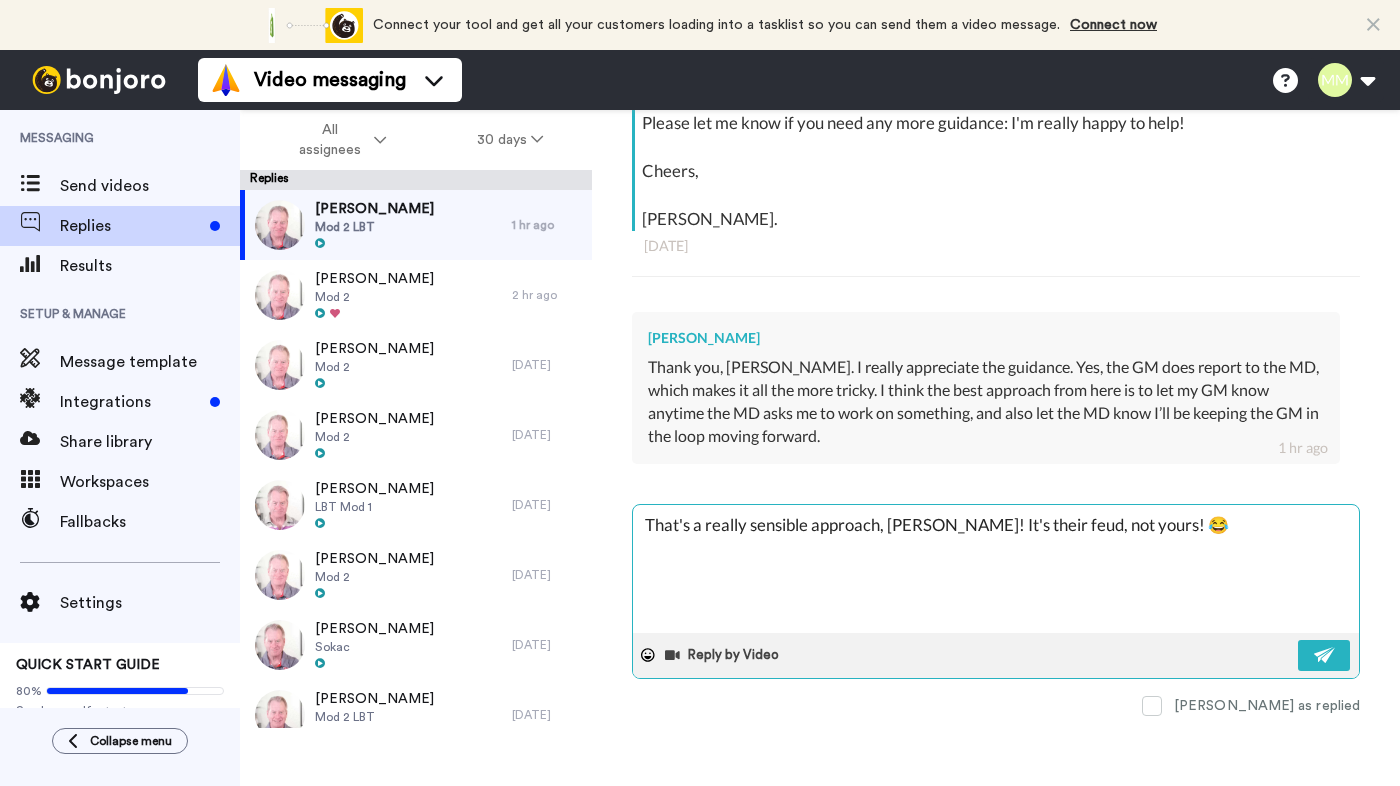 click on "That's a really sensible approach, [PERSON_NAME]! It's their feud, not yours! 😂" at bounding box center (996, 569) 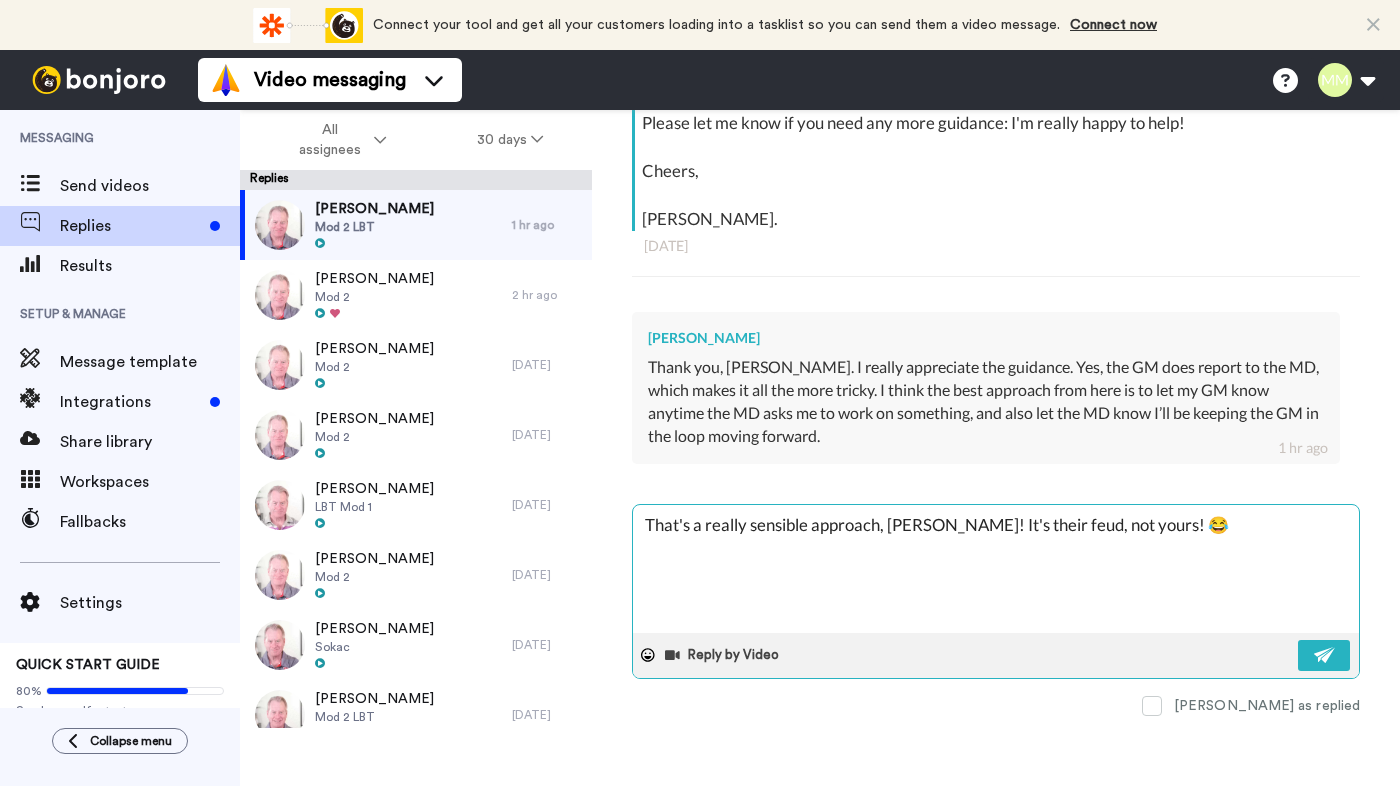 type on "x" 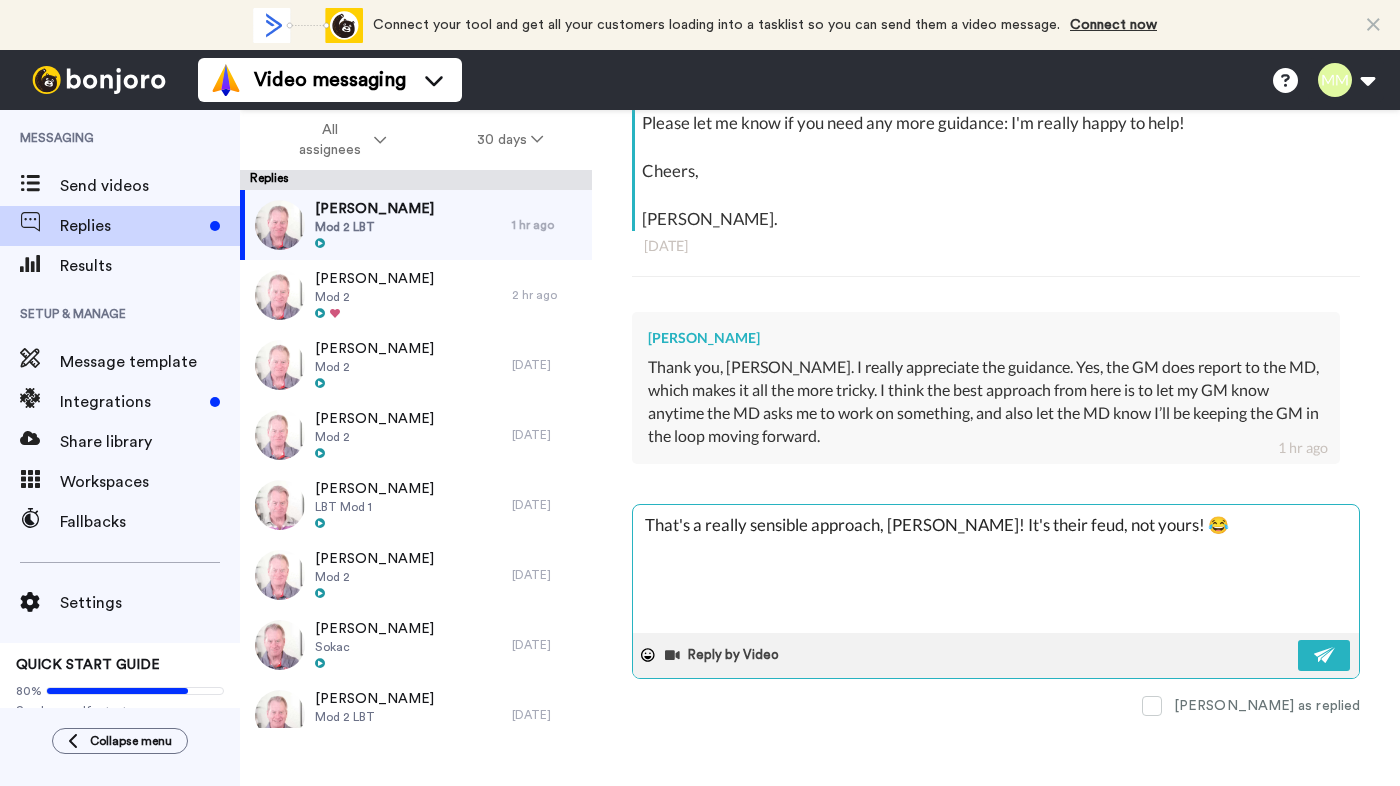 type on "x" 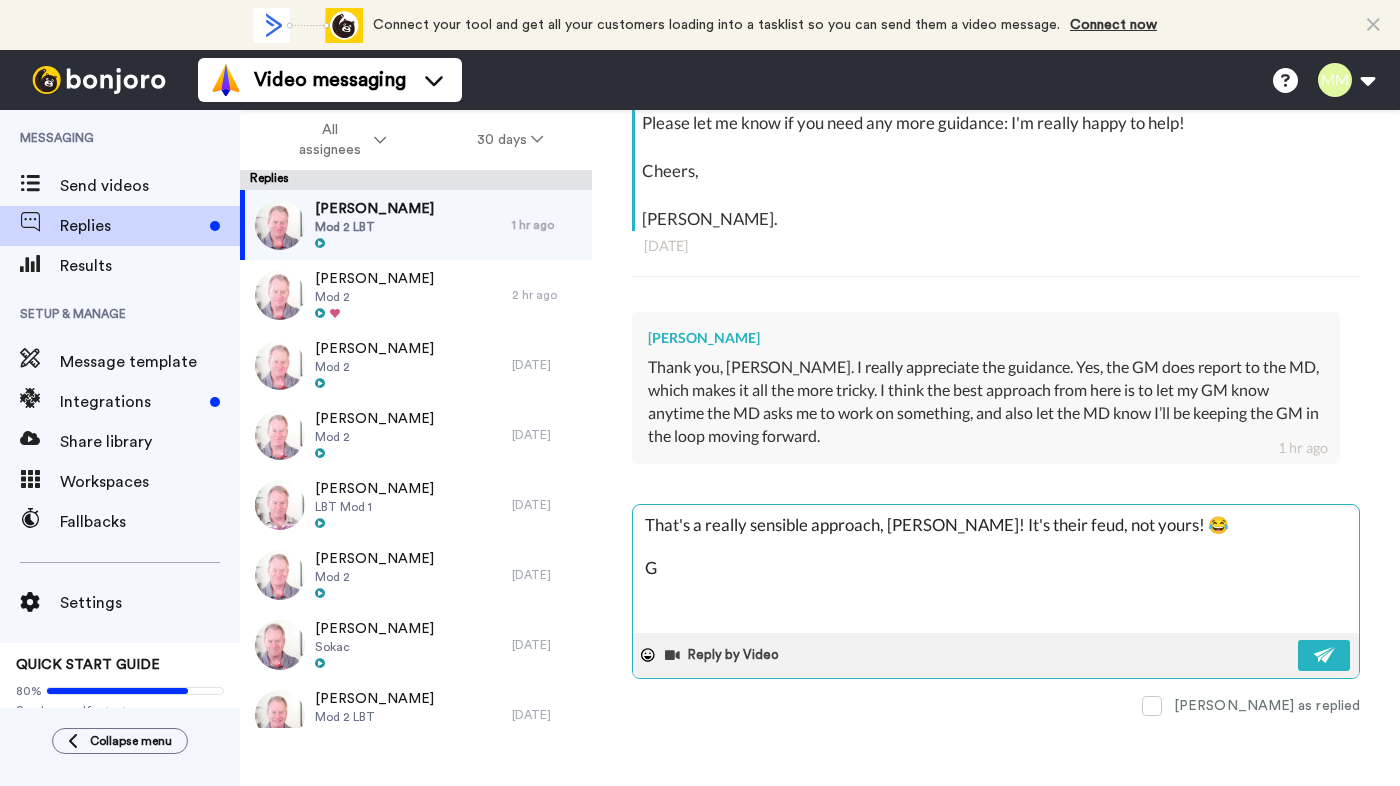 type on "x" 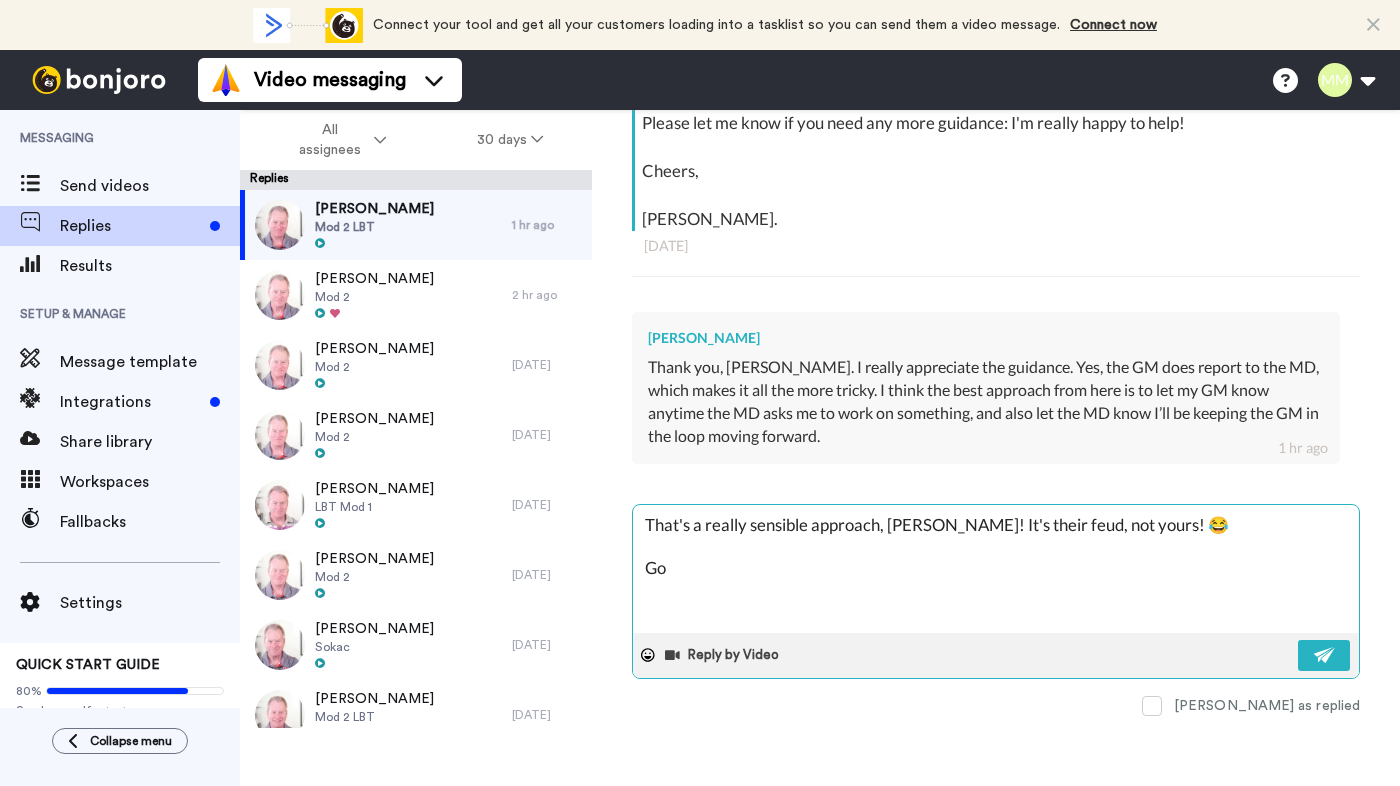 type on "x" 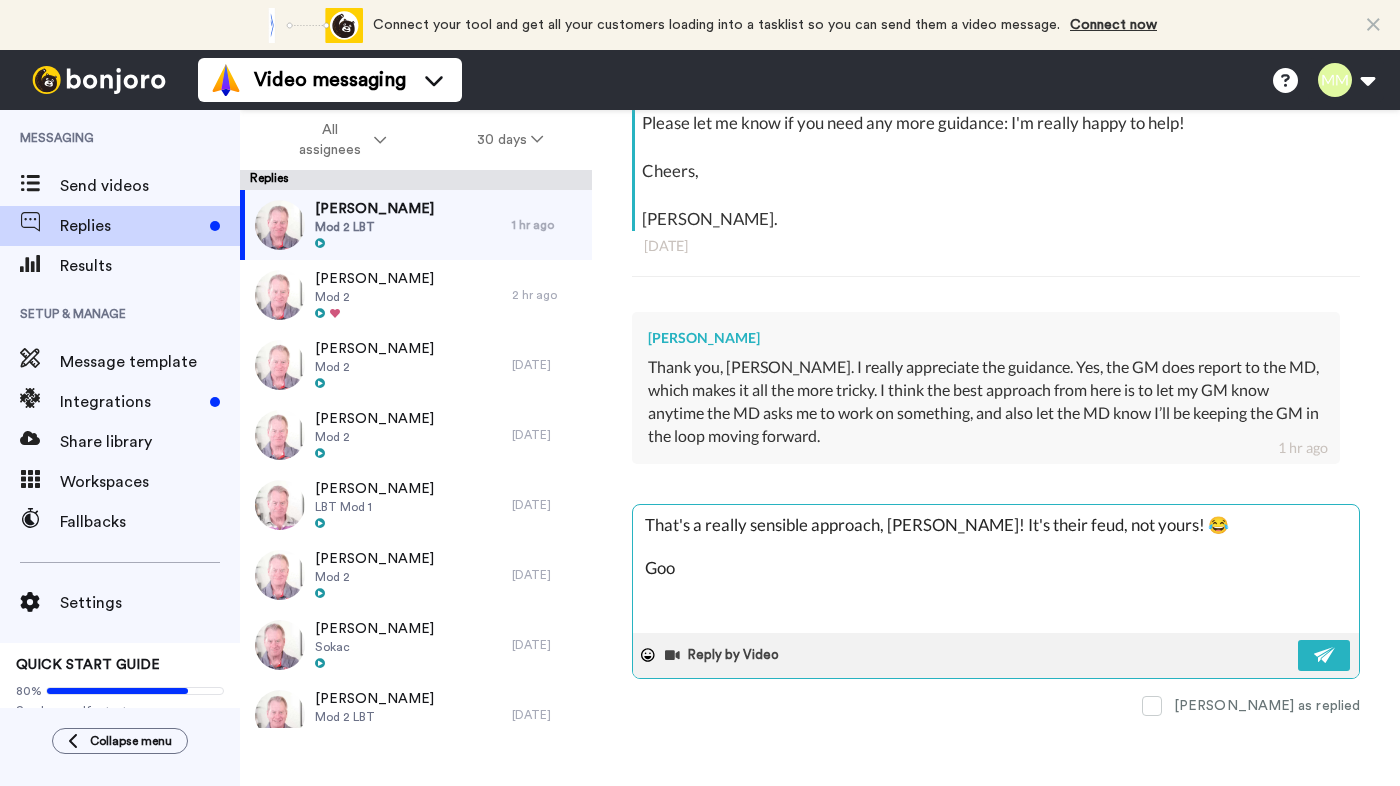 type on "That's a really sensible approach, [PERSON_NAME]! It's their feud, not yours! 😂
Good" 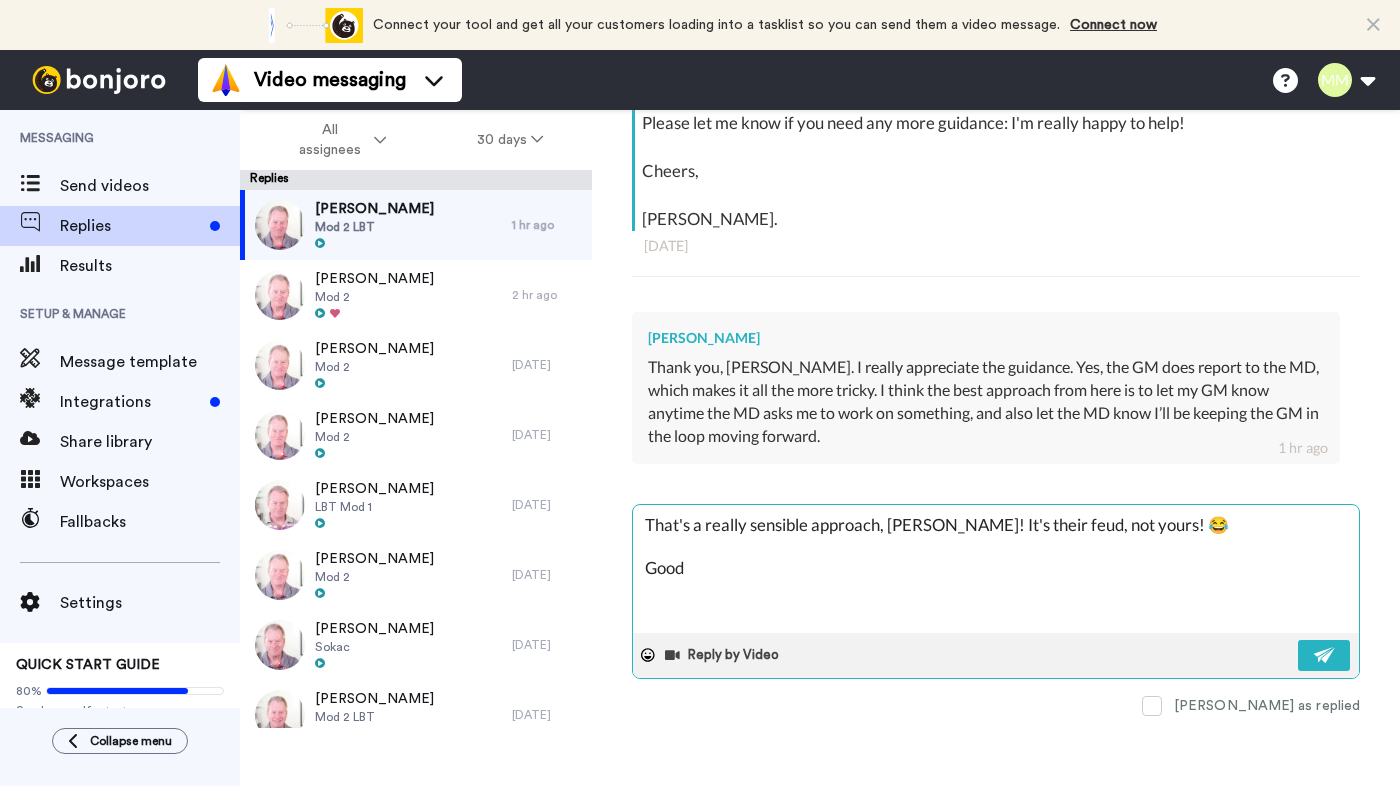type on "x" 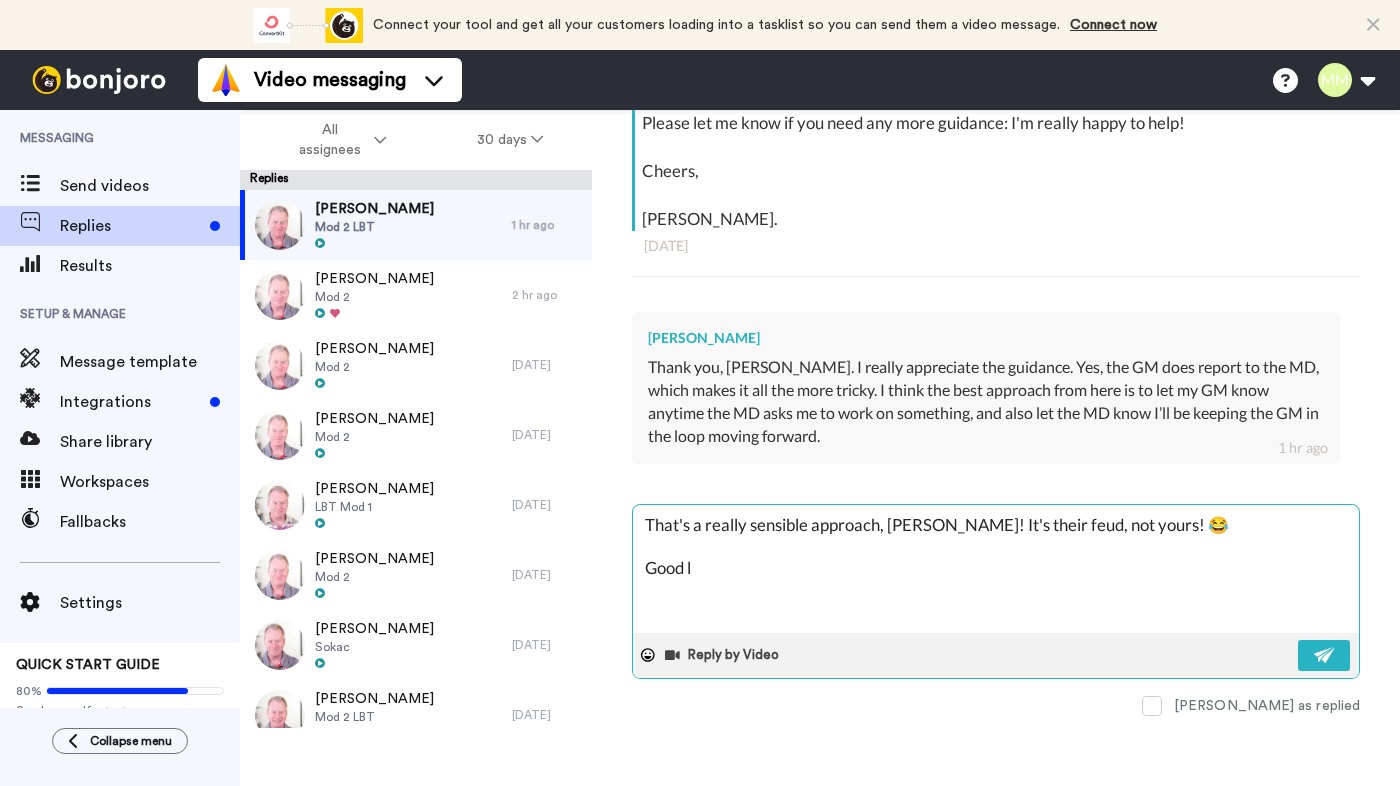 type on "x" 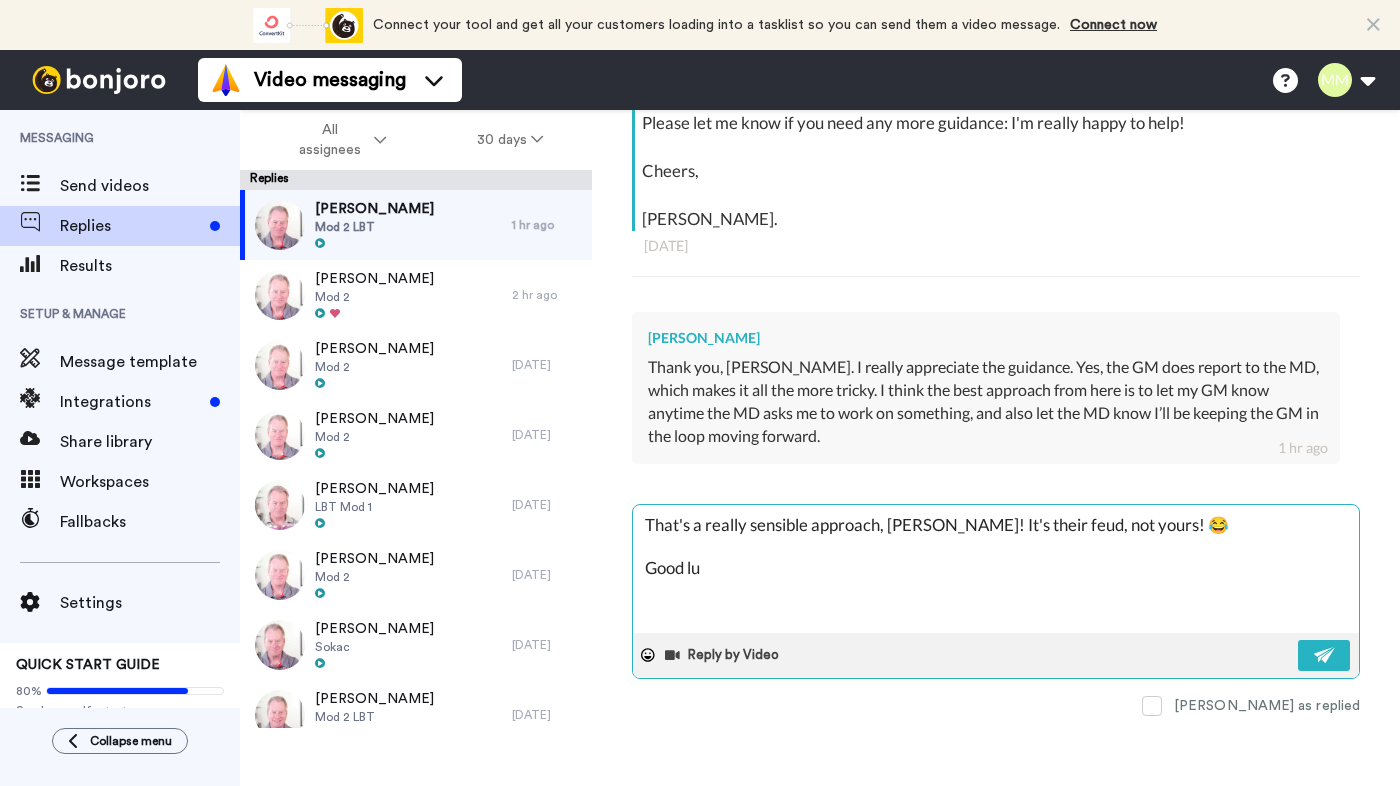 type on "x" 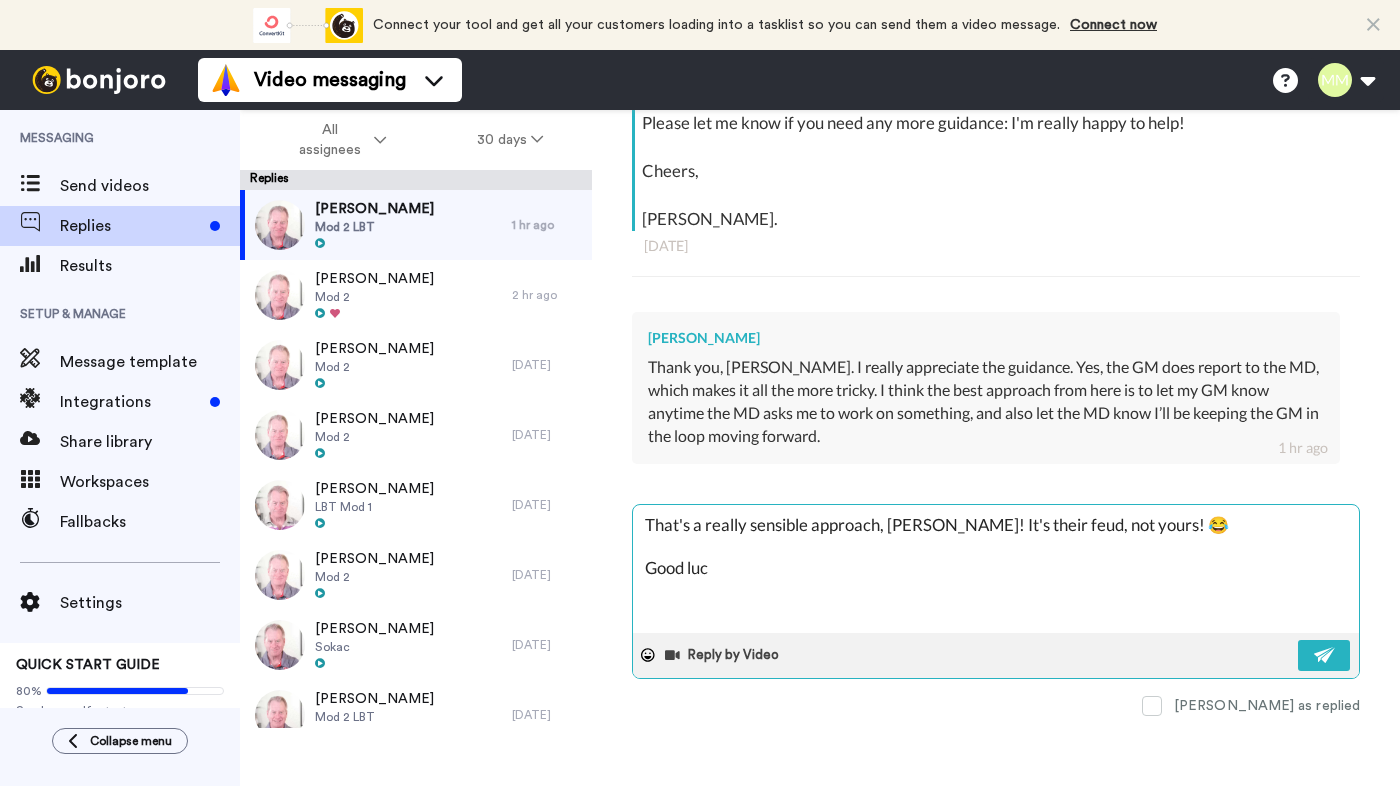 type on "x" 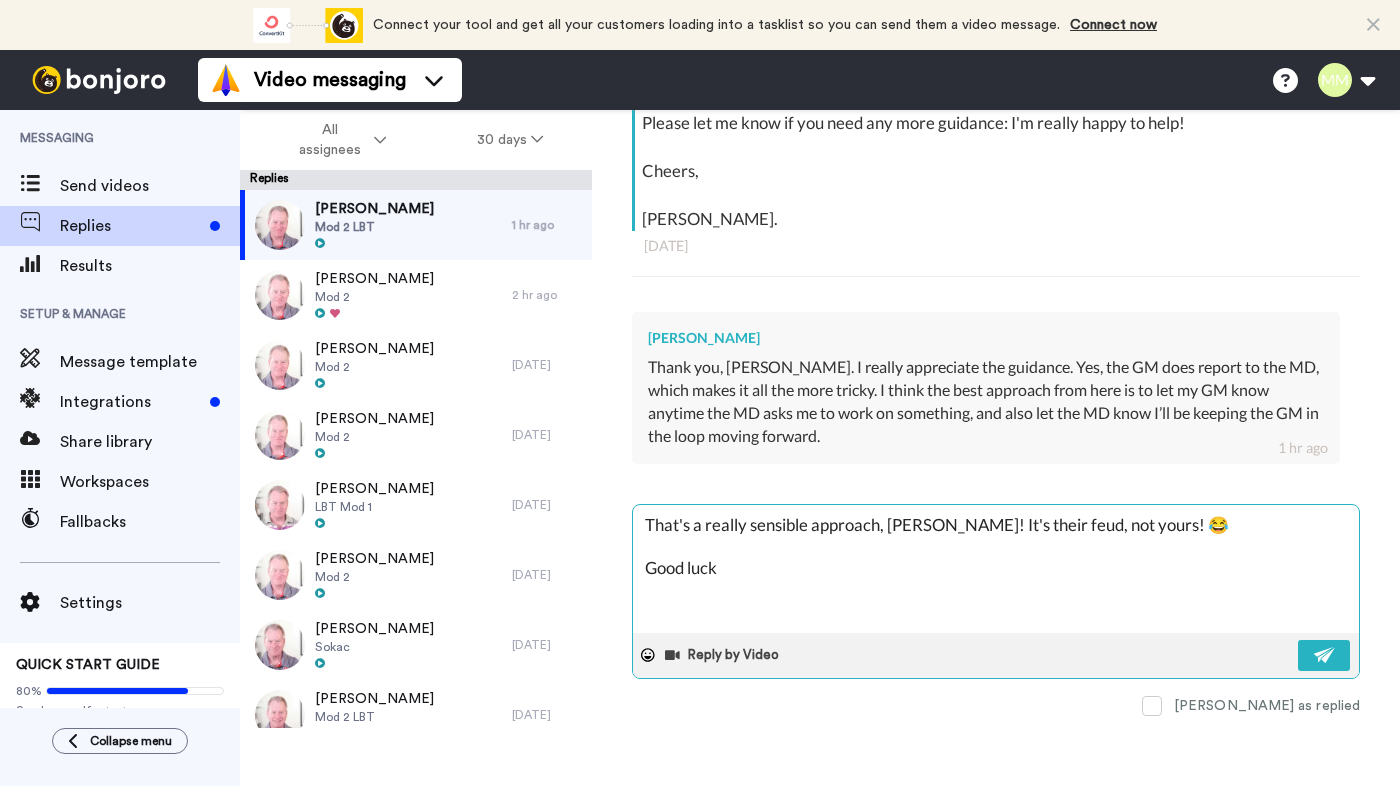 type on "x" 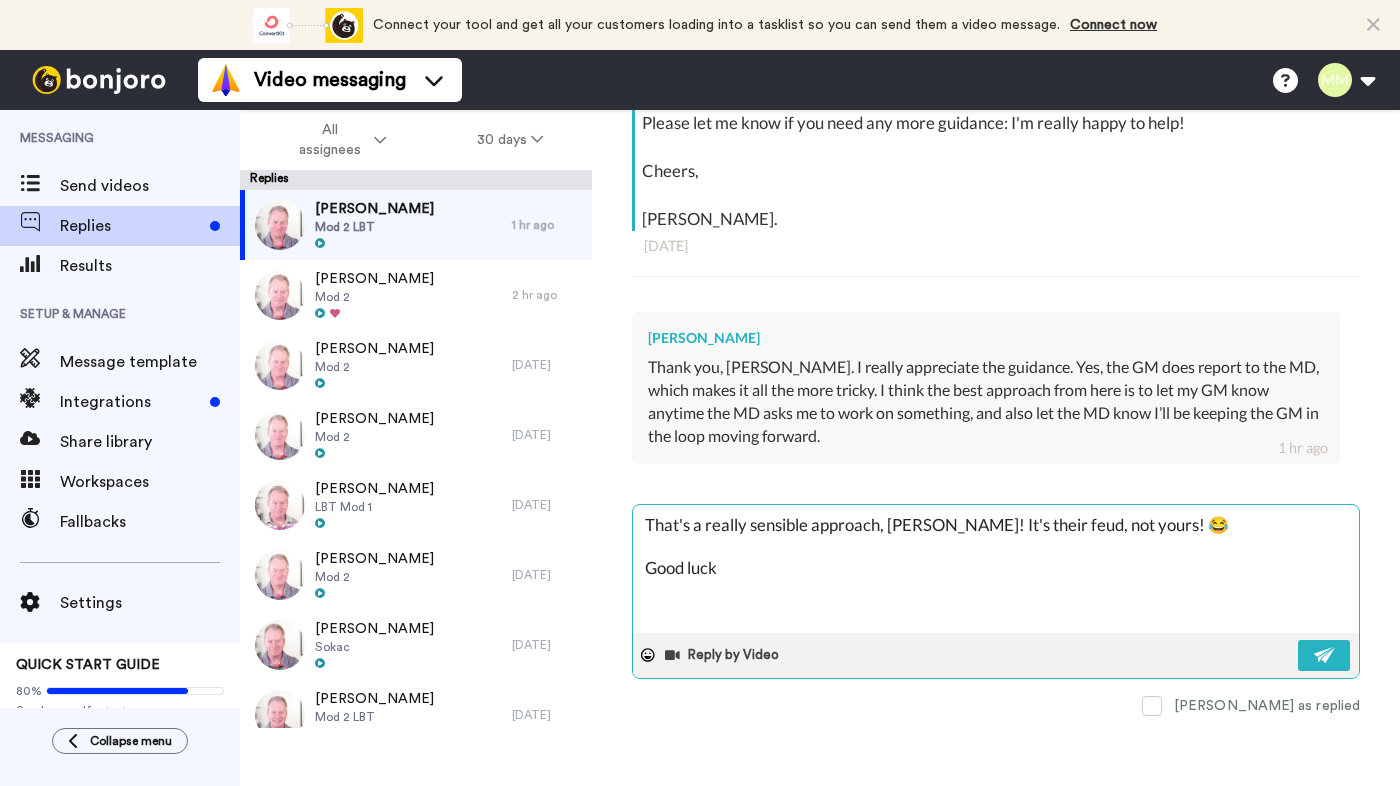 type on "x" 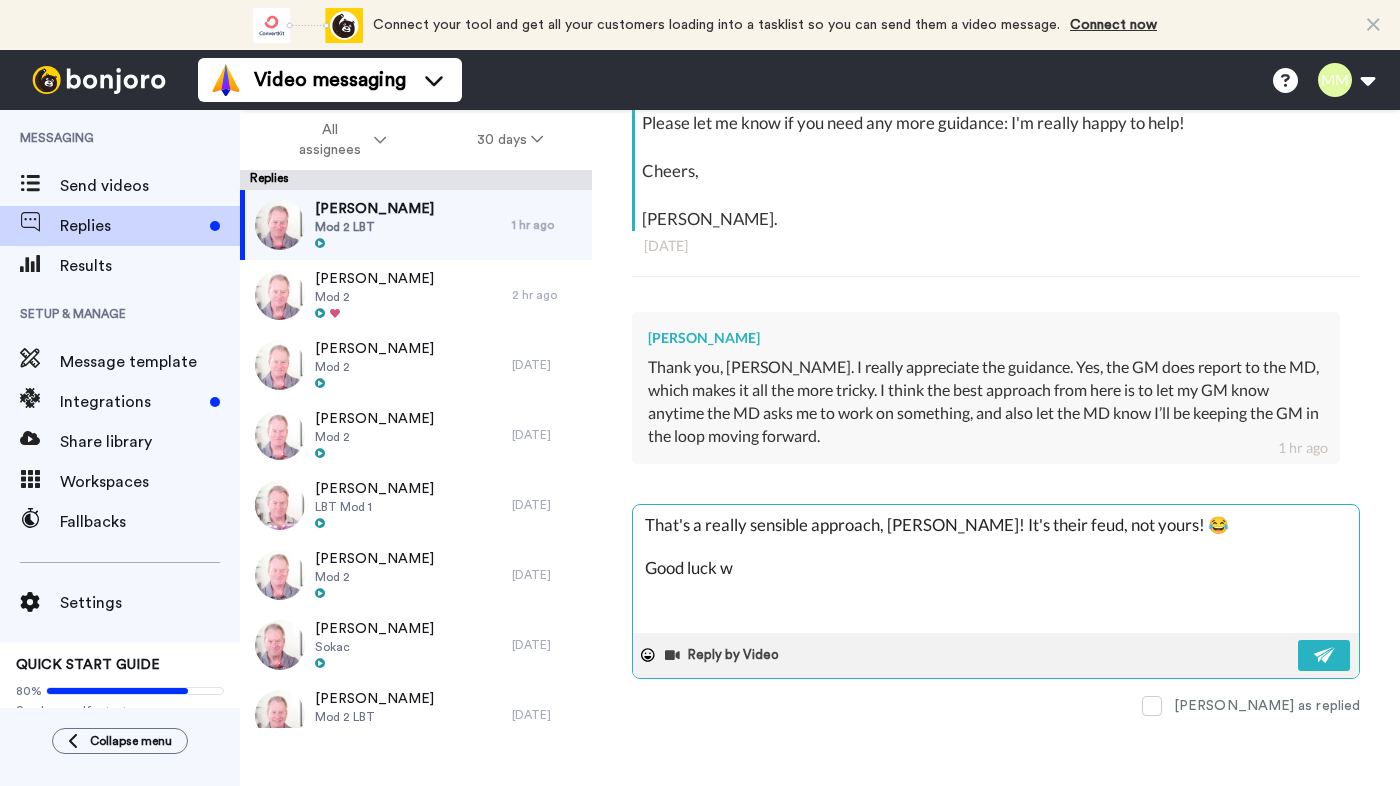 type on "That's a really sensible approach, [PERSON_NAME]! It's their feud, not yours! 😂
Good luck wi" 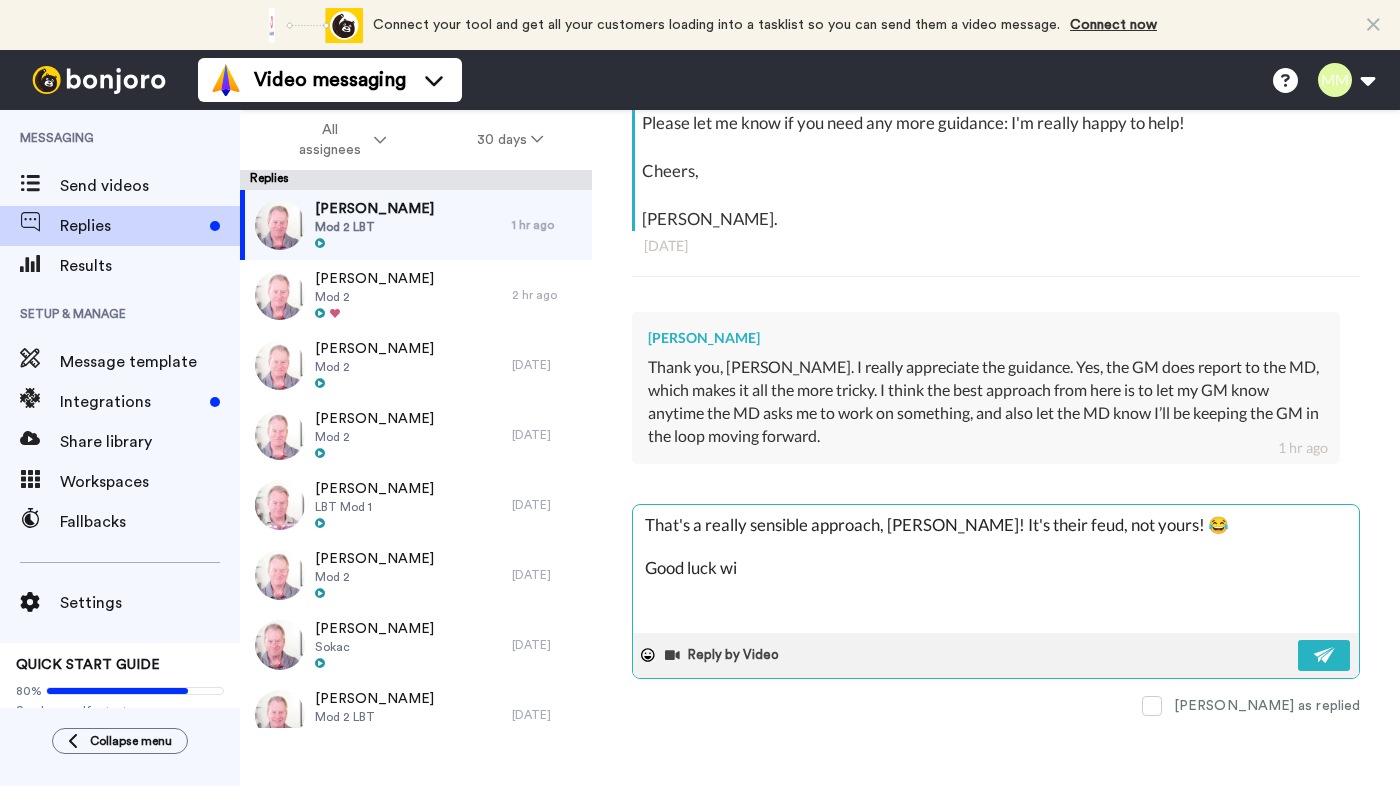 type on "x" 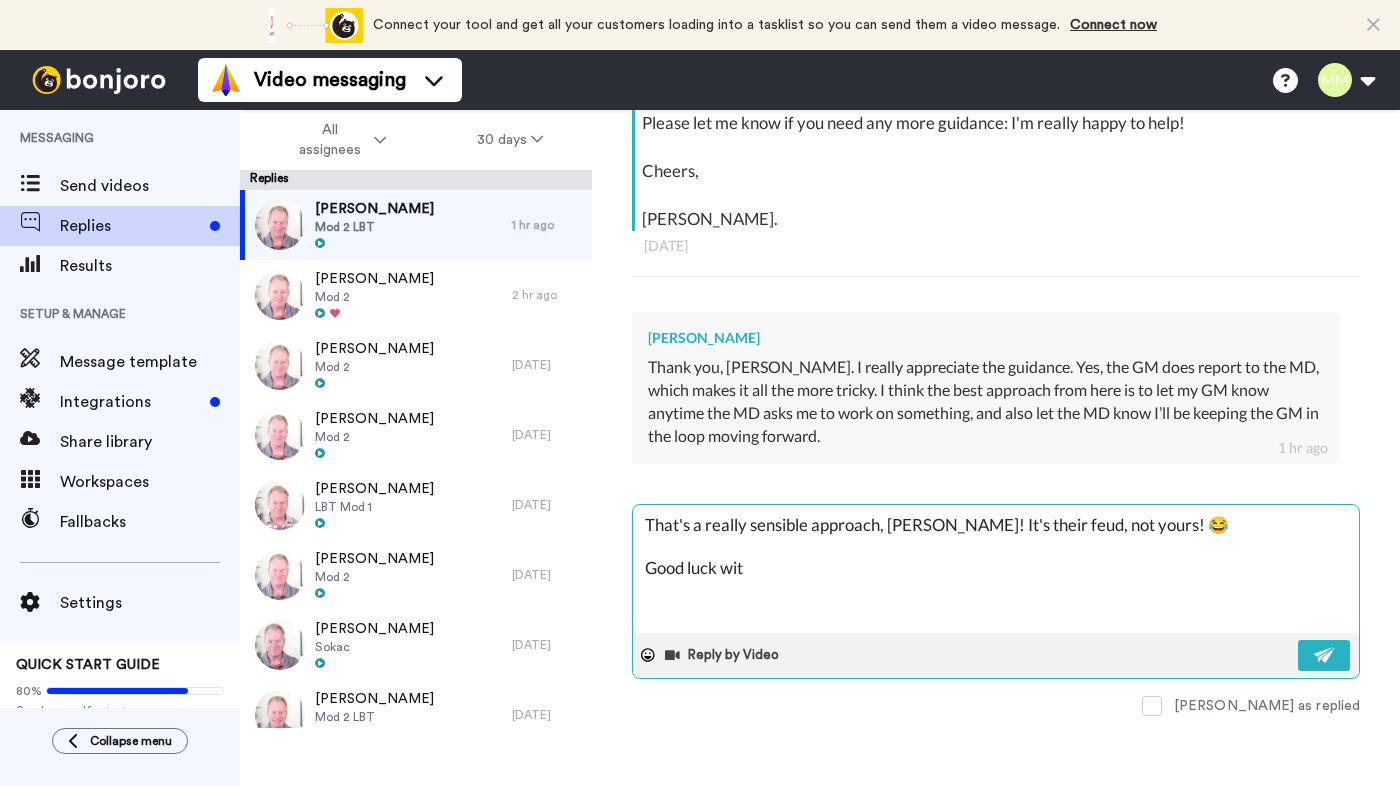 type on "x" 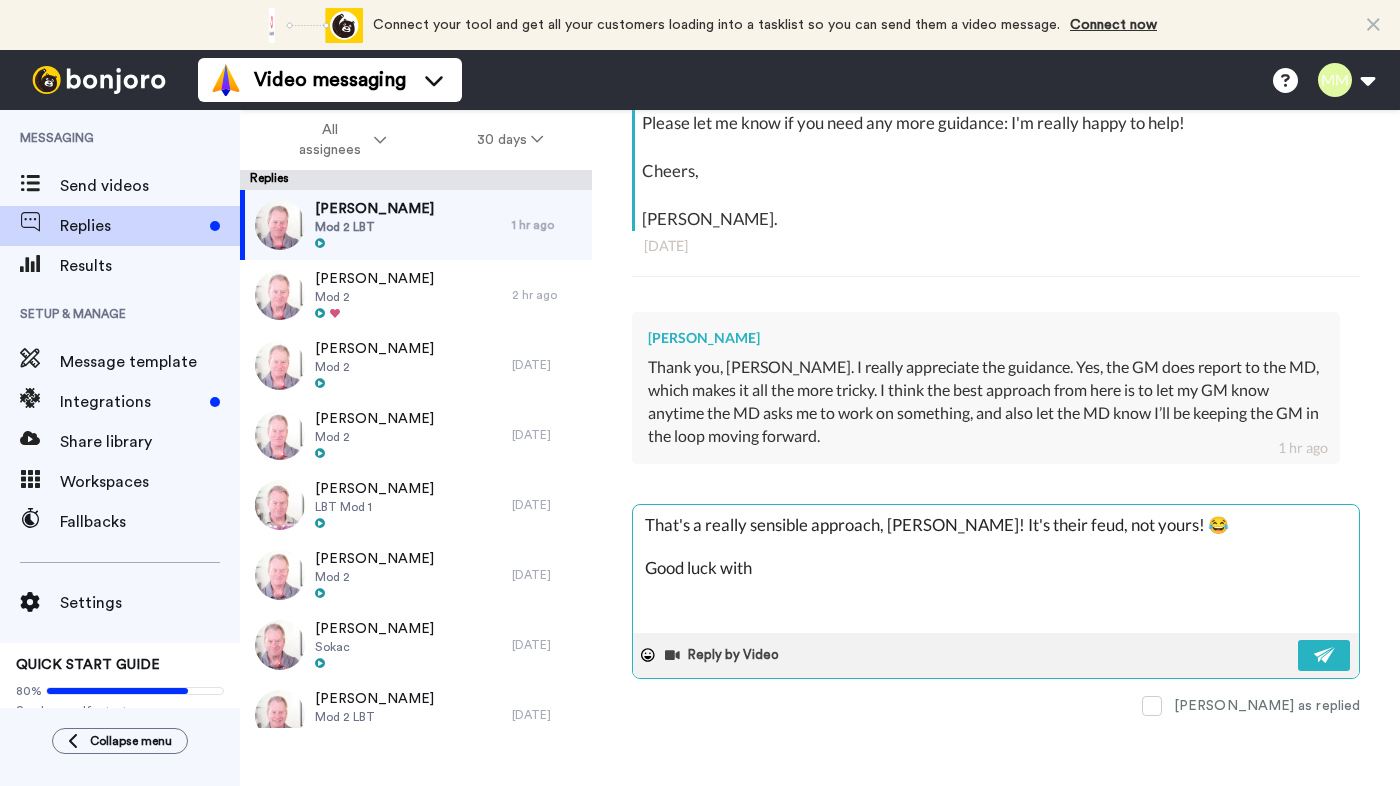 type on "x" 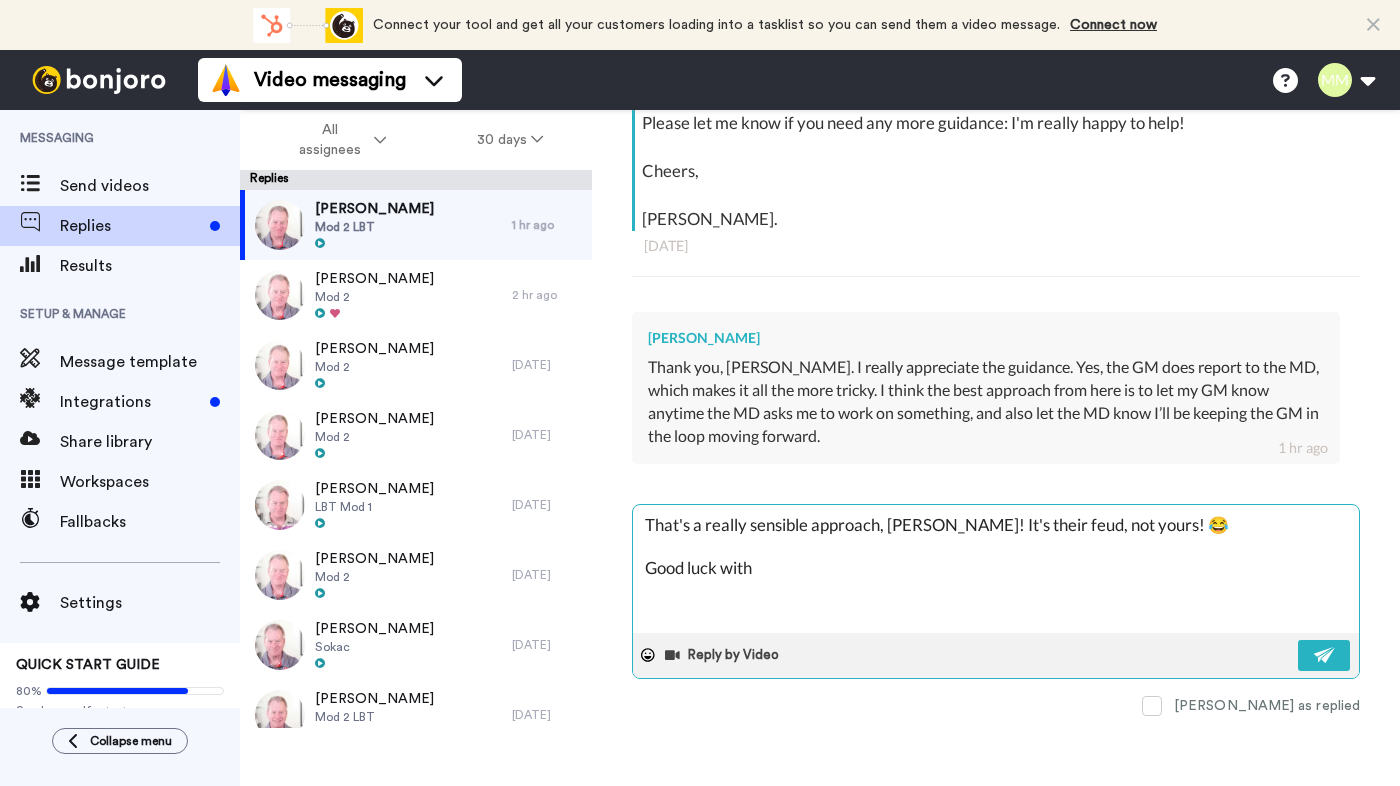 type on "x" 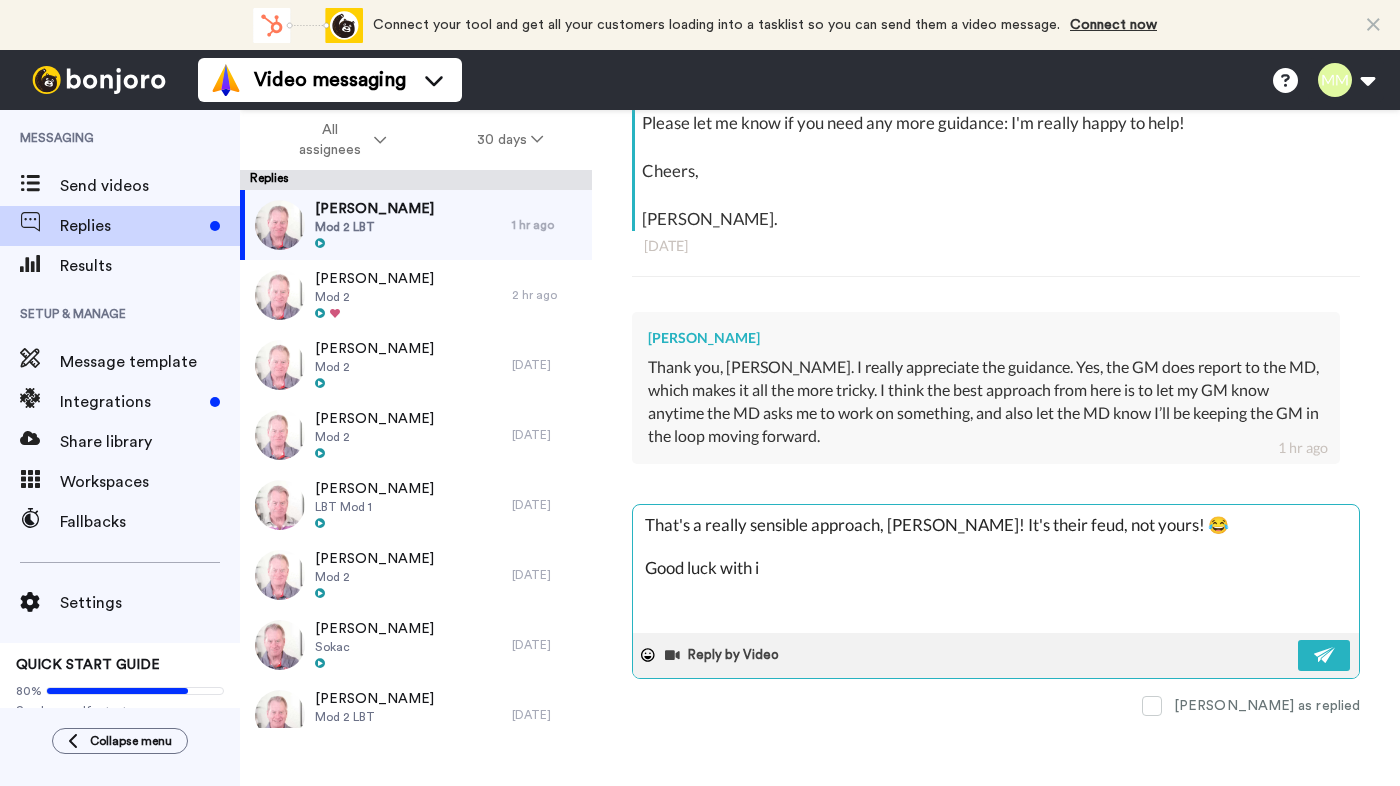 type on "x" 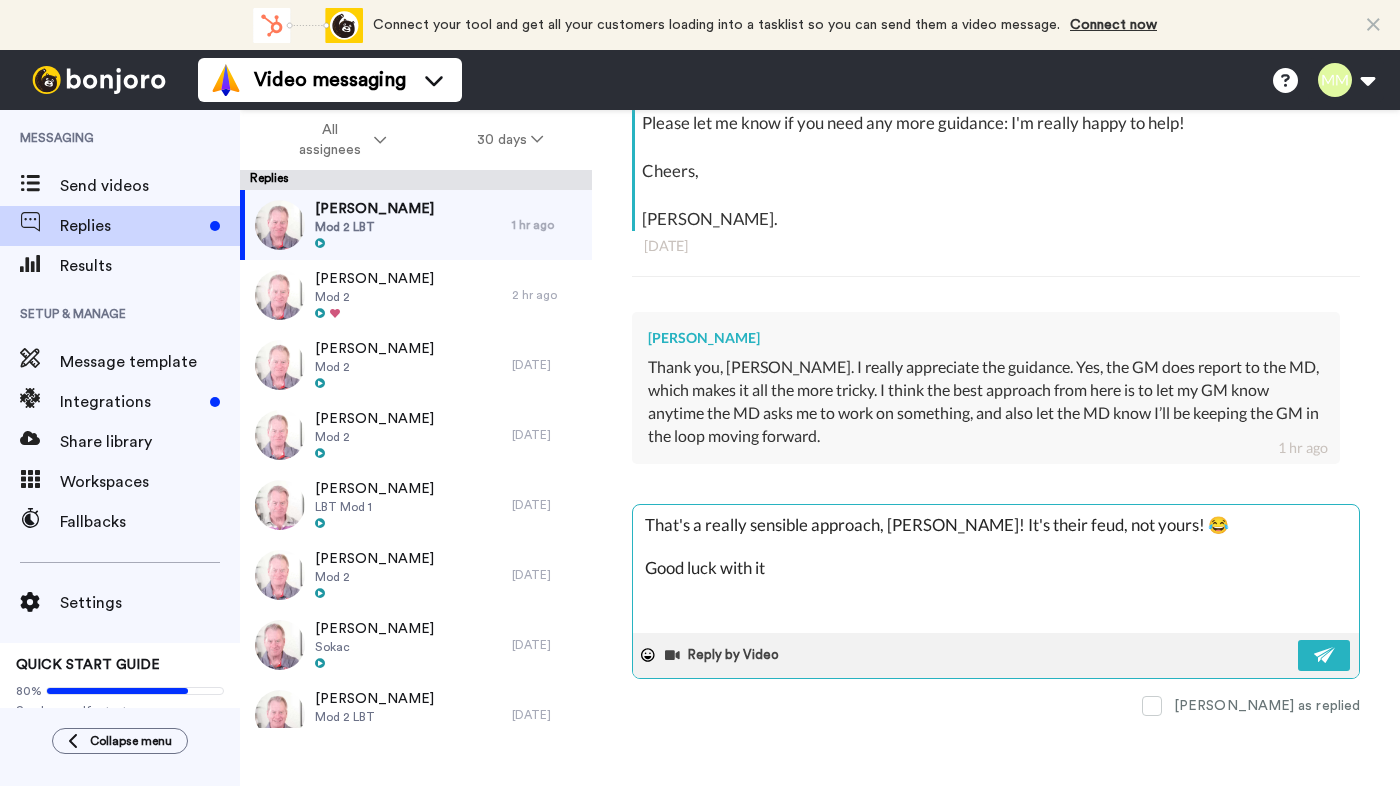 type on "x" 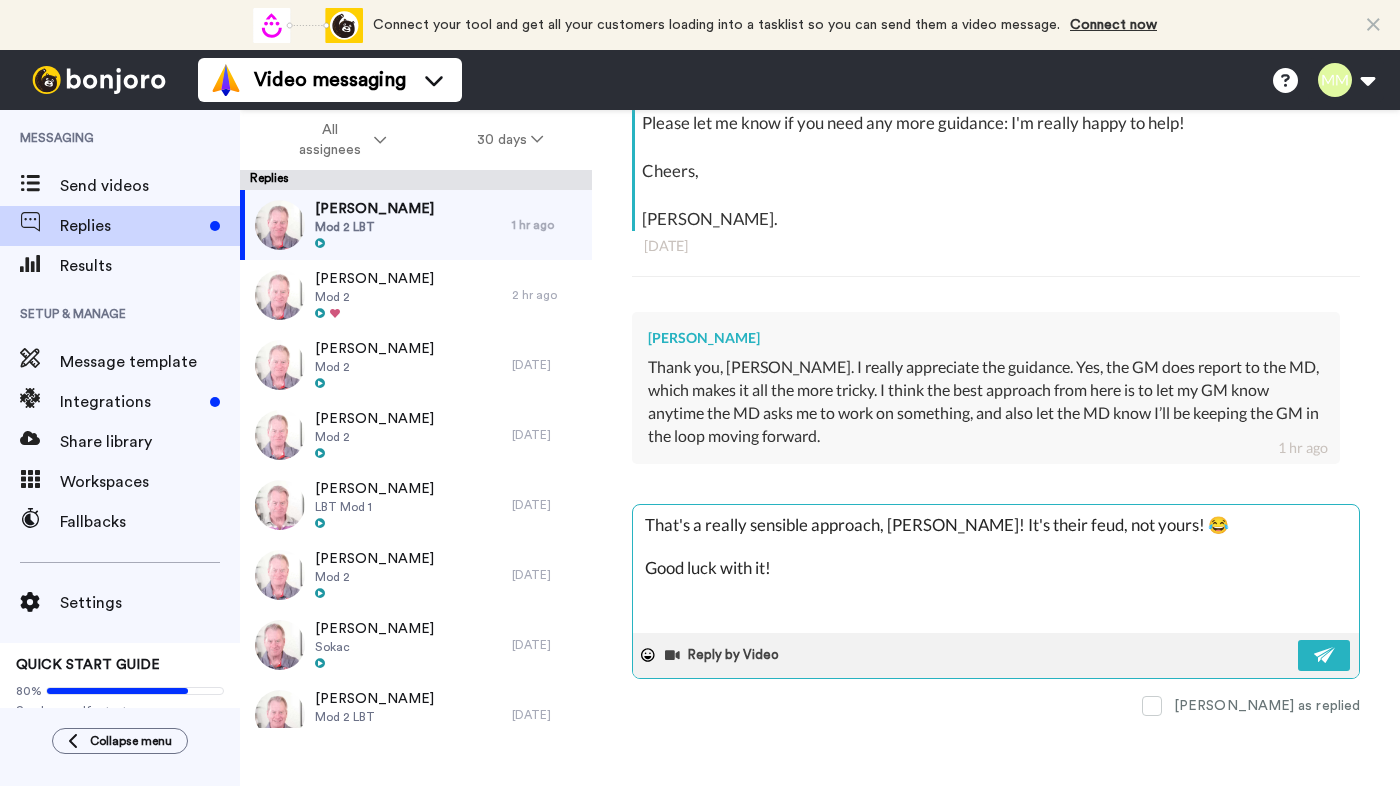 type on "x" 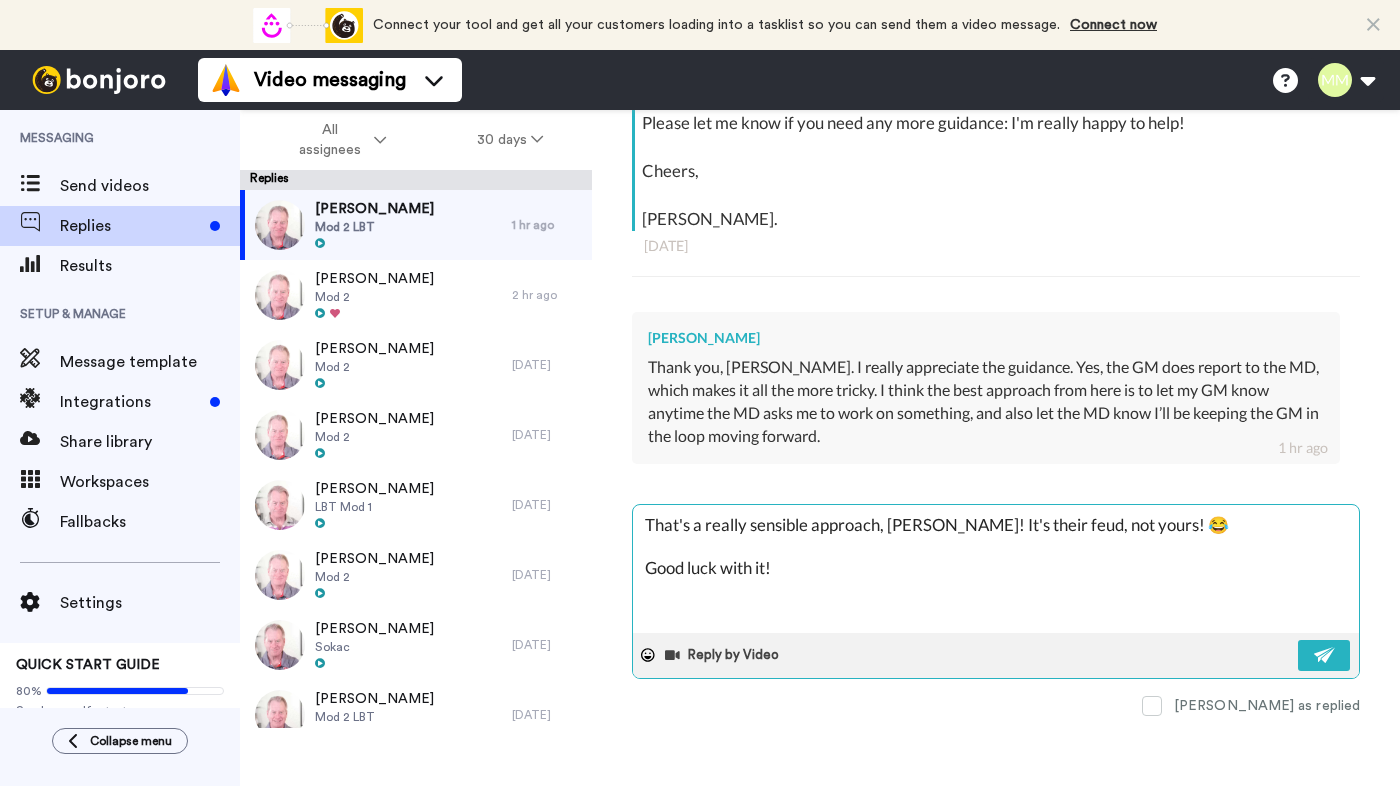 type on "x" 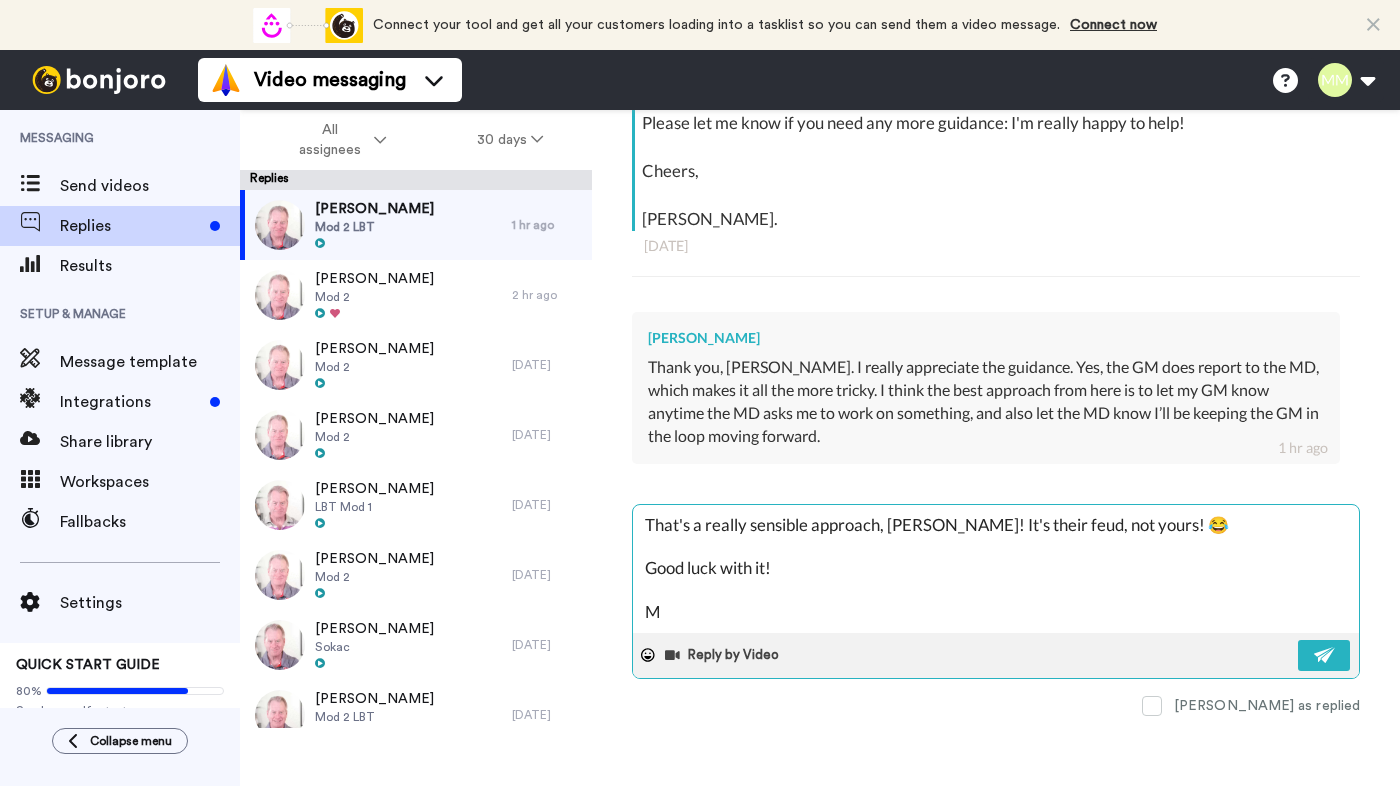 type on "That's a really sensible approach, [PERSON_NAME]! It's their feud, not yours! 😂
Good luck with it!
MA" 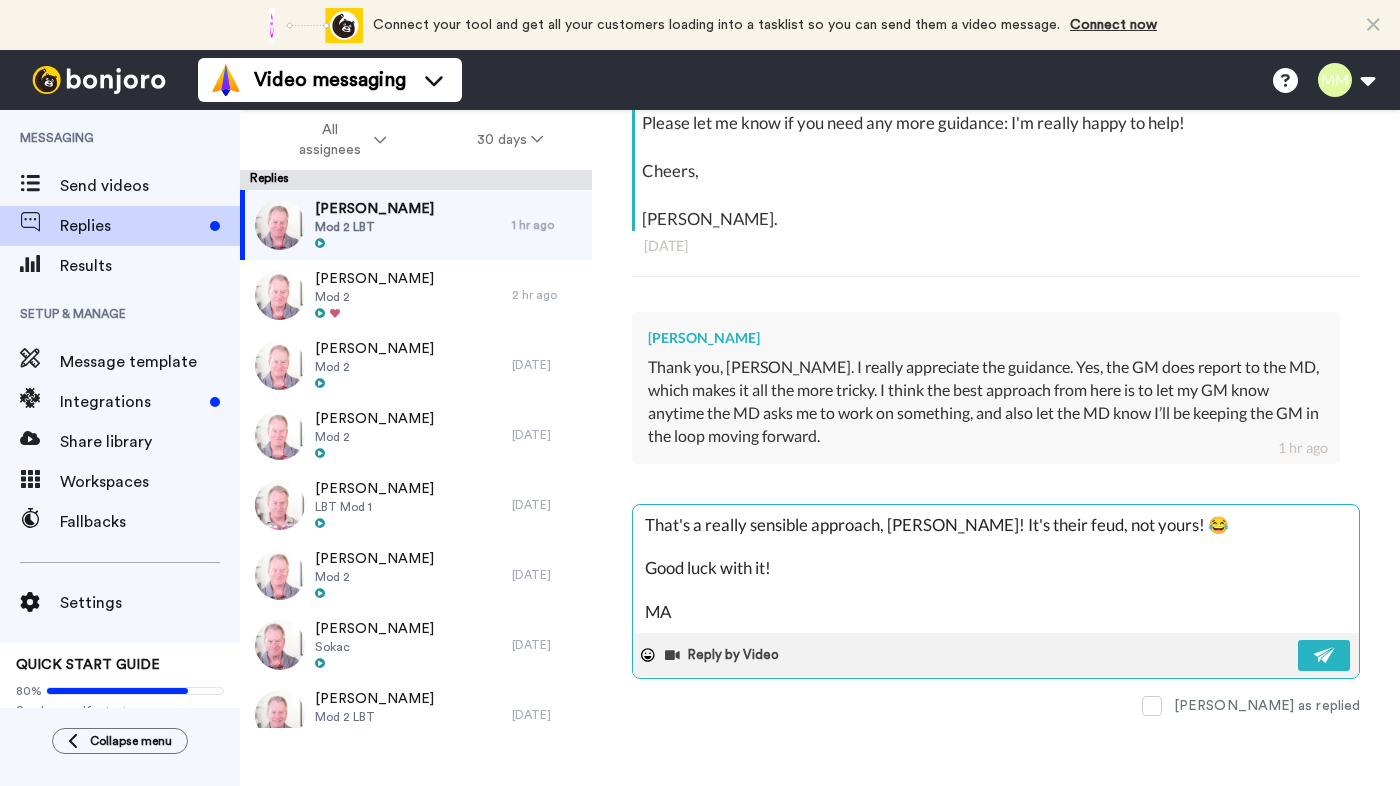 type 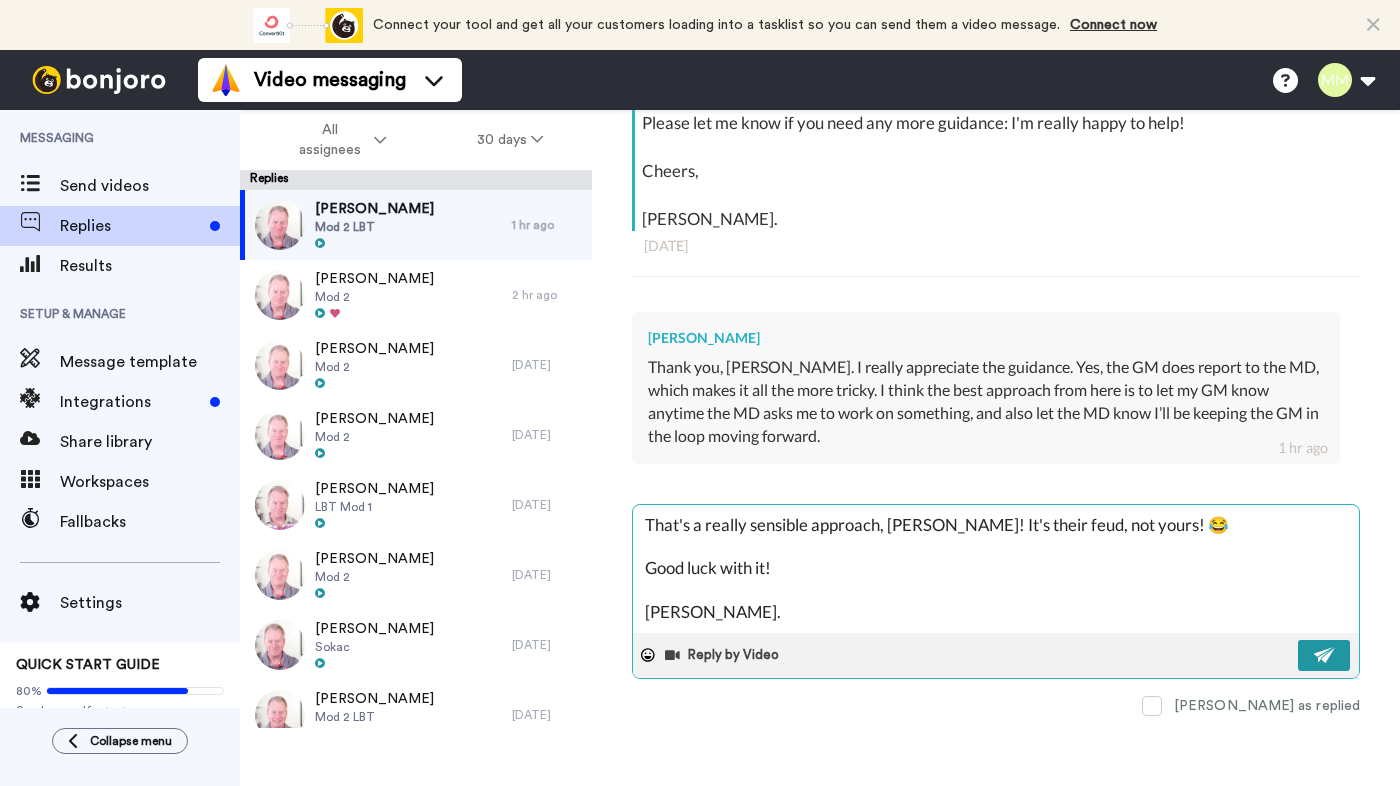 click at bounding box center [1325, 655] 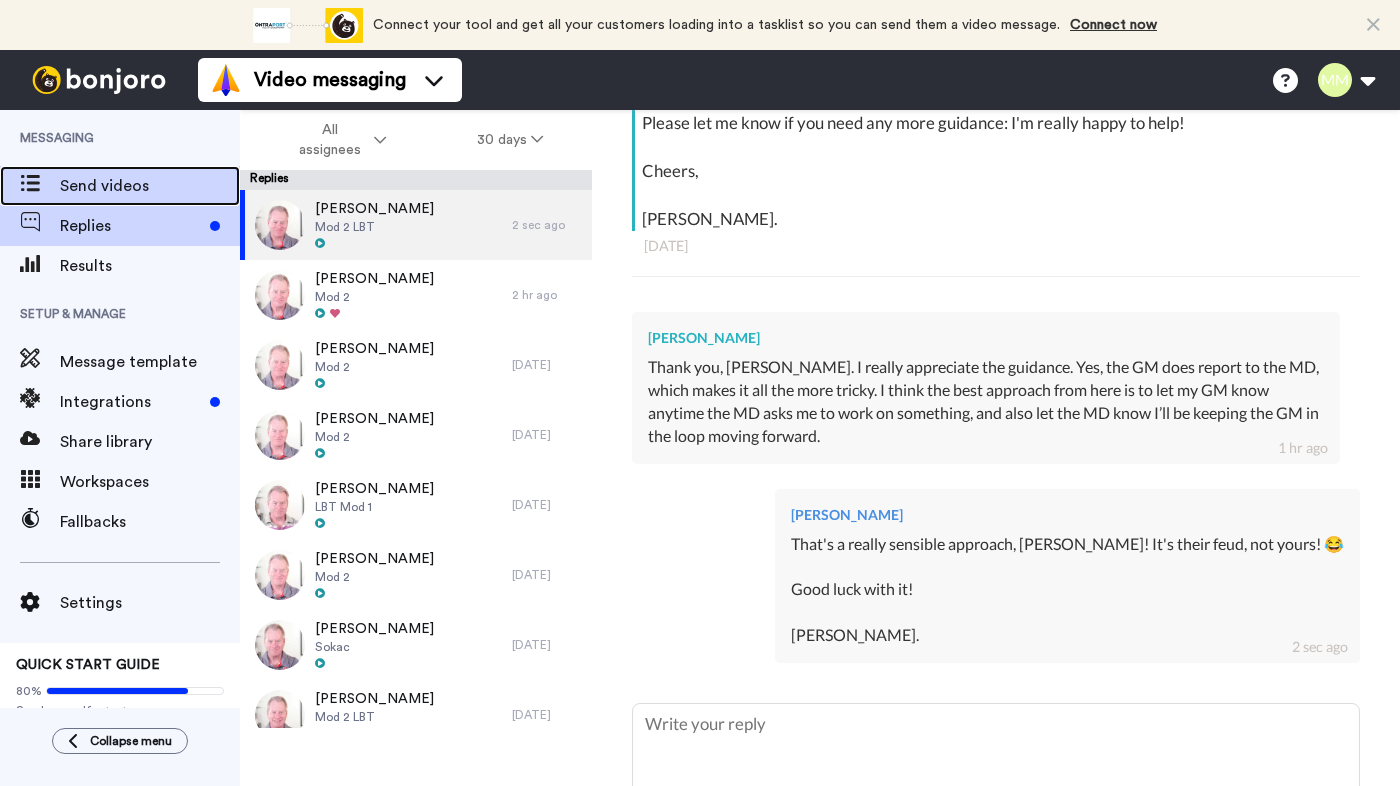 click on "Send videos" at bounding box center [150, 186] 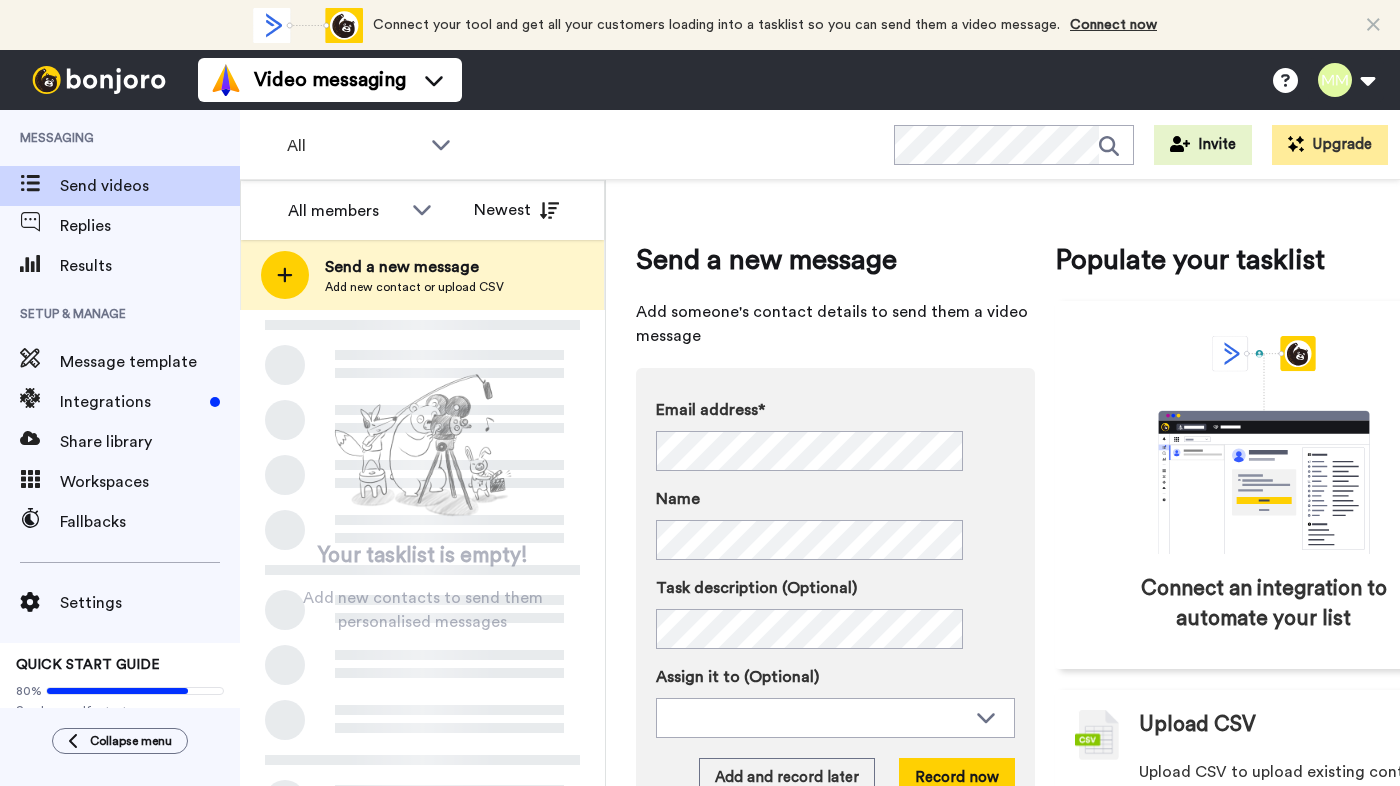 scroll, scrollTop: 0, scrollLeft: 0, axis: both 